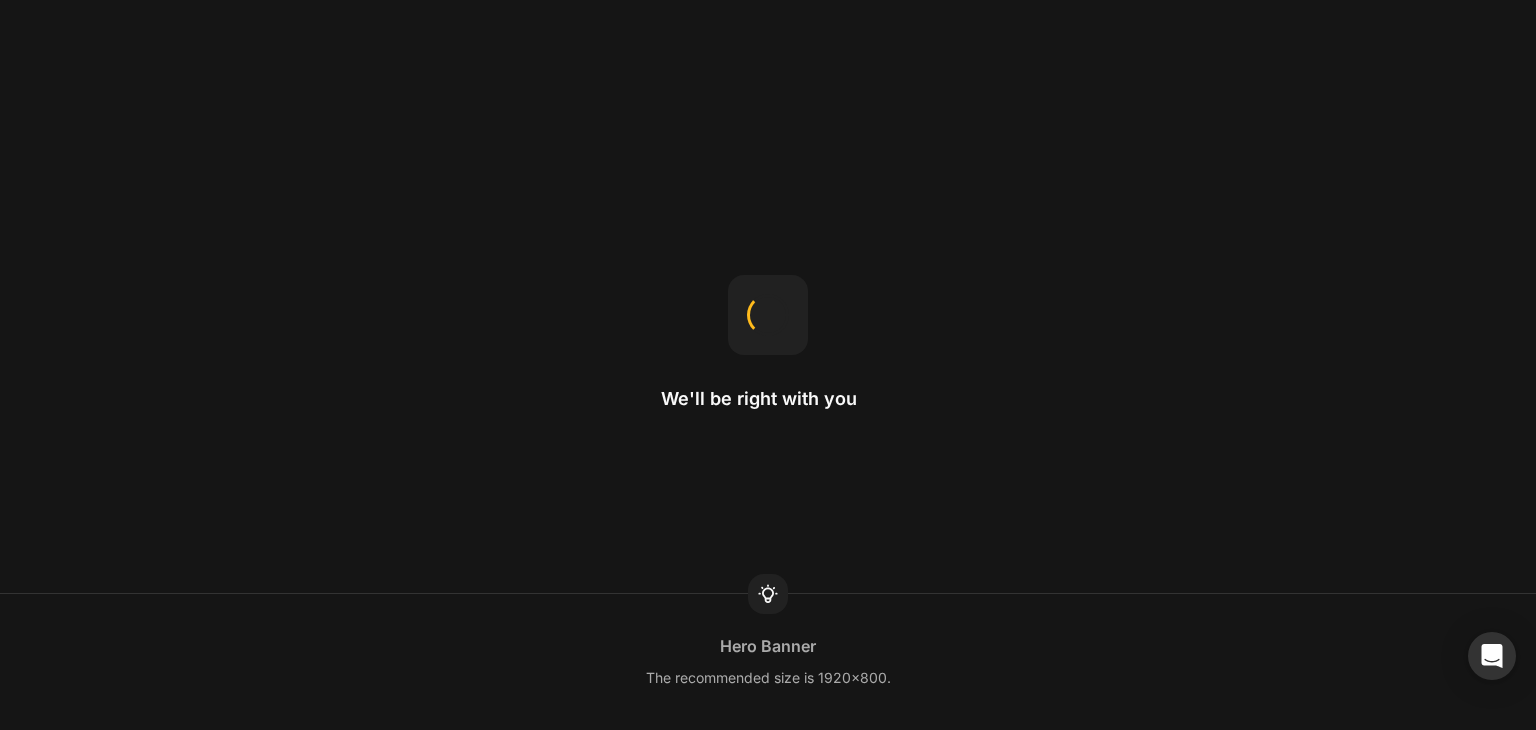 scroll, scrollTop: 0, scrollLeft: 0, axis: both 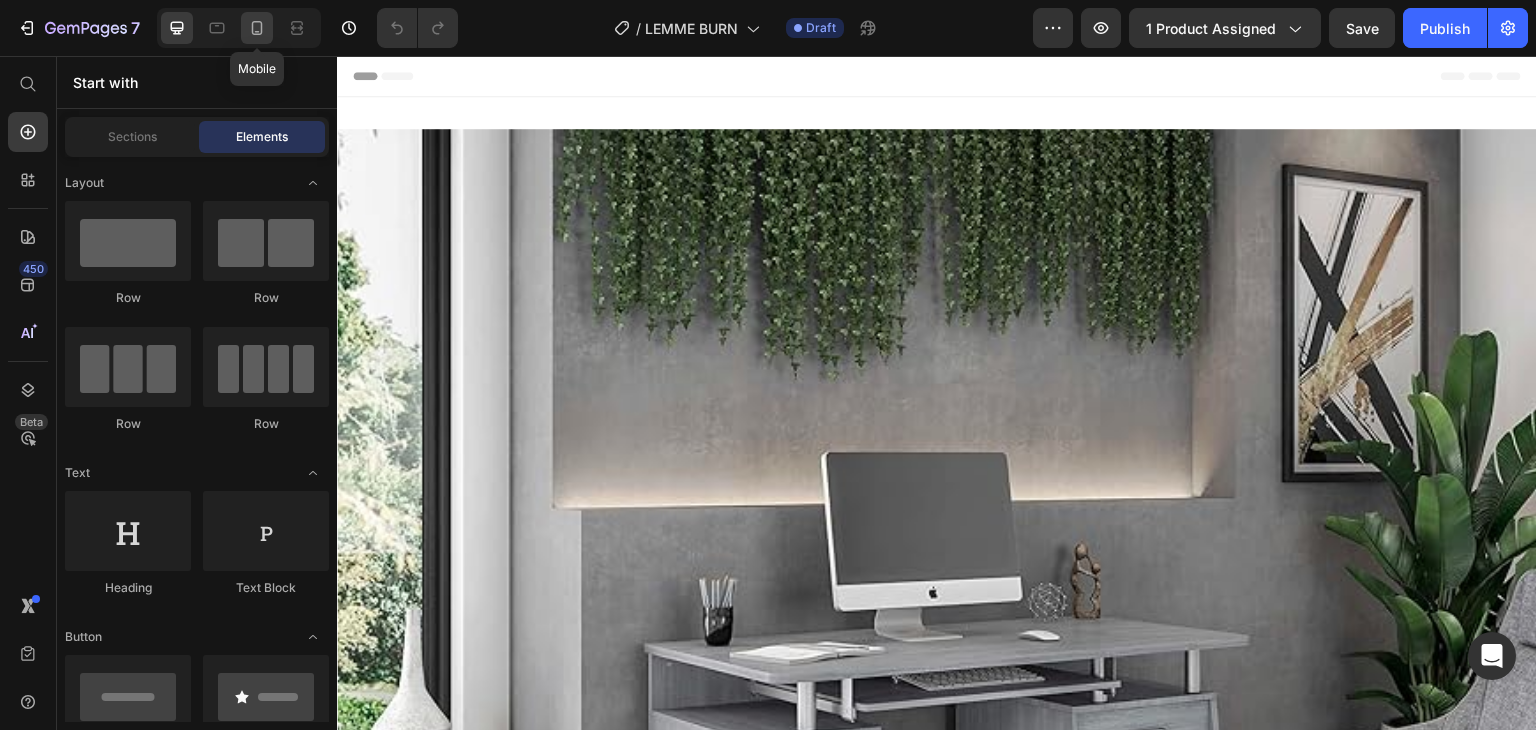 click 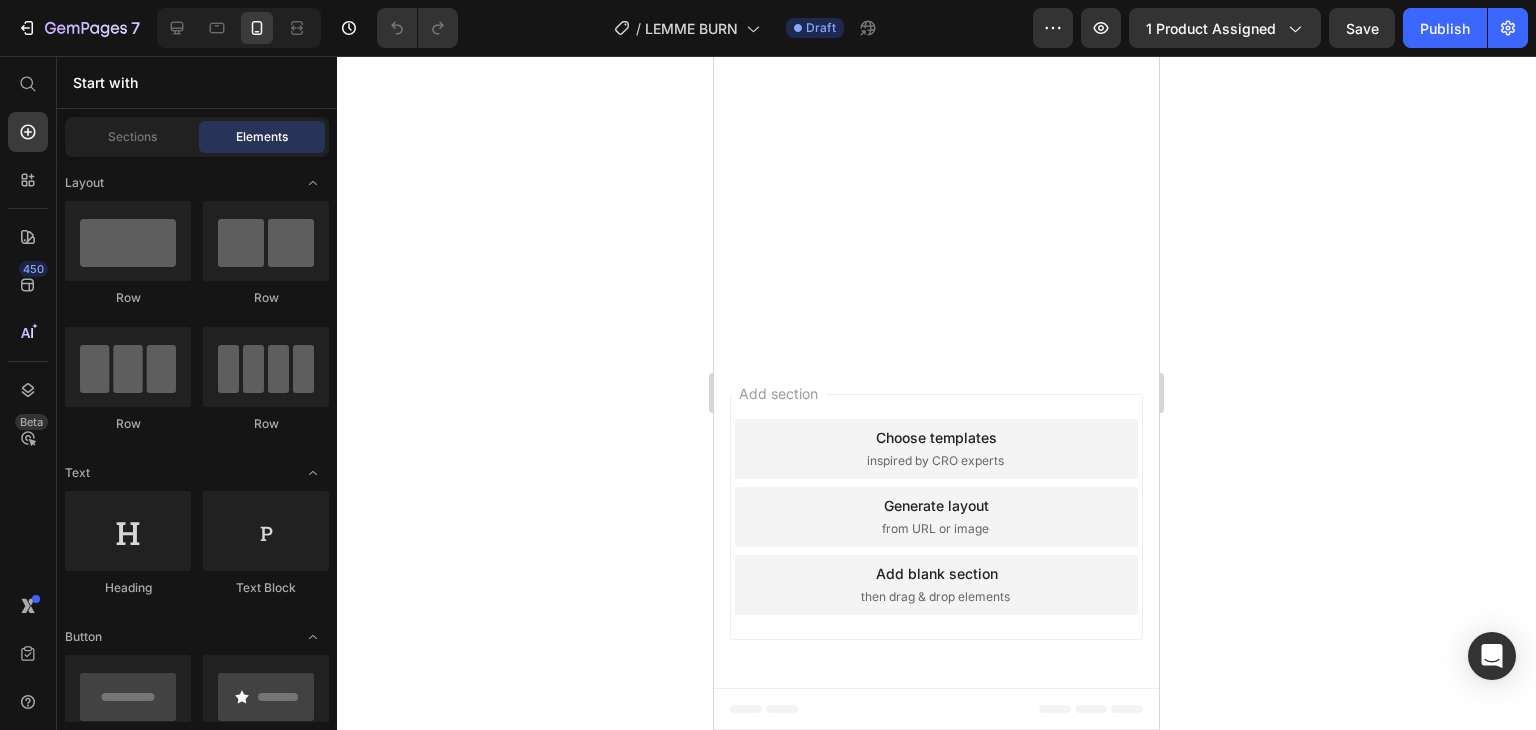 scroll, scrollTop: 2600, scrollLeft: 0, axis: vertical 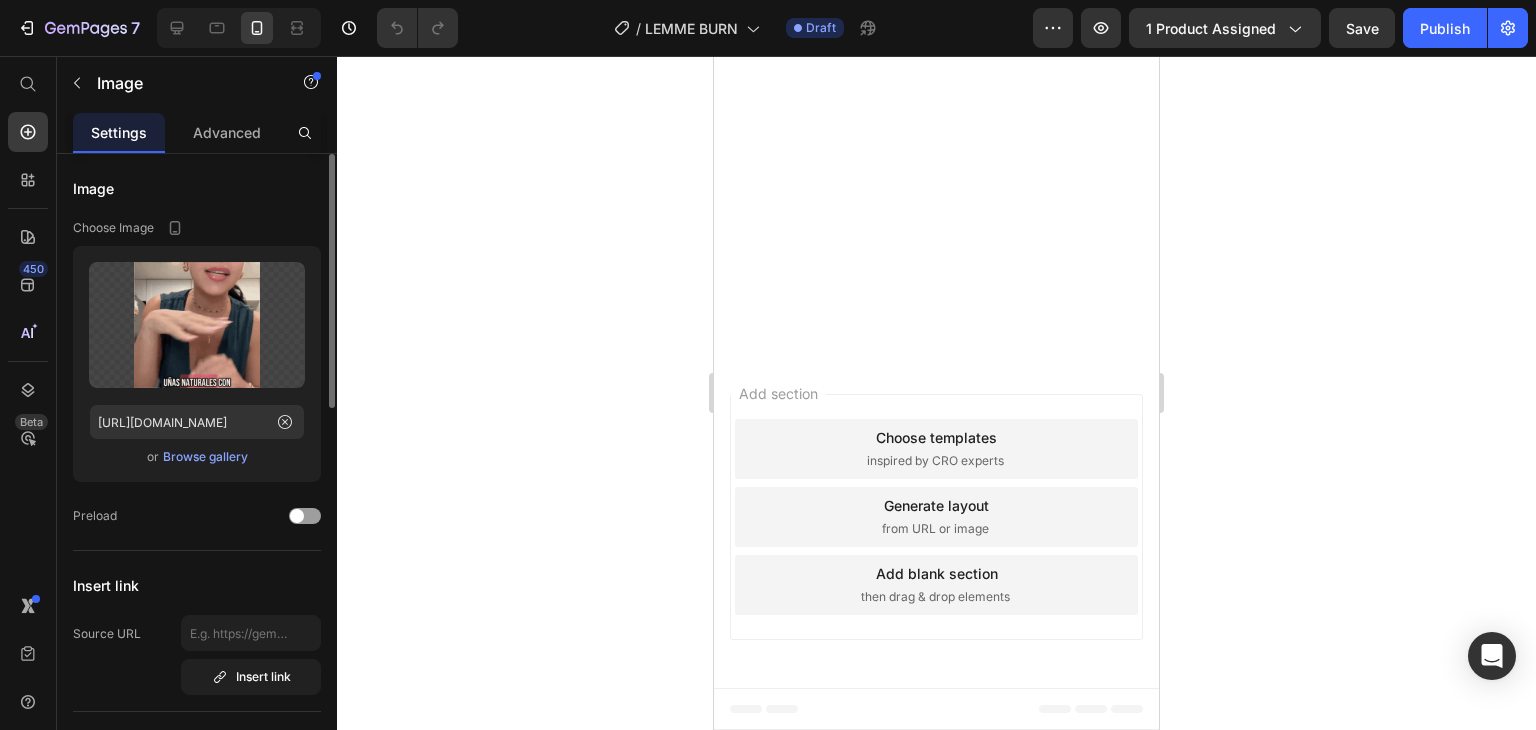 click on "Upload Image [URL][DOMAIN_NAME]  or   Browse gallery" at bounding box center [197, 364] 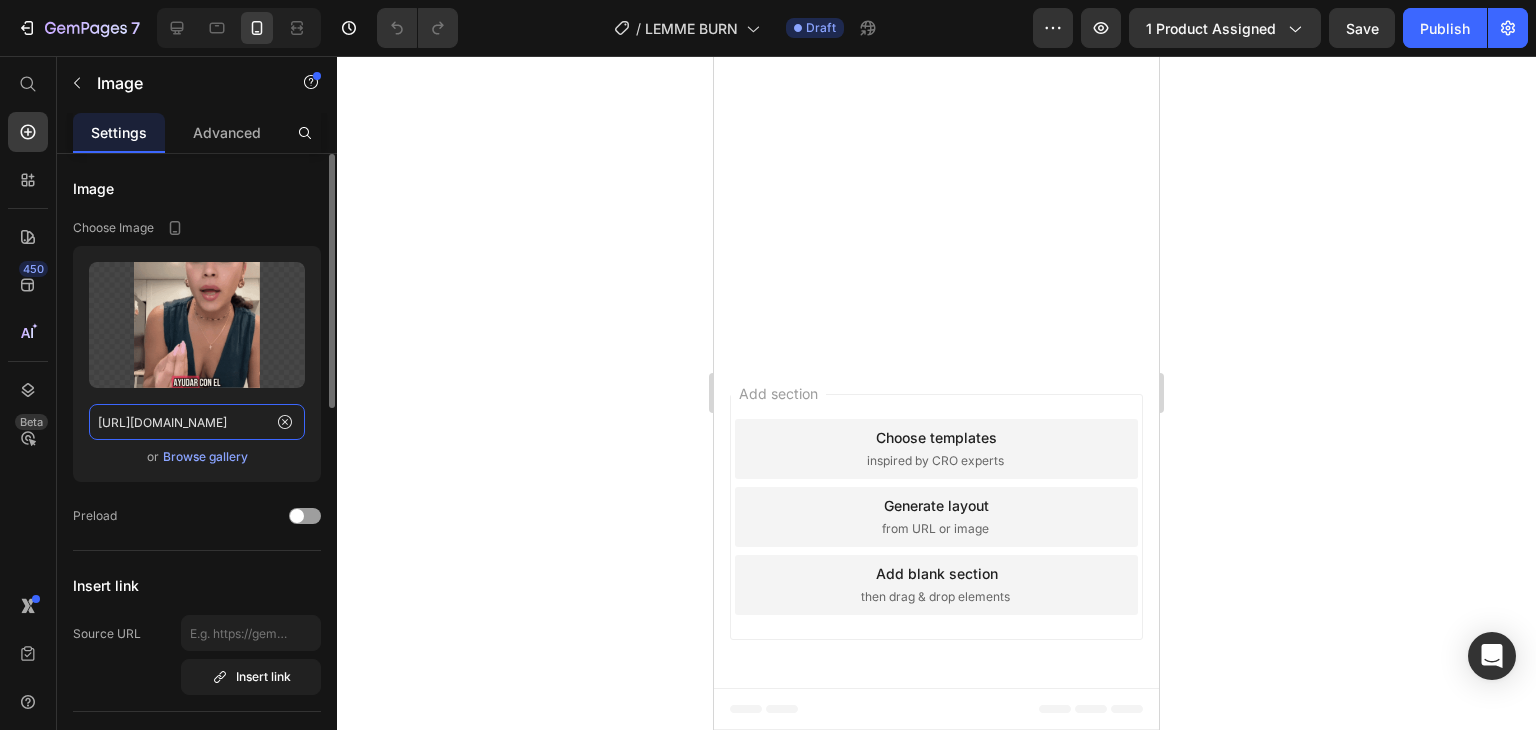 click on "[URL][DOMAIN_NAME]" 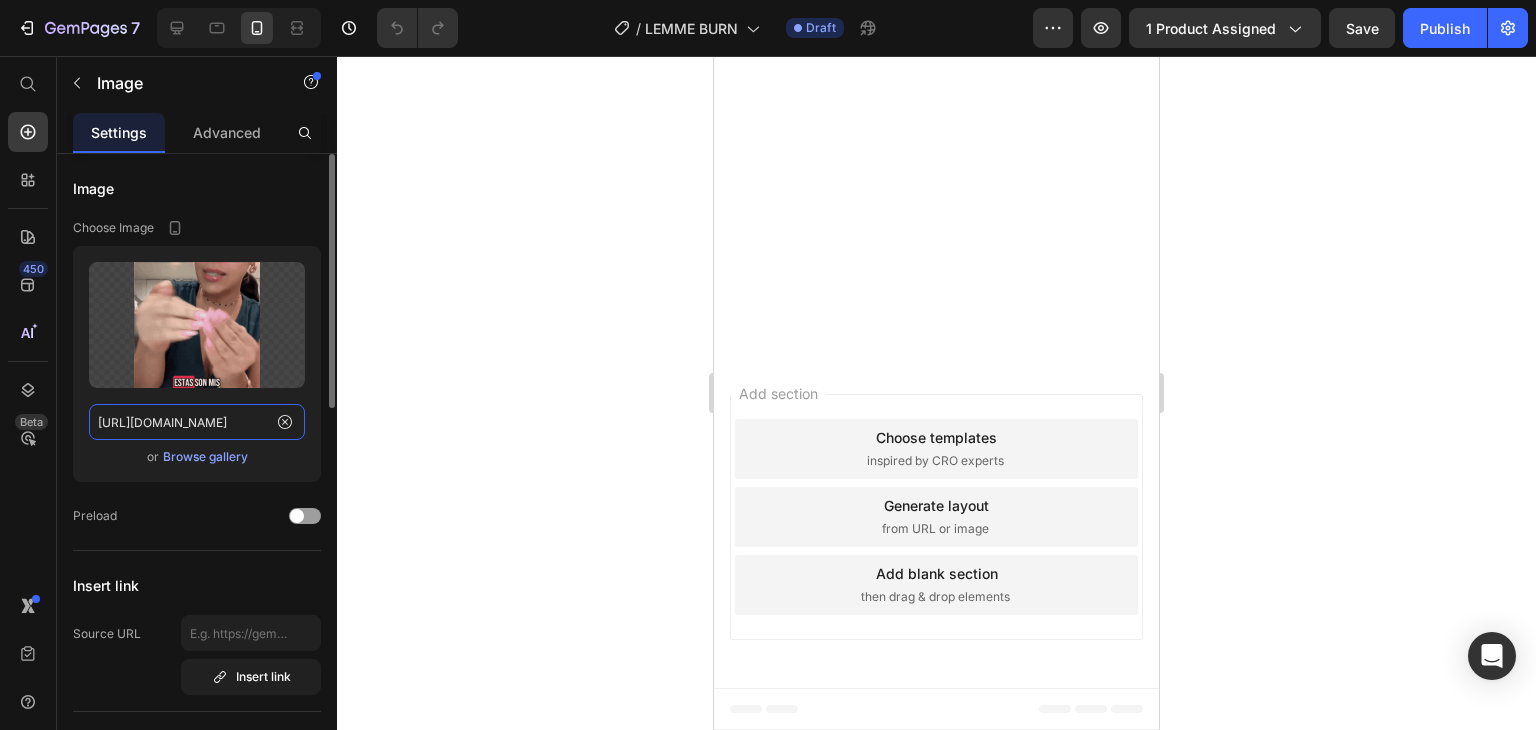 paste on "c2xoMXF4b3gzNHgyd204c2xvZWl6NHV0M2x1azA2NWxrM3FxbDBpNyZlcD12MV9pbnRlcm5hbF9naWZfYnlfaWQmY3Q9Zw/uIwB0aHgBw1eH4MkYt" 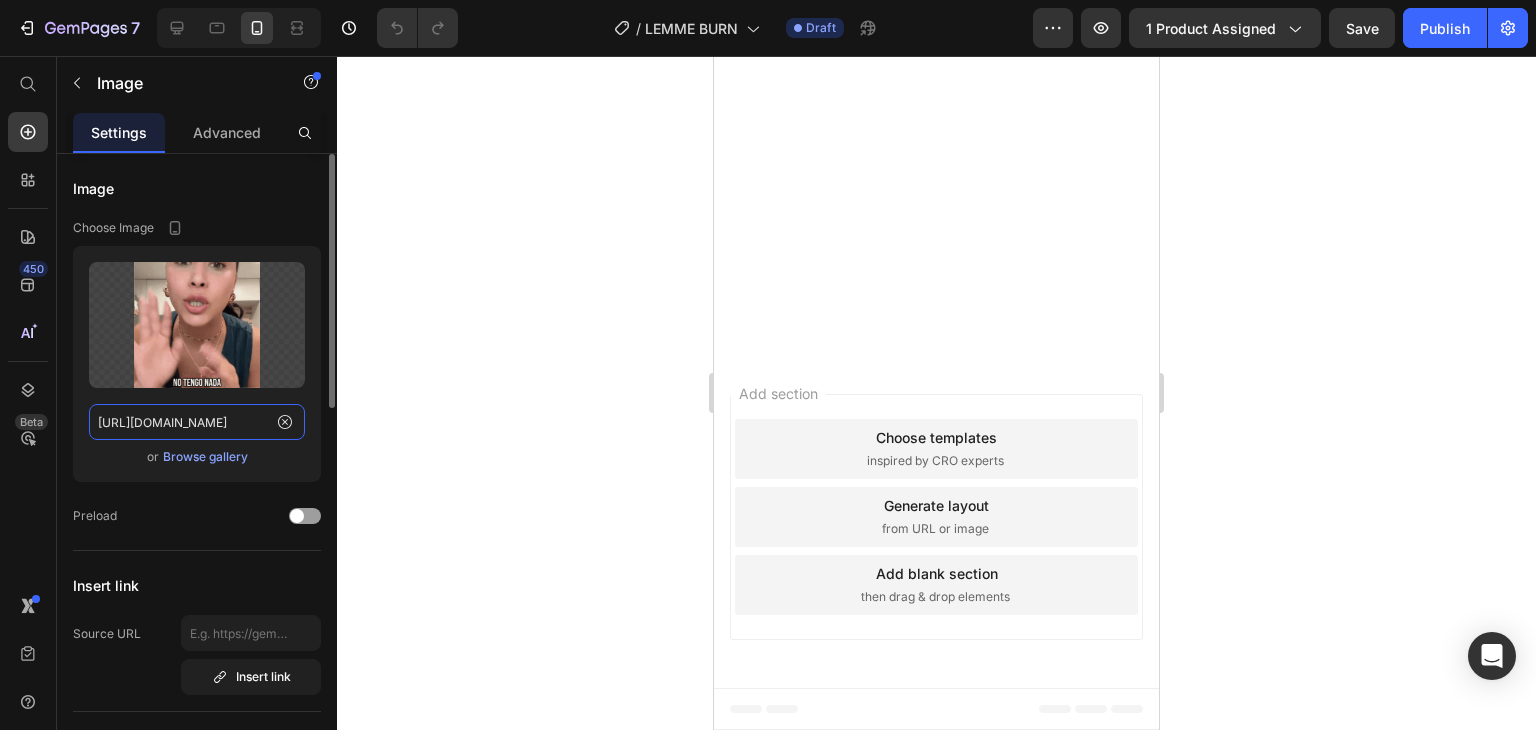 scroll, scrollTop: 0, scrollLeft: 1039, axis: horizontal 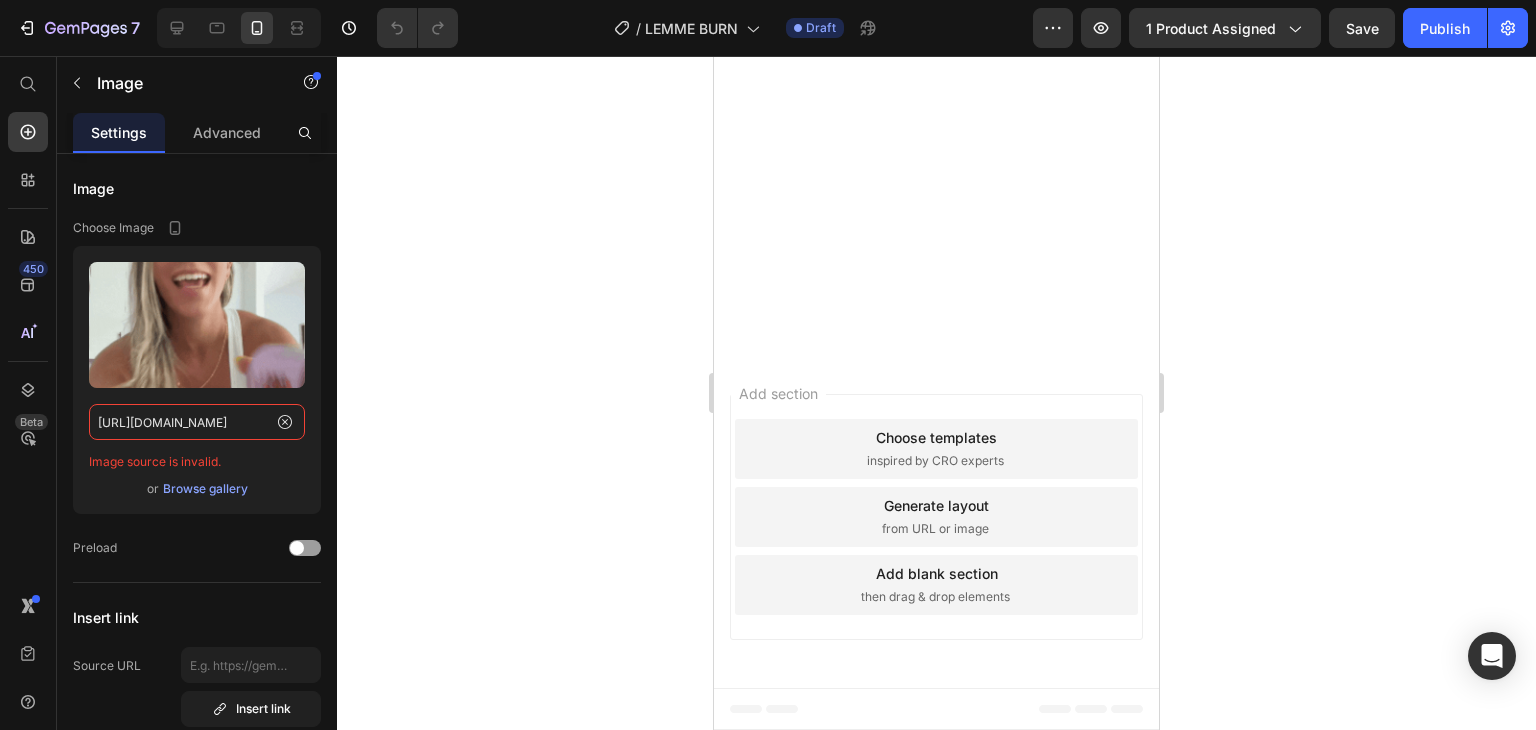type on "[URL][DOMAIN_NAME]" 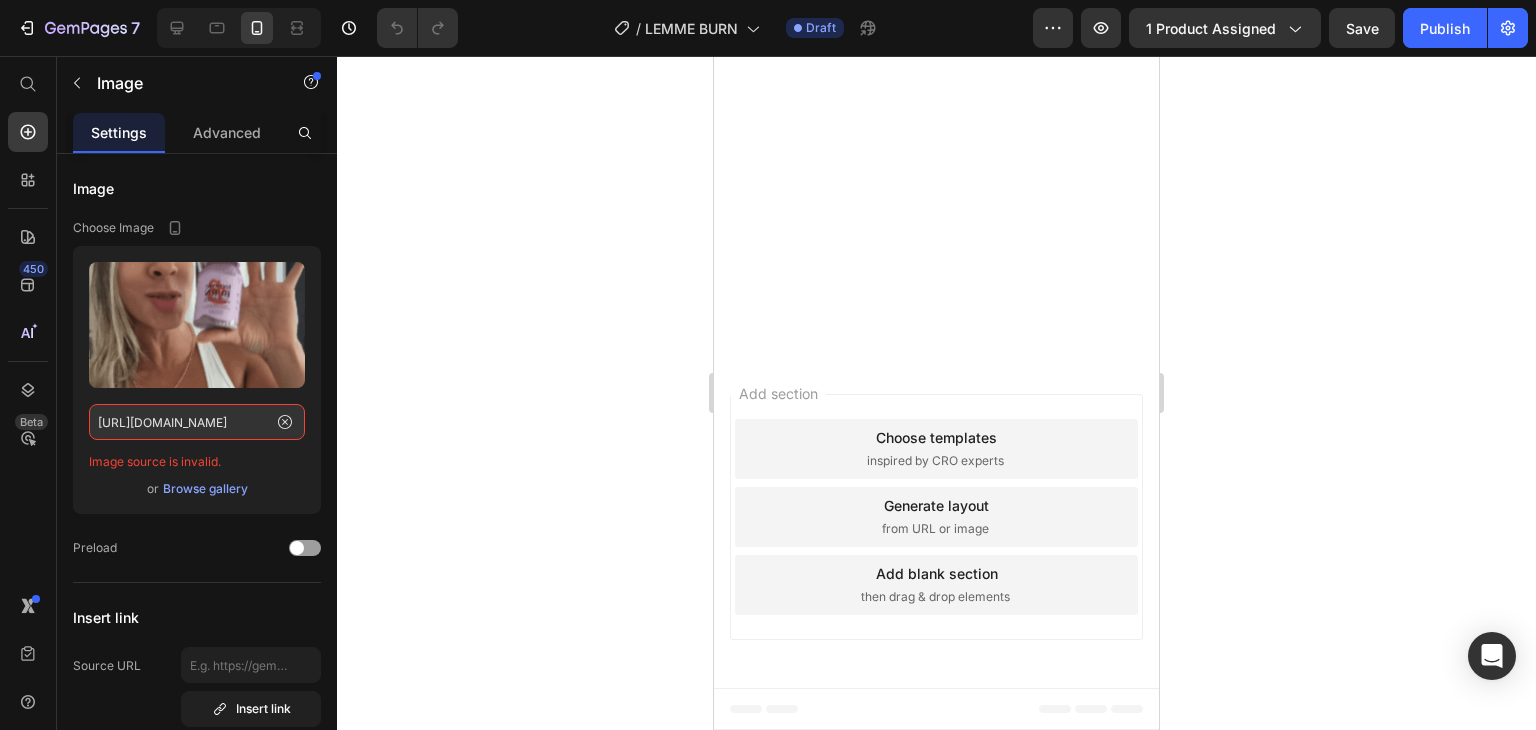 click 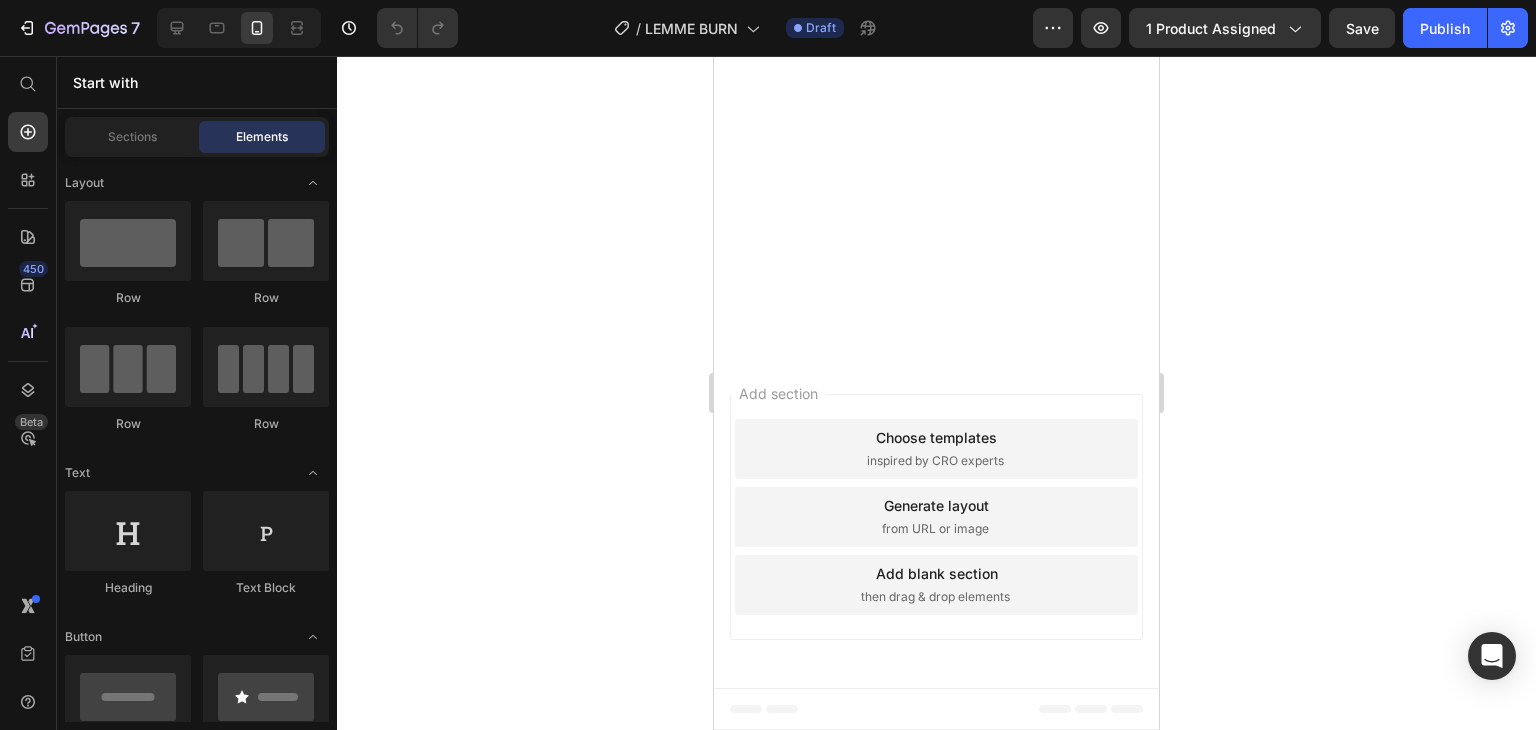 click at bounding box center [936, -1219] 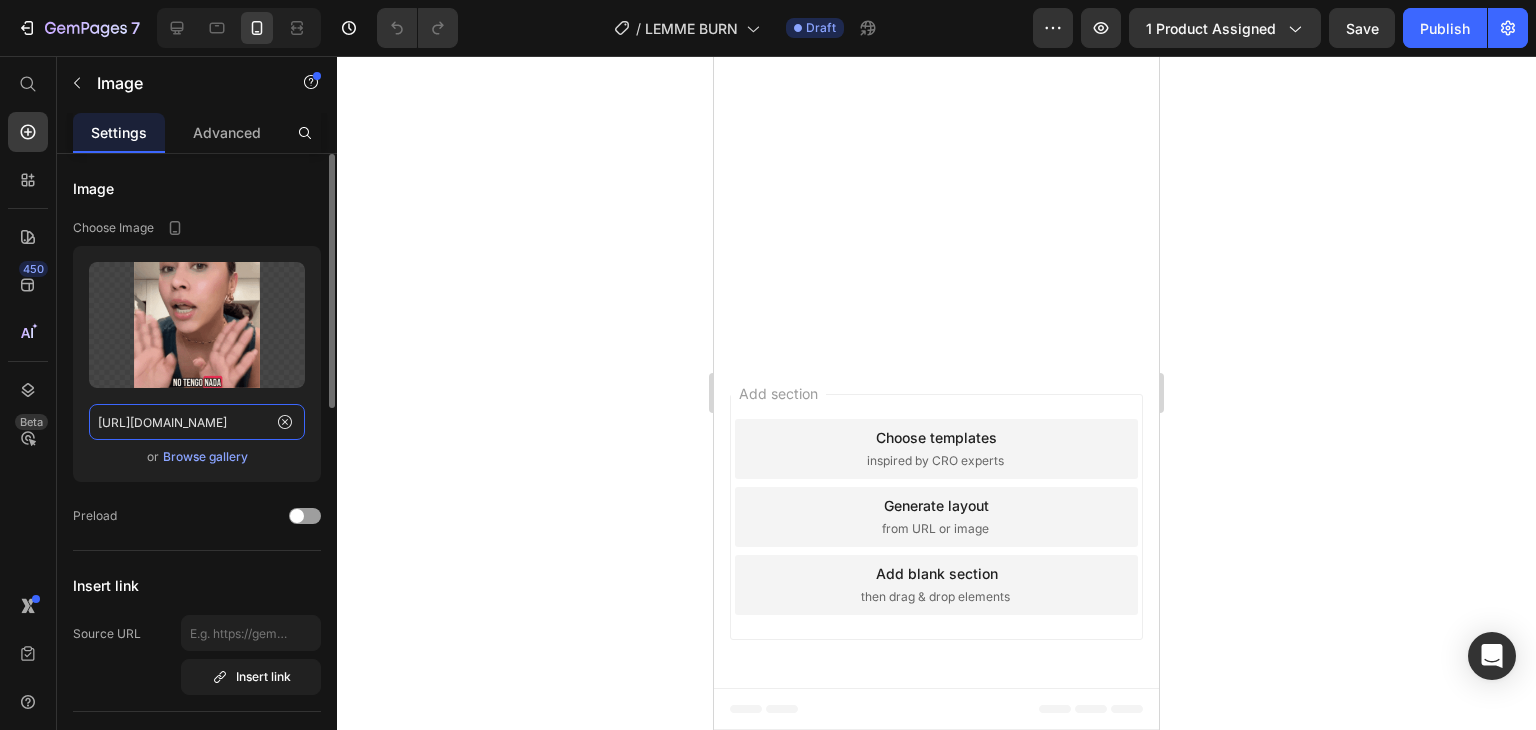 click on "[URL][DOMAIN_NAME]" 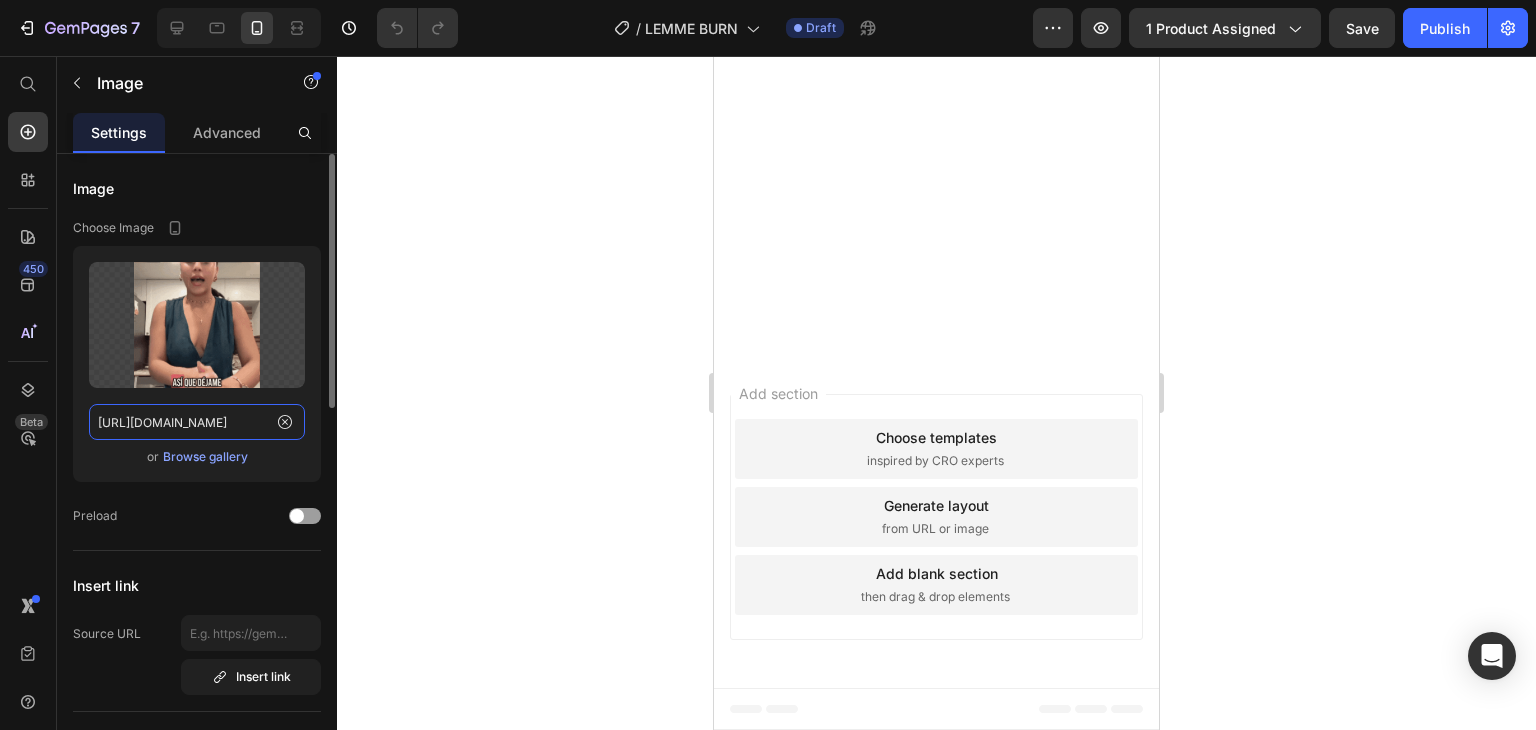 paste on "c2xoMXF4b3gzNHgyd204c2xvZWl6NHV0M2x1azA2NWxrM3FxbDBpNyZlcD12MV9pbnRlcm5hbF9naWZfYnlfaWQmY3Q9Zw/uIwB0aHgBw1eH4MkYt" 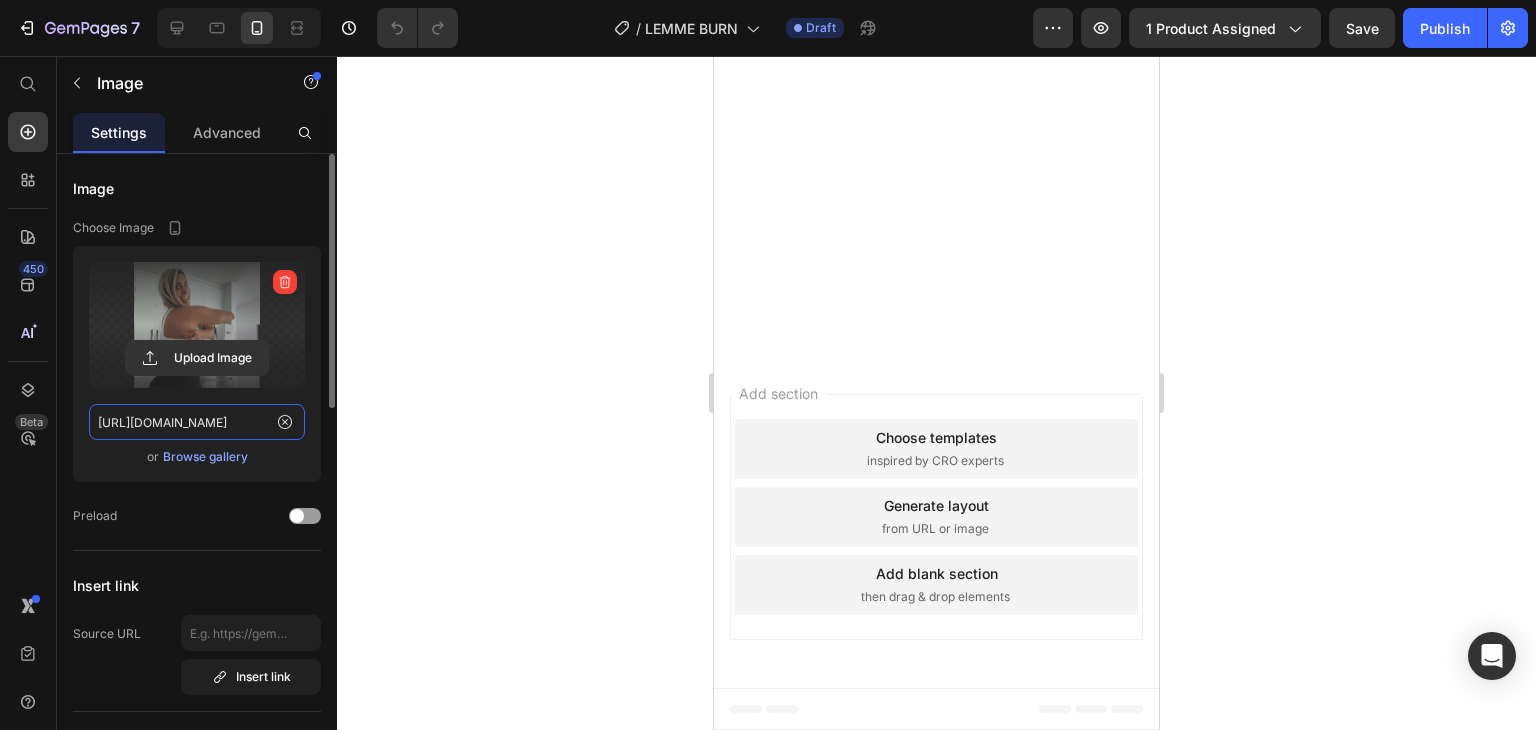scroll, scrollTop: 0, scrollLeft: 1039, axis: horizontal 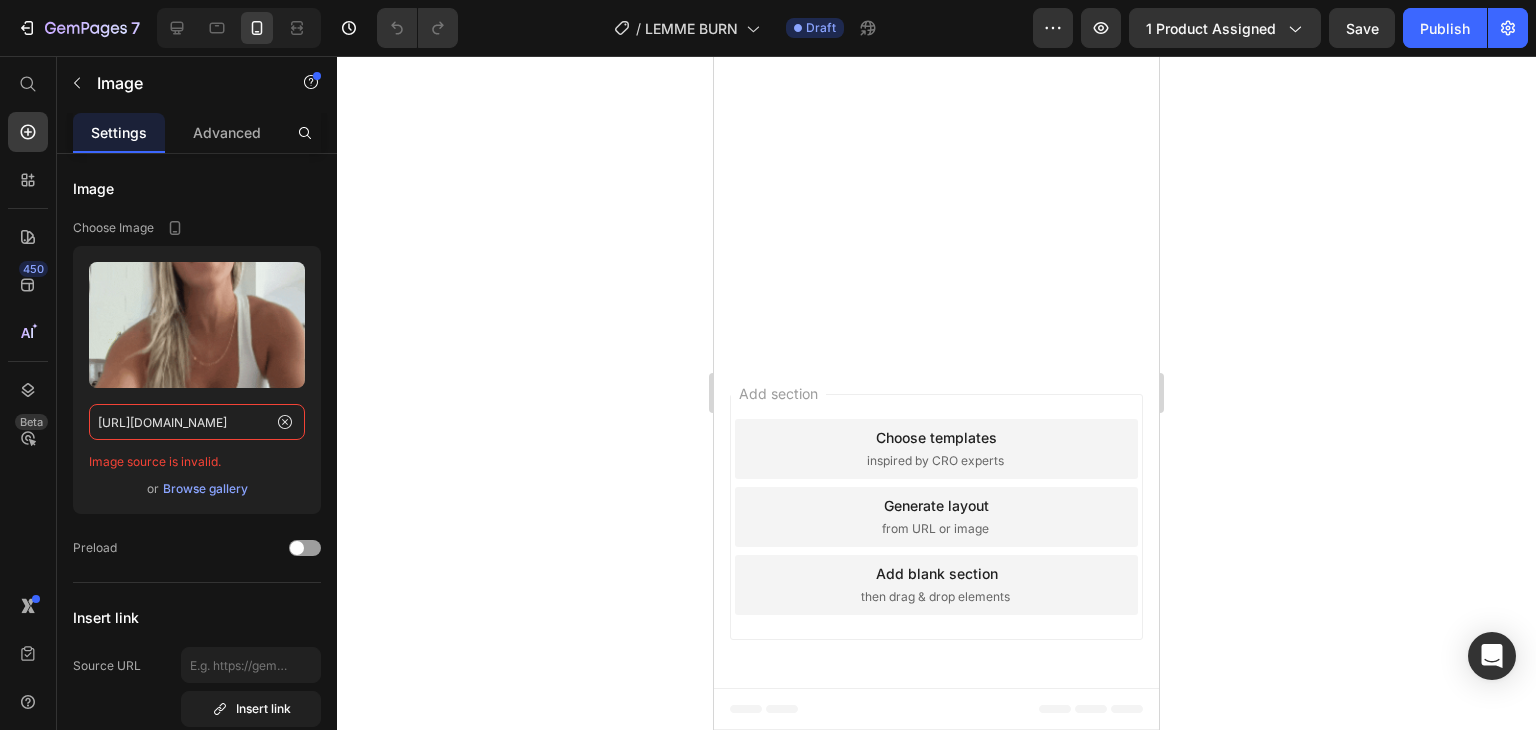 type on "[URL][DOMAIN_NAME]" 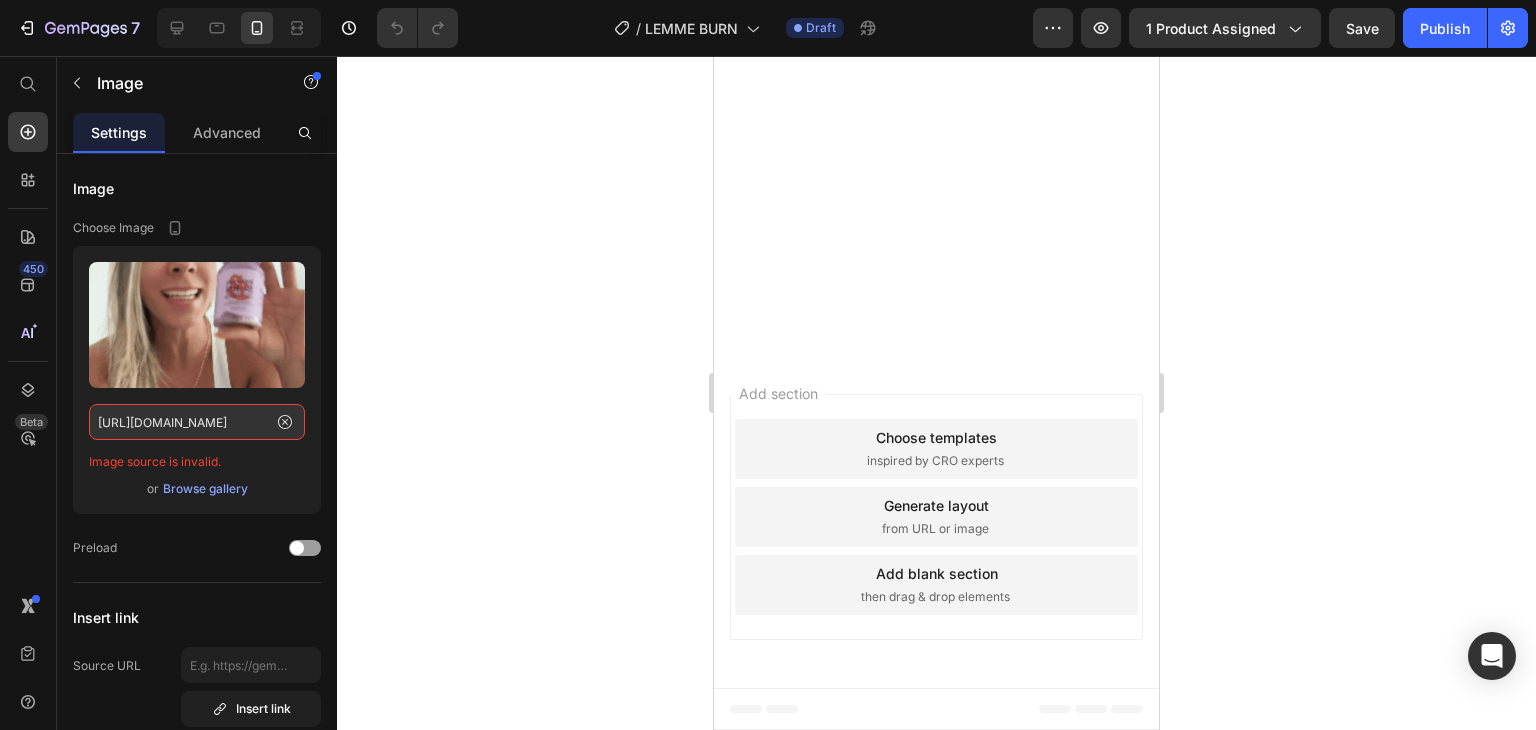 scroll, scrollTop: 0, scrollLeft: 0, axis: both 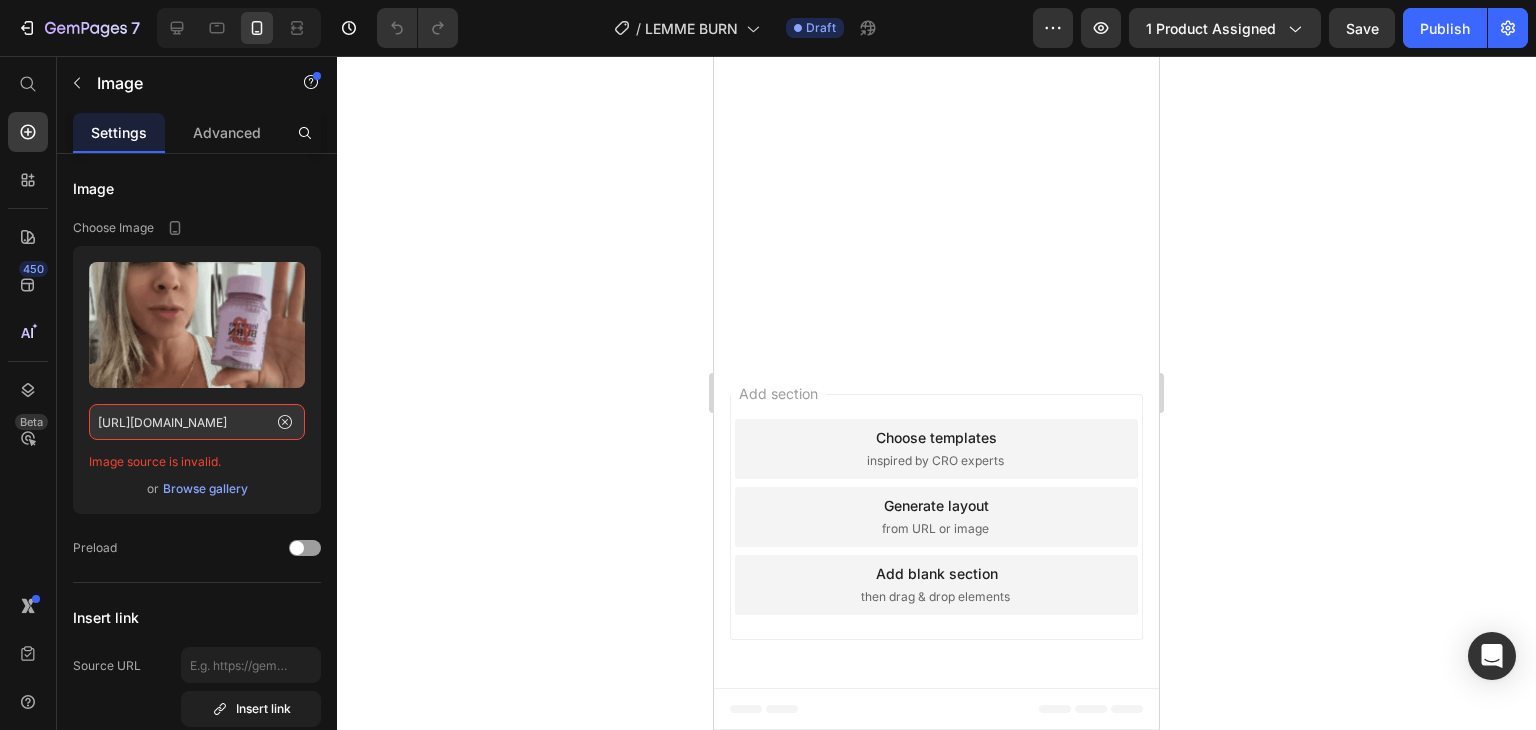 click 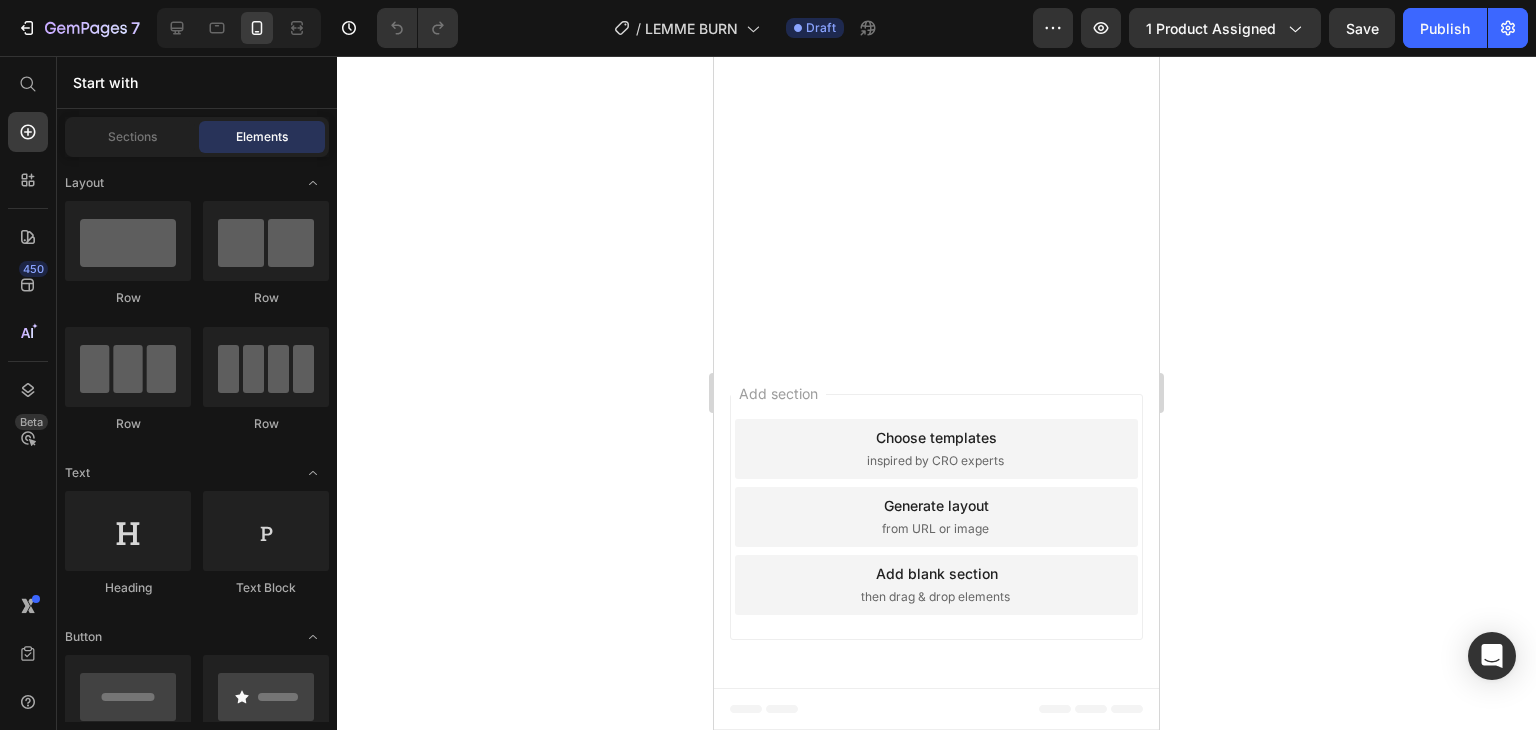 click at bounding box center (936, -1219) 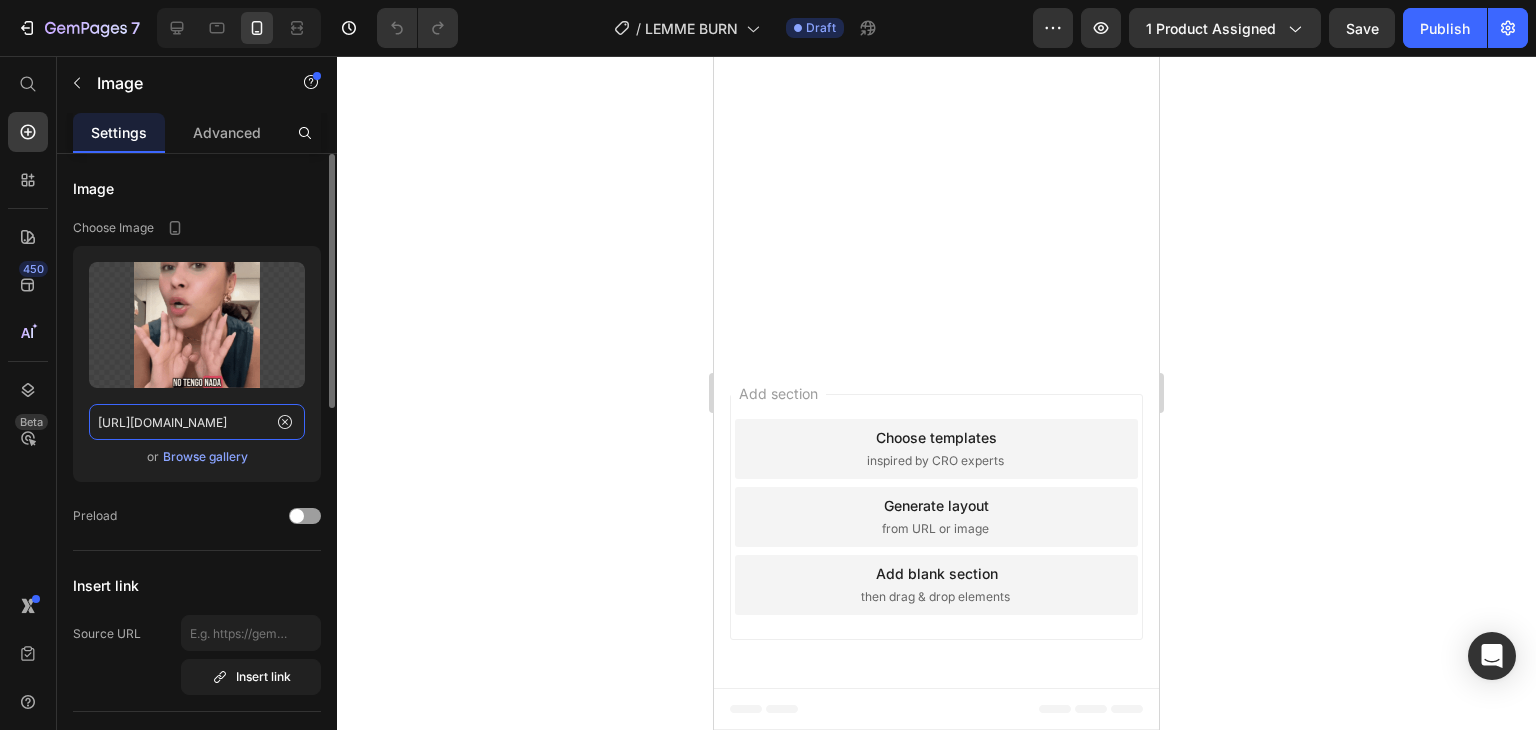 click on "[URL][DOMAIN_NAME]" 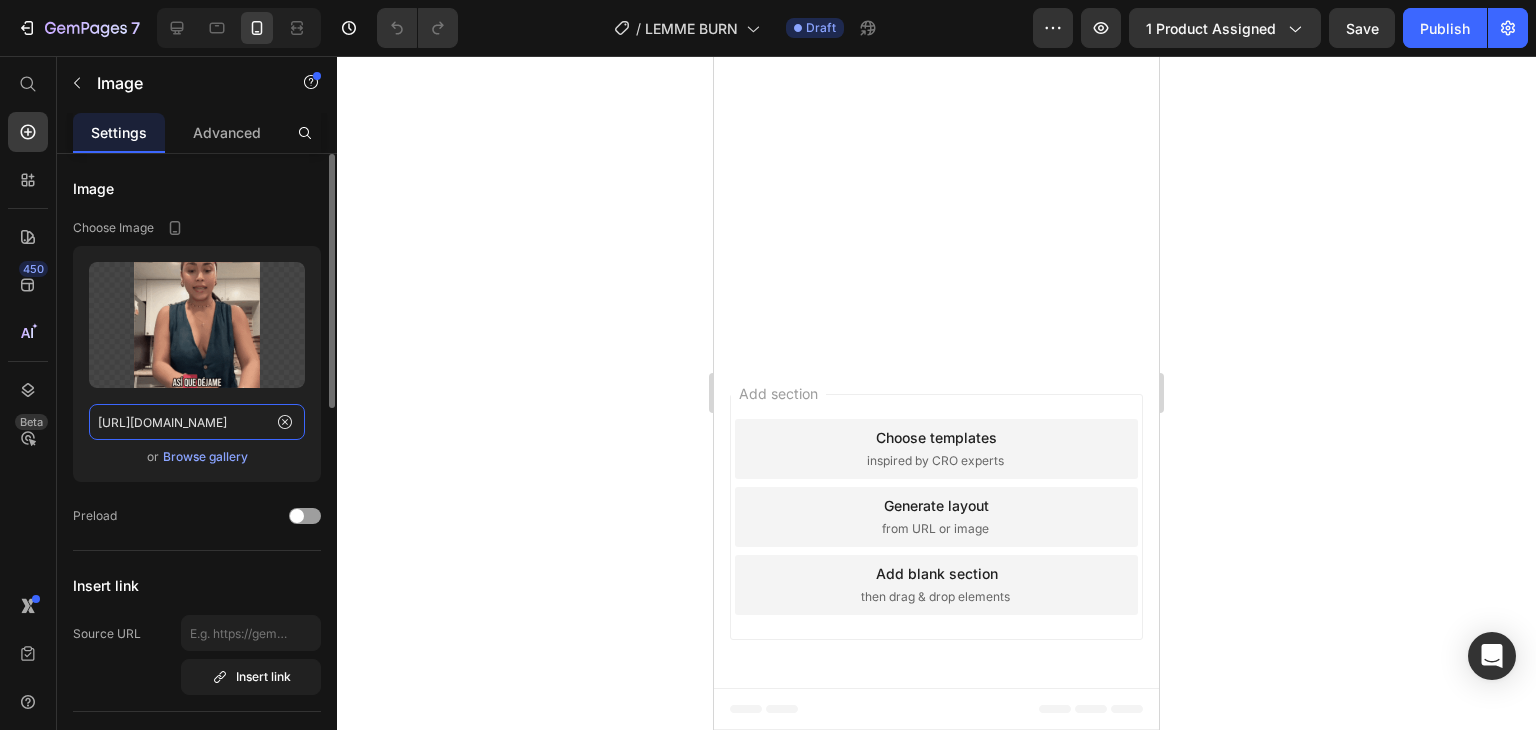 paste on "c2xoMXF4b3gzNHgyd204c2xvZWl6NHV0M2x1azA2NWxrM3FxbDBpNyZlcD12MV9pbnRlcm5hbF9naWZfYnlfaWQmY3Q9Zw/uIwB0aHgBw1eH4MkYt" 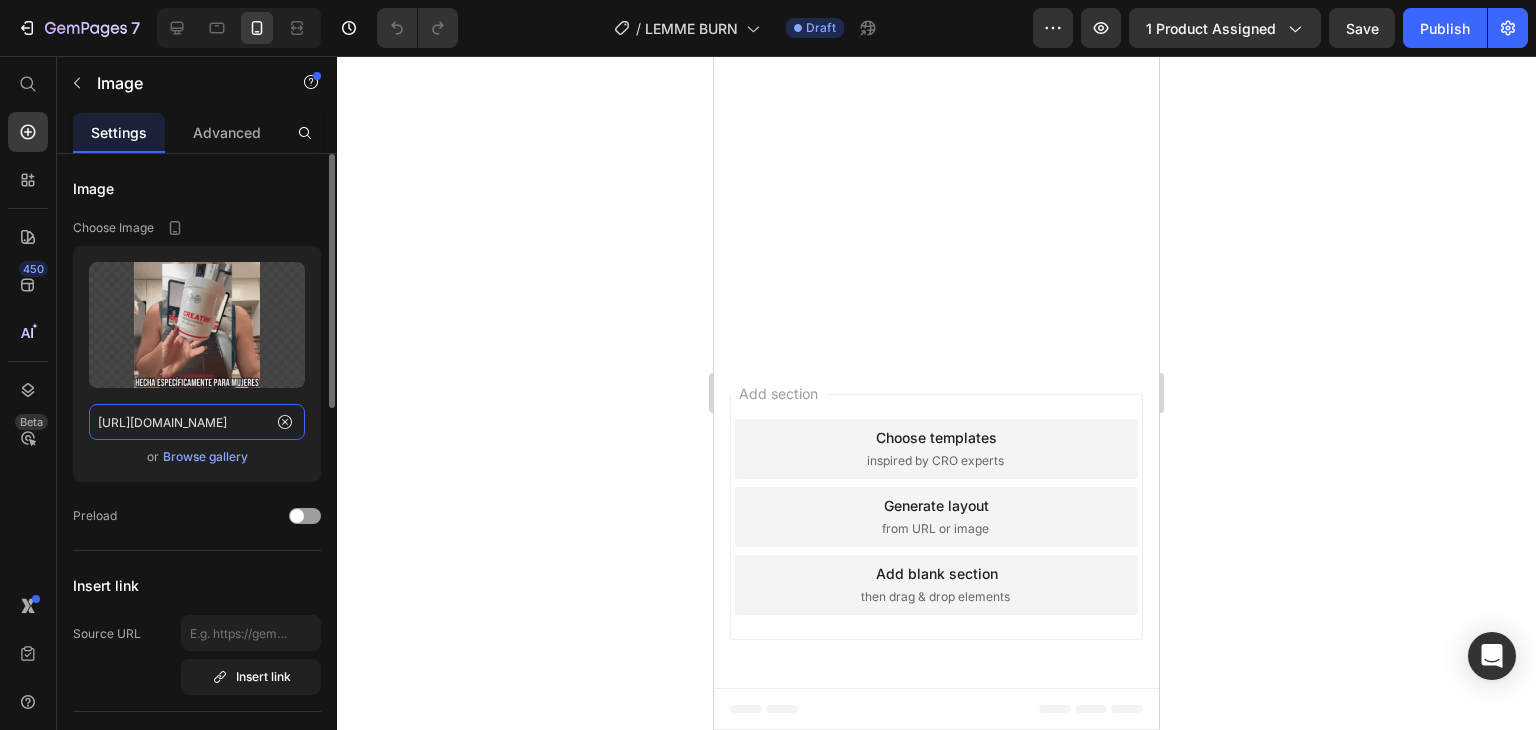 scroll, scrollTop: 0, scrollLeft: 1039, axis: horizontal 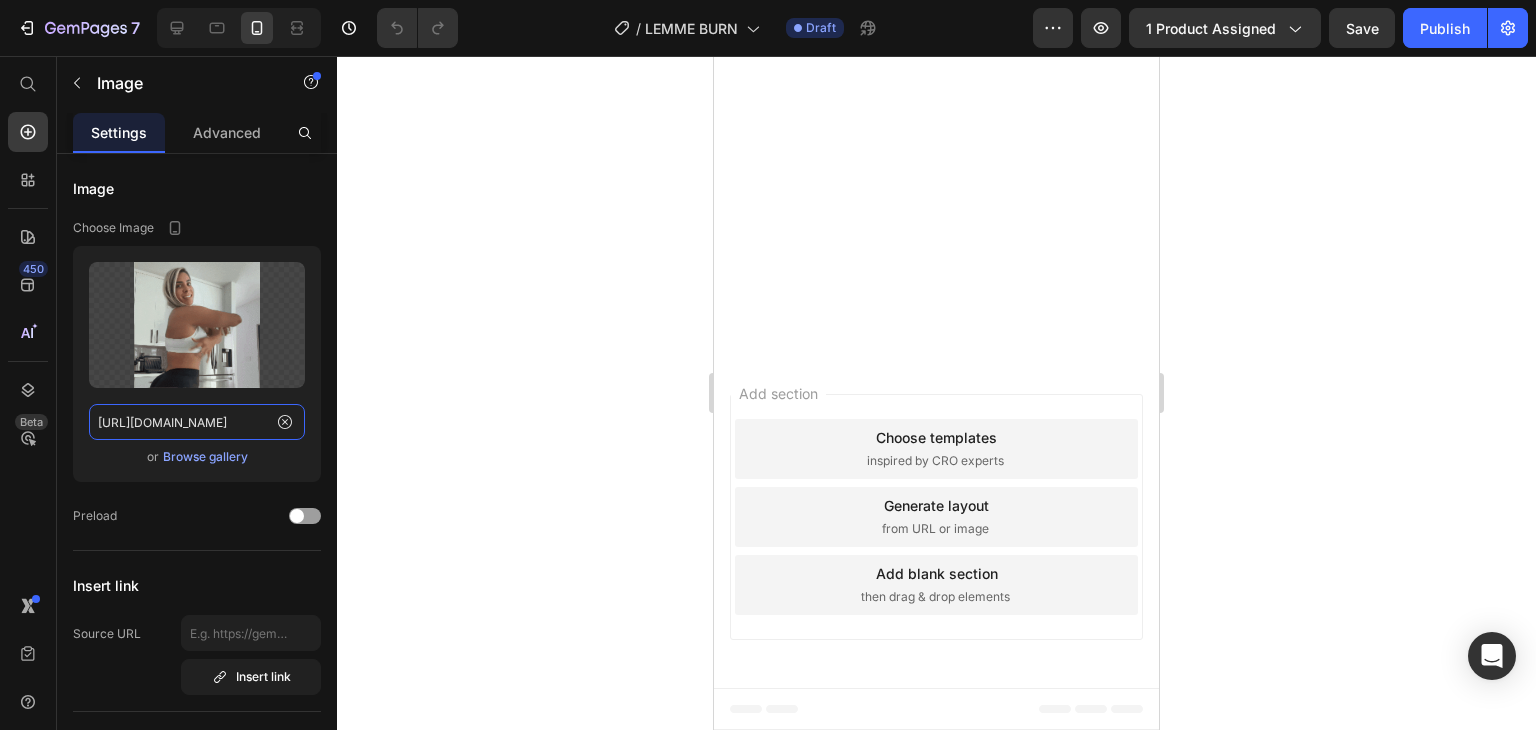 type on "[URL][DOMAIN_NAME]" 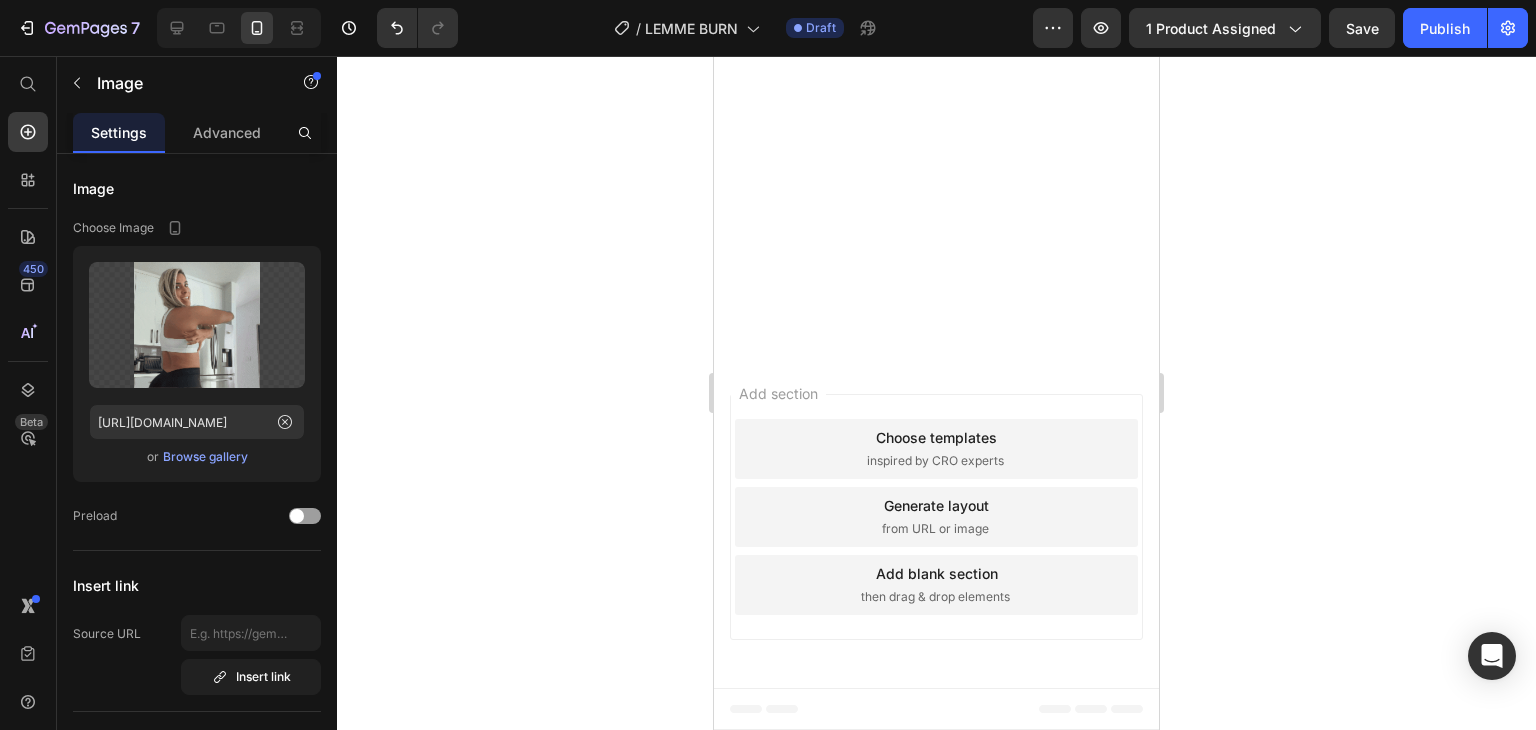 scroll, scrollTop: 0, scrollLeft: 0, axis: both 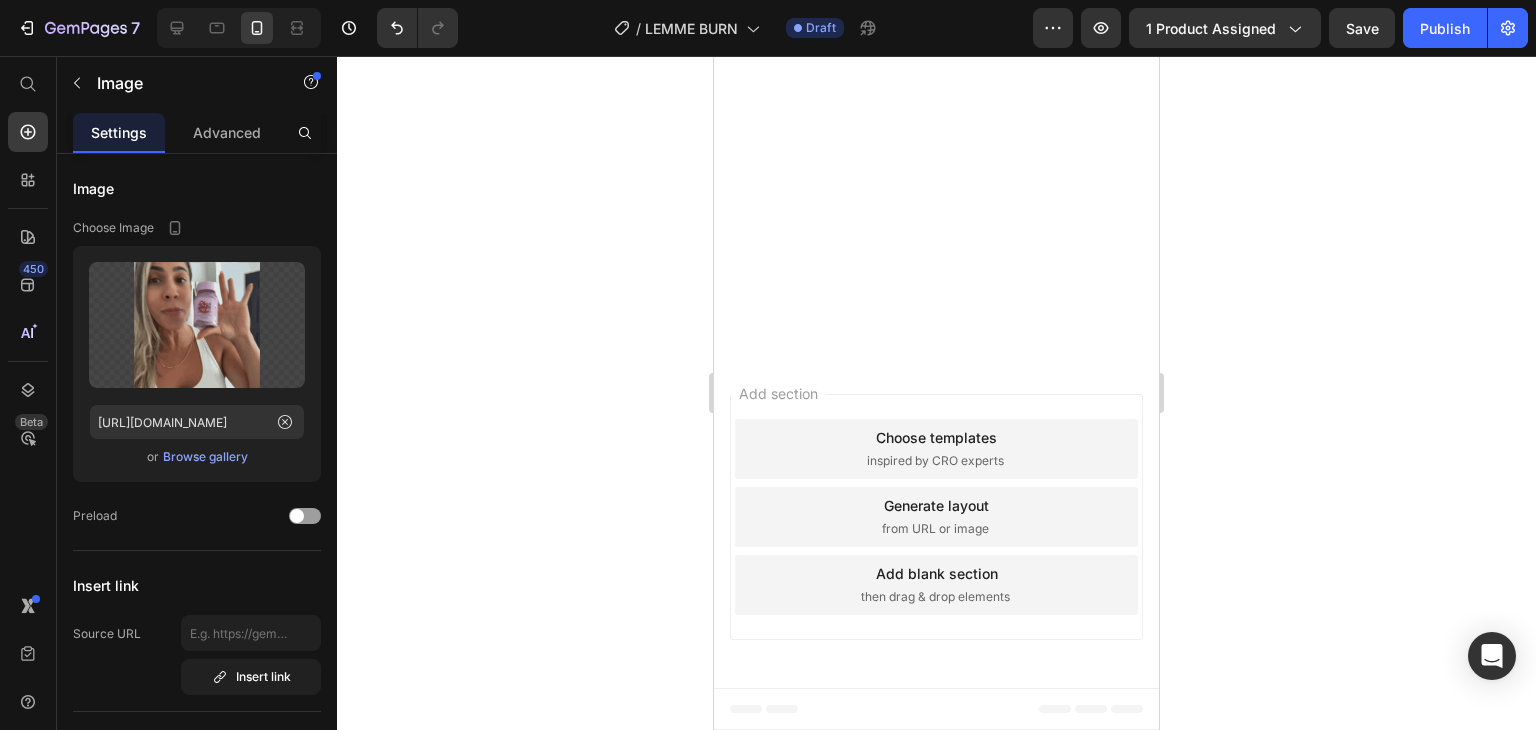 click 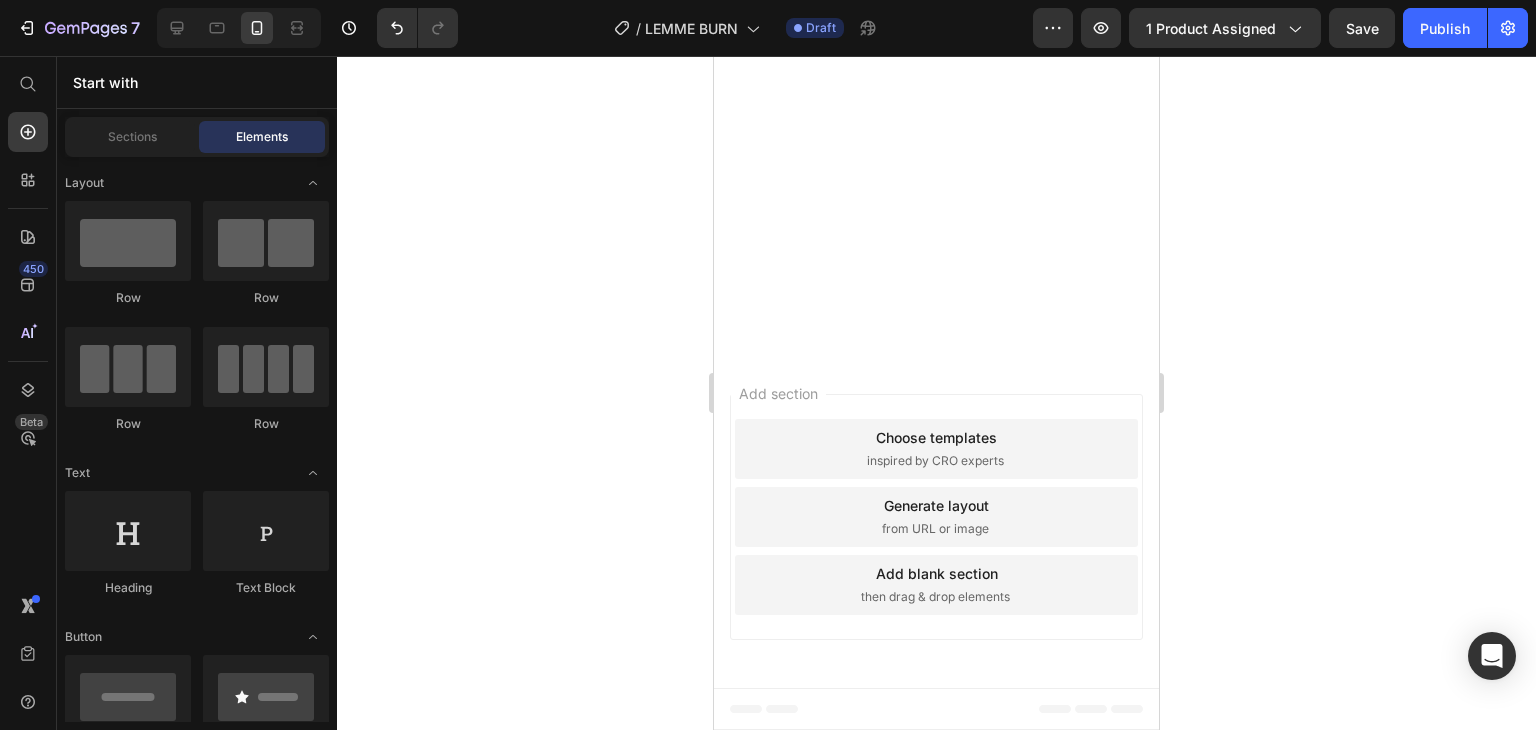 scroll, scrollTop: 4300, scrollLeft: 0, axis: vertical 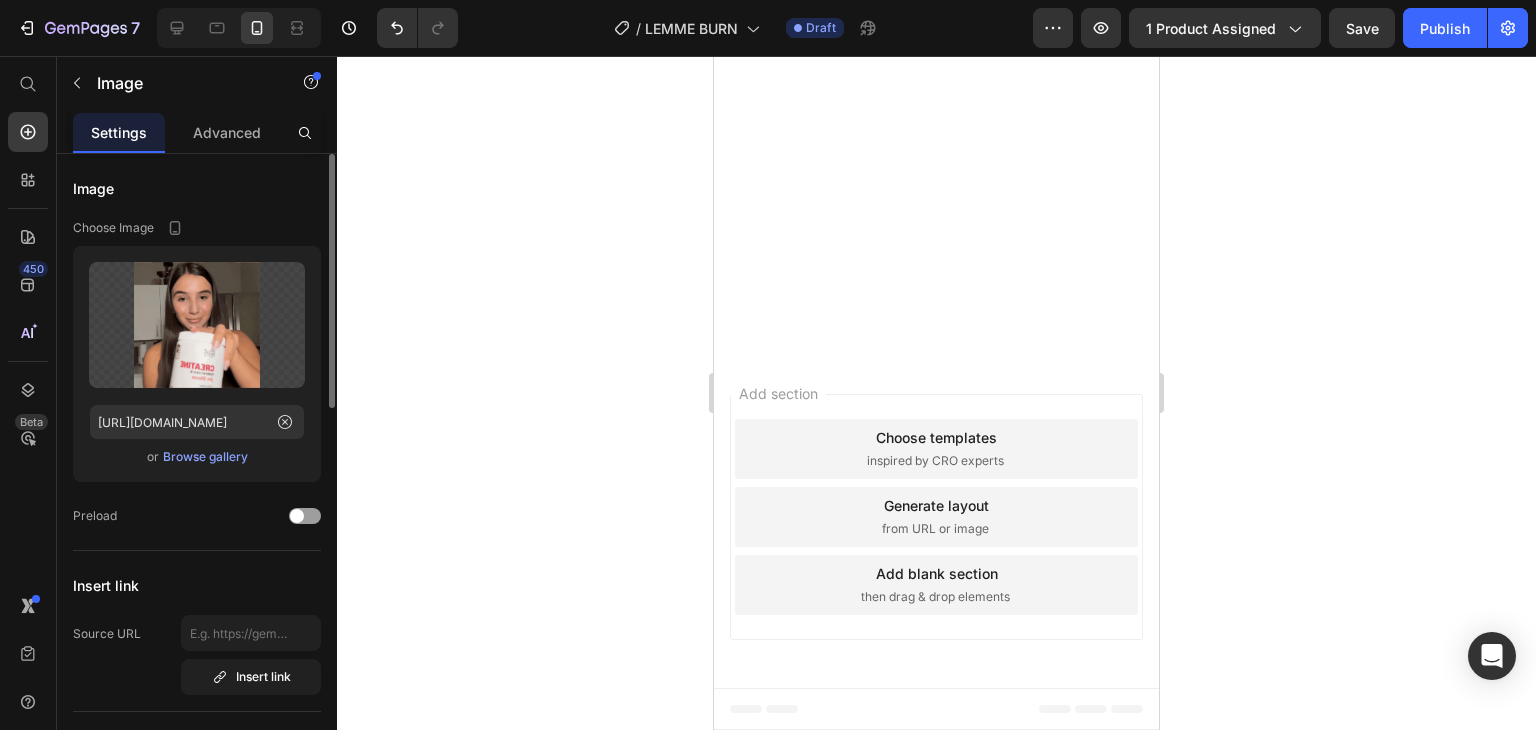 click on "Upload Image [URL][DOMAIN_NAME]  or   Browse gallery" at bounding box center (197, 364) 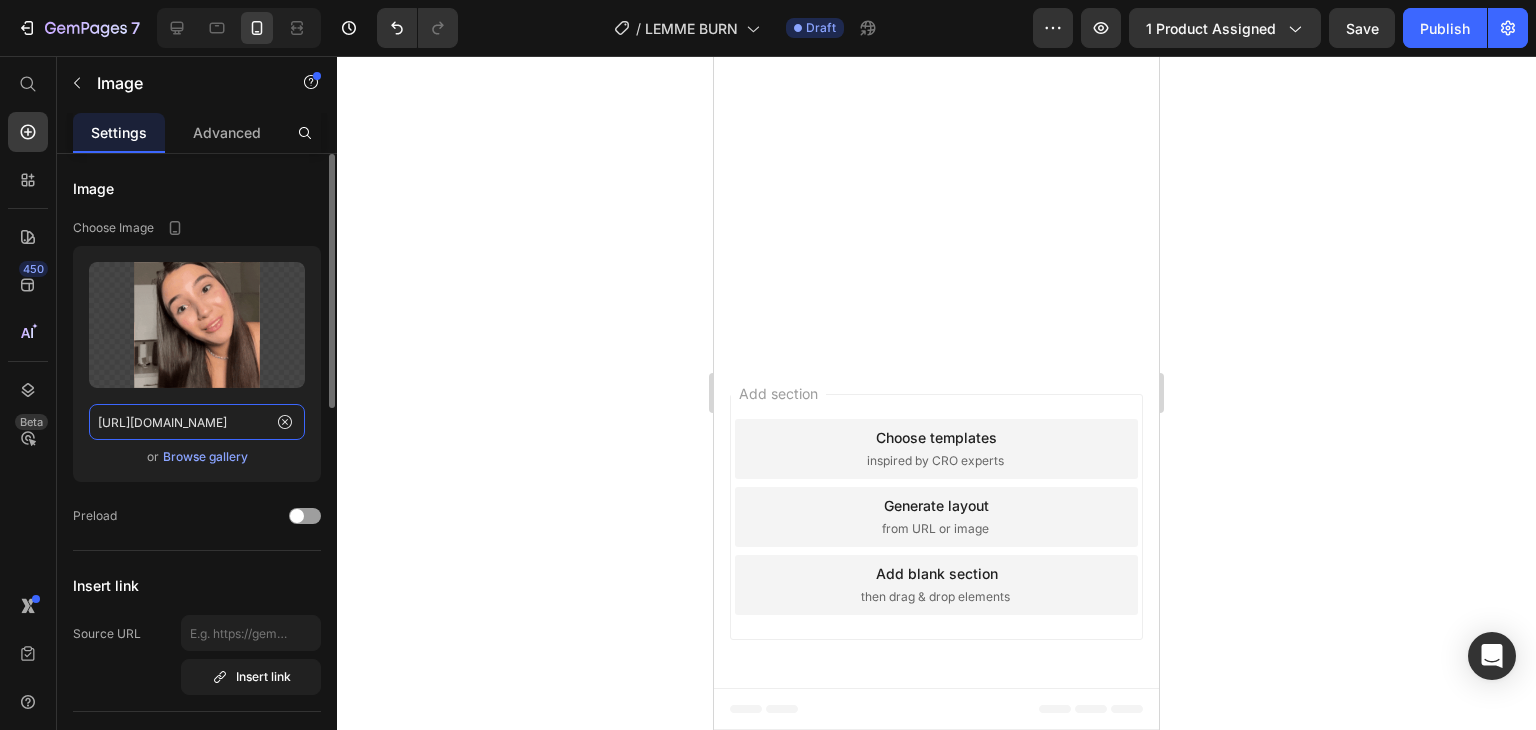 click on "[URL][DOMAIN_NAME]" 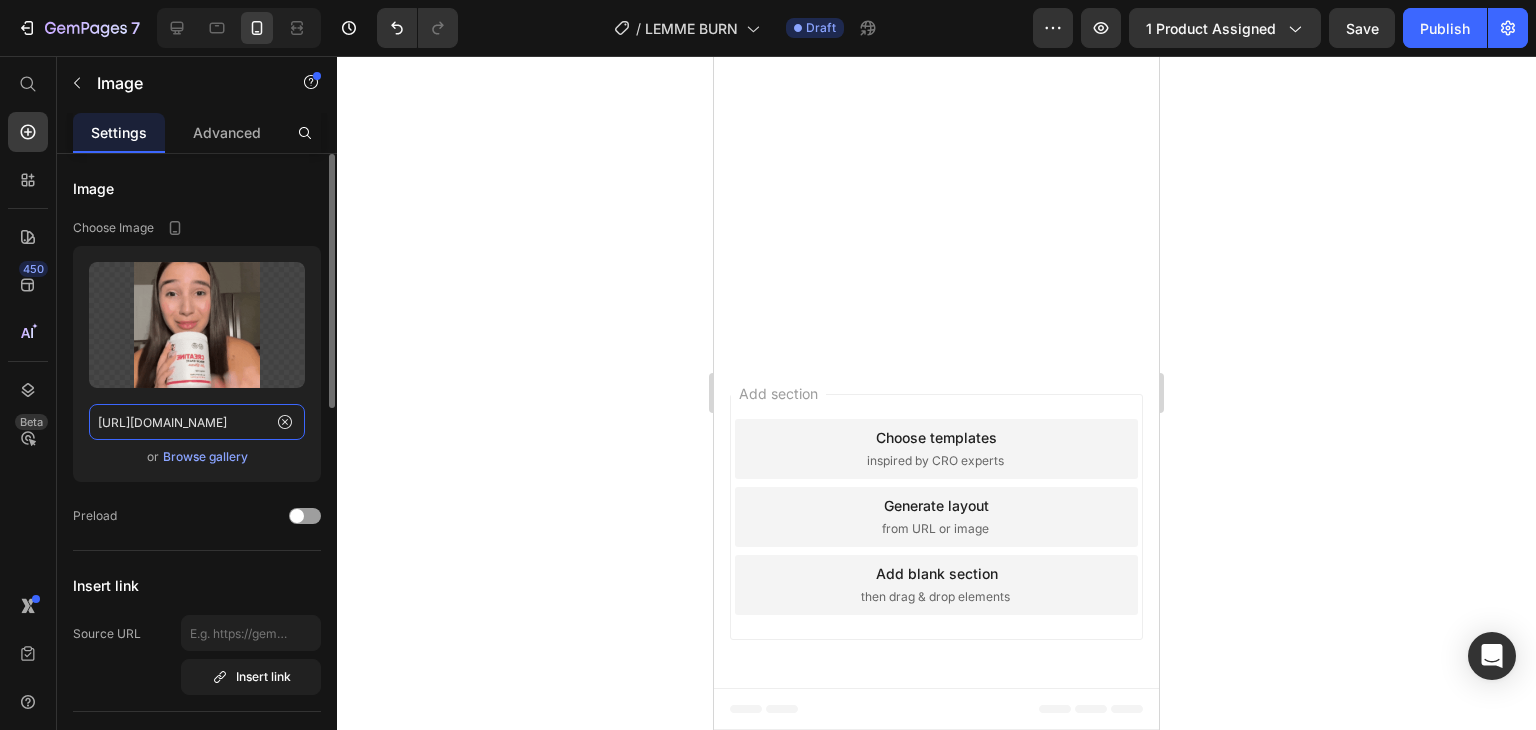 paste on "[DOMAIN_NAME][URL]" 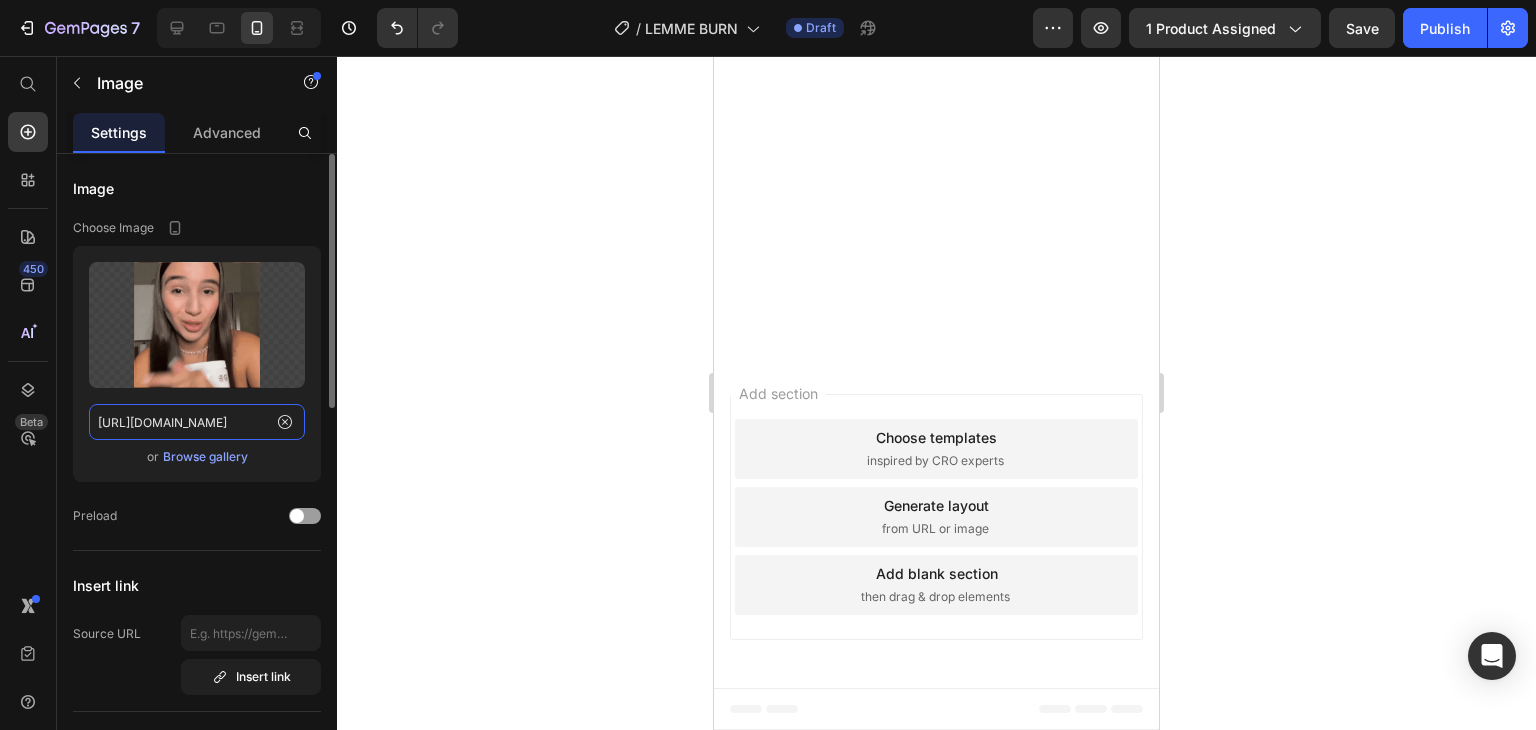 scroll, scrollTop: 0, scrollLeft: 1010, axis: horizontal 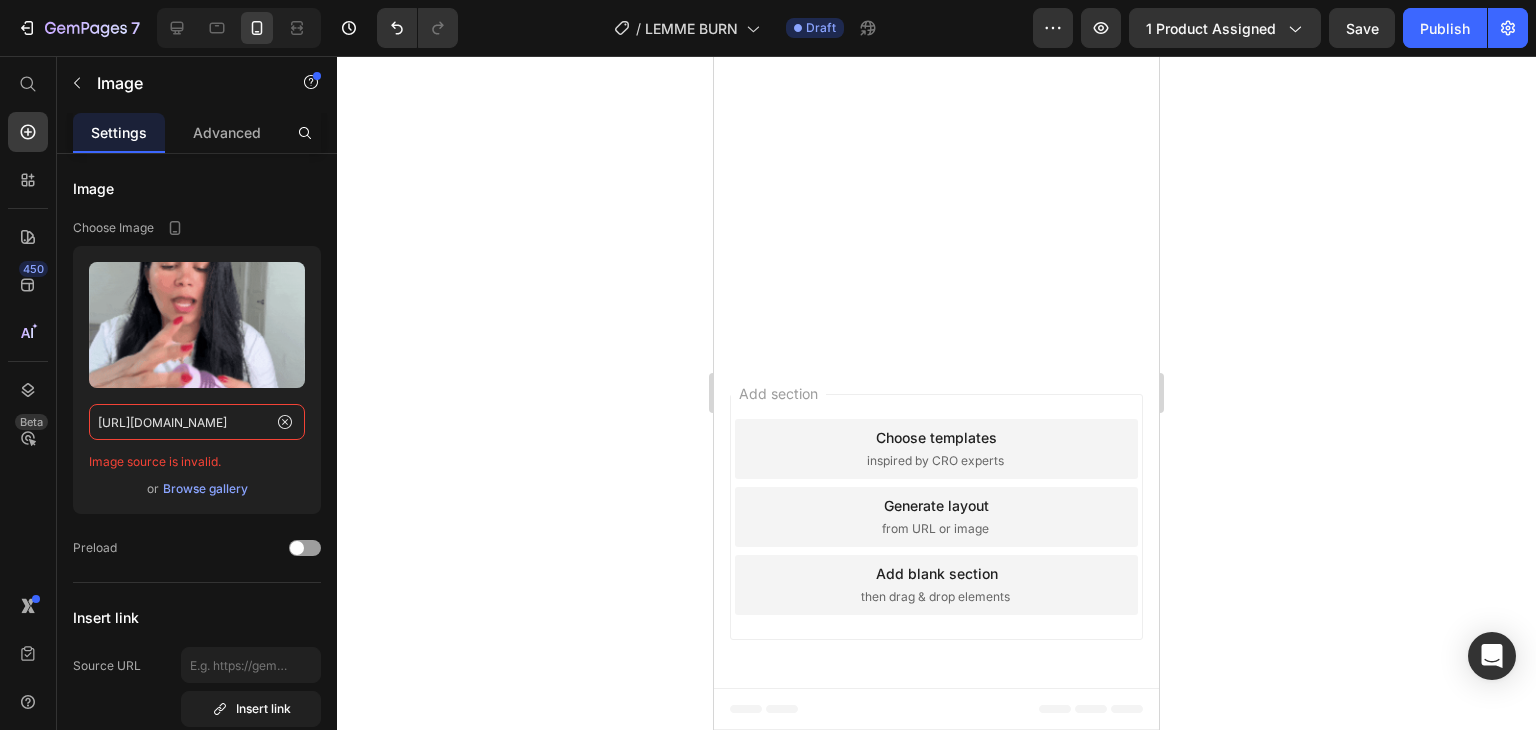 type on "[URL][DOMAIN_NAME]" 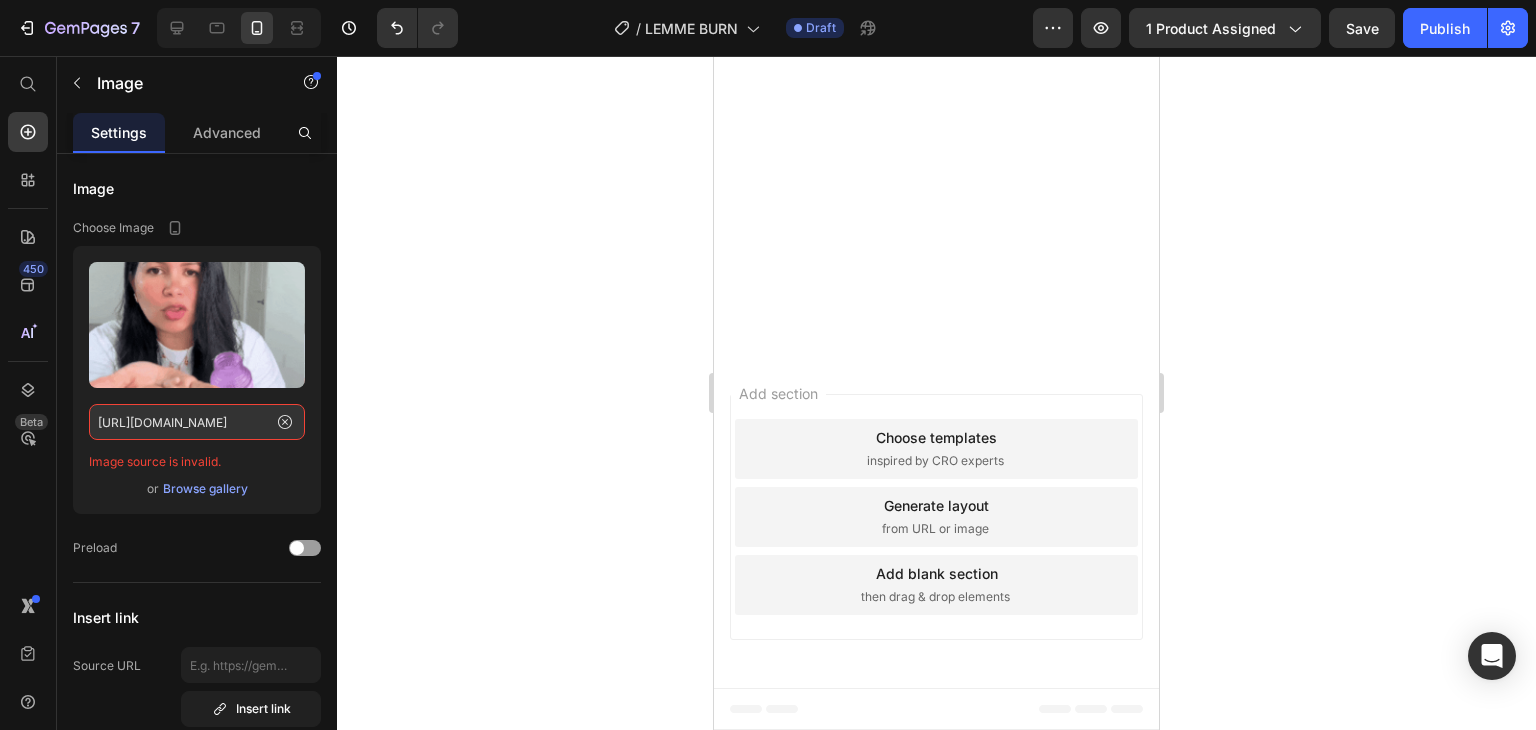 click 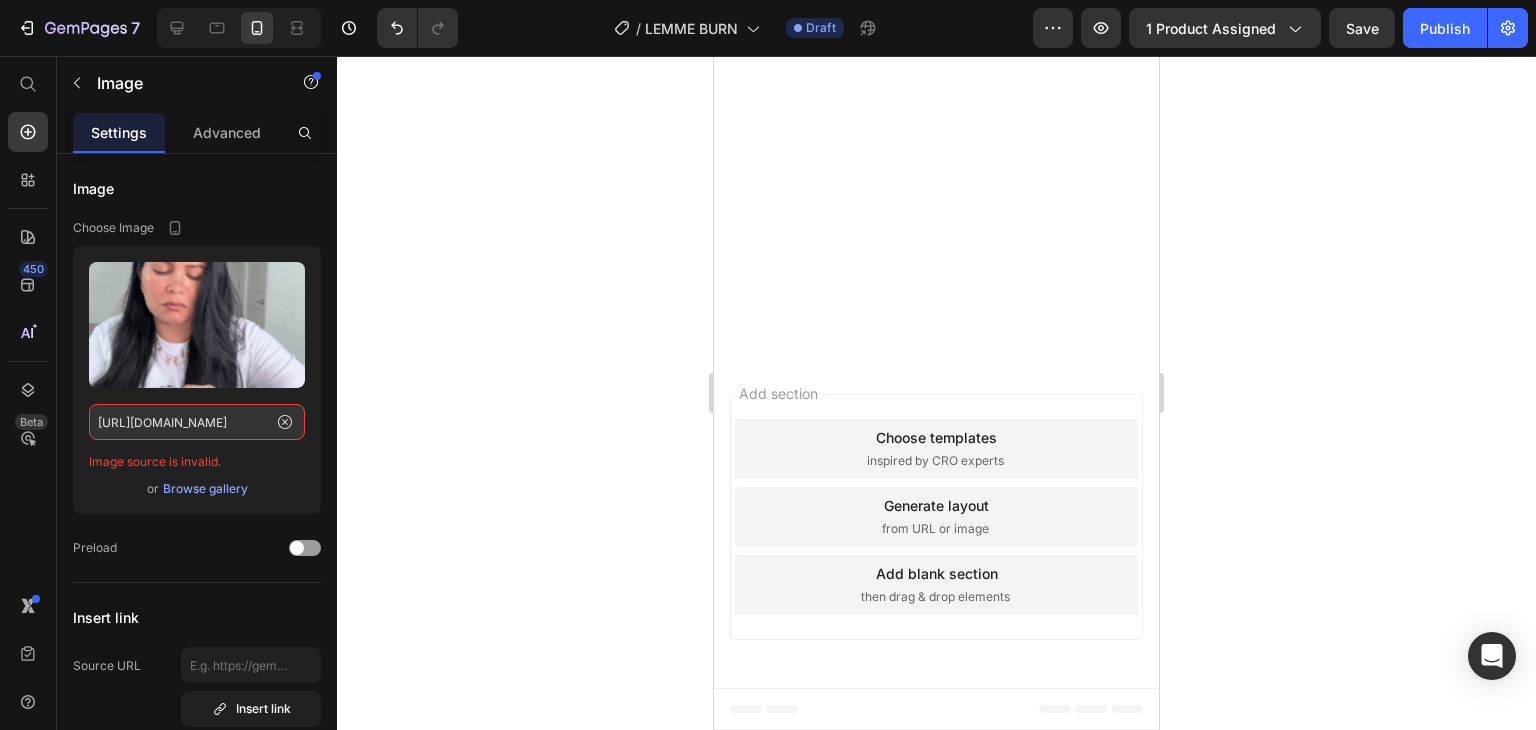 scroll, scrollTop: 0, scrollLeft: 0, axis: both 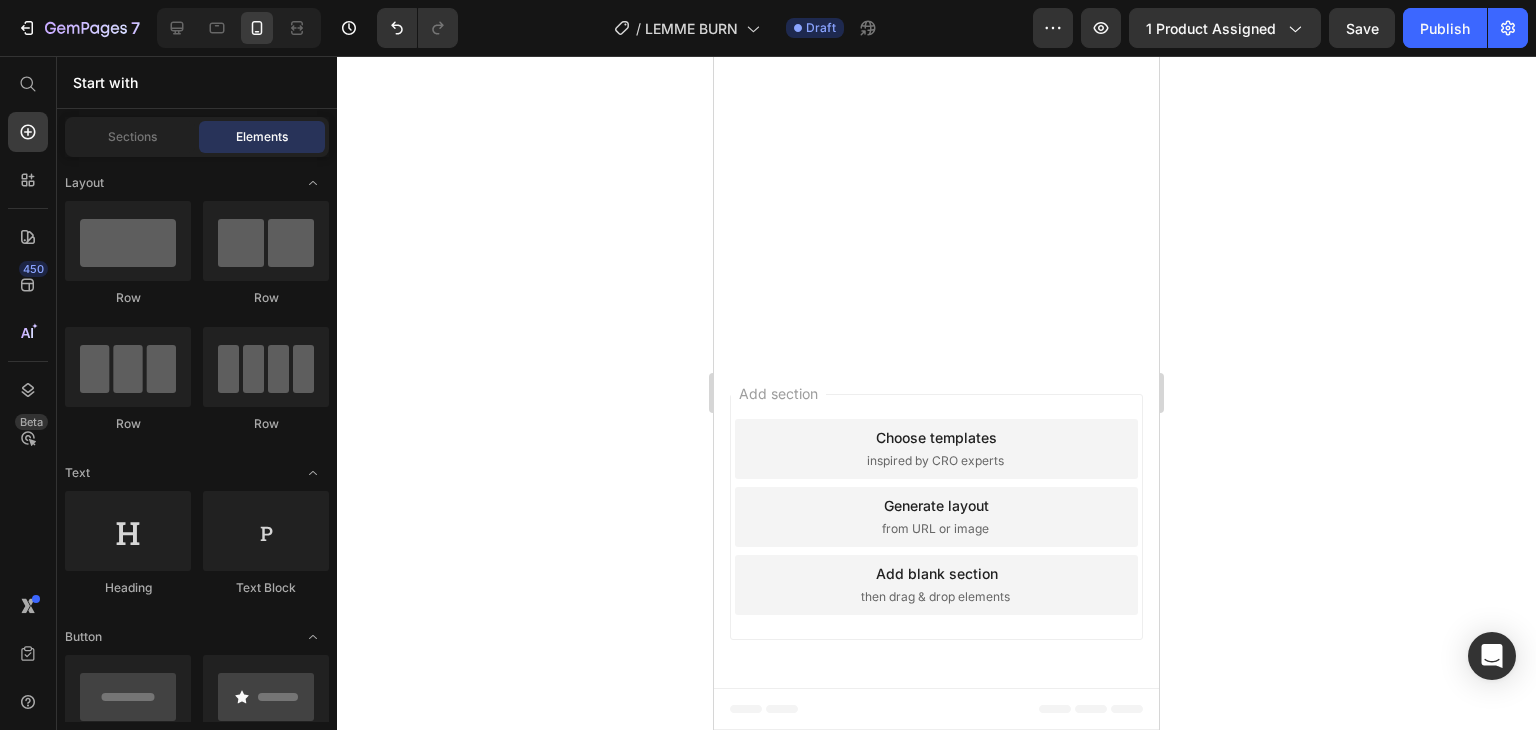 click at bounding box center (936, -1187) 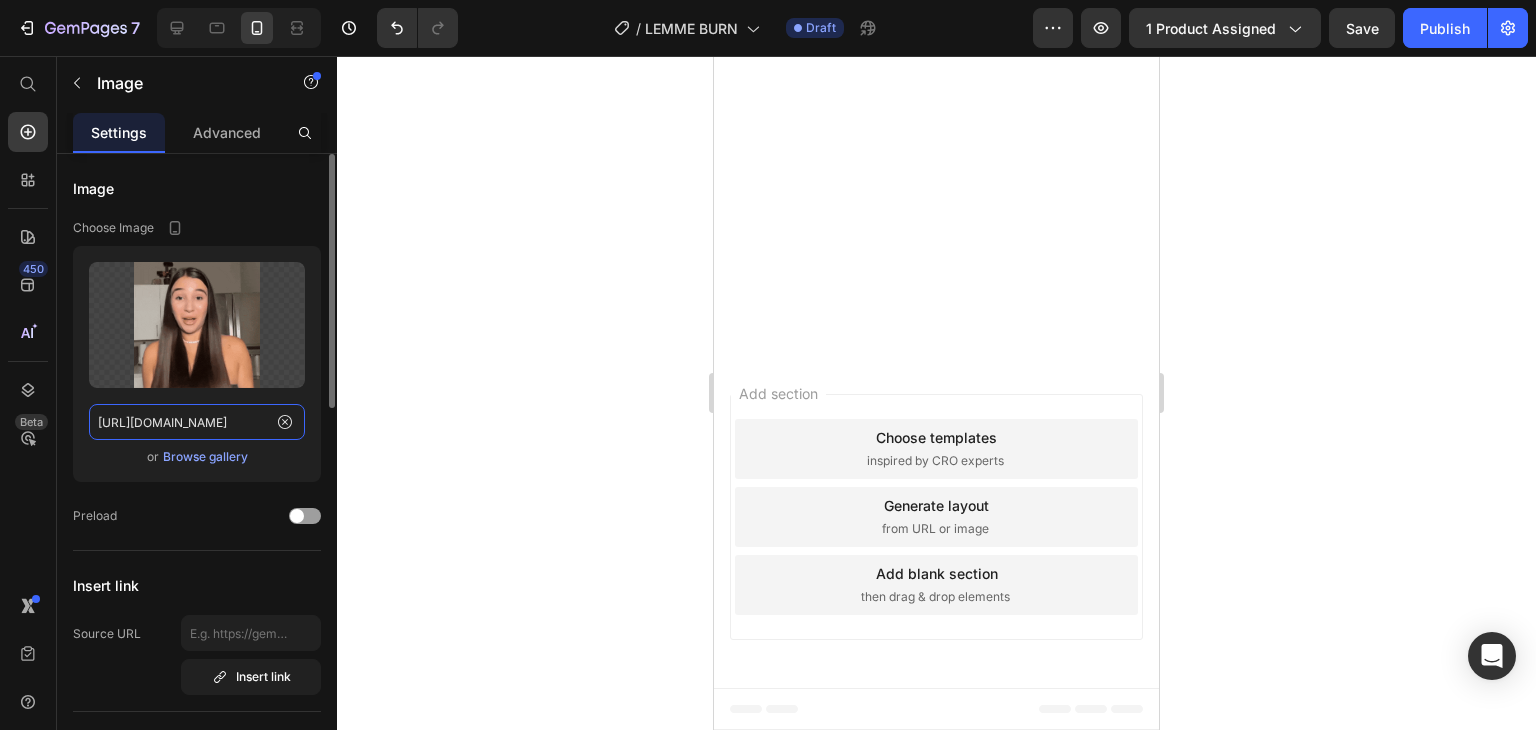 click on "[URL][DOMAIN_NAME]" 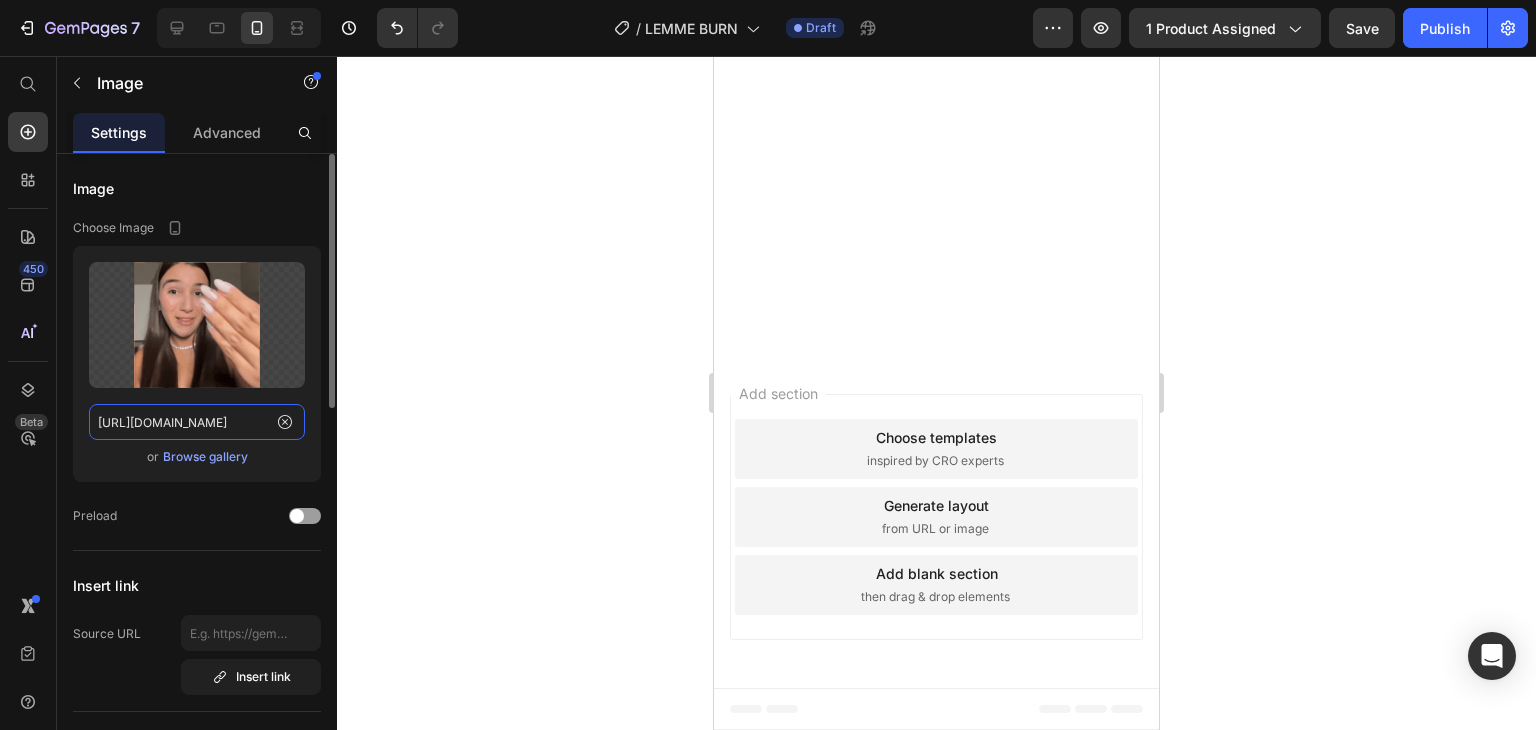 paste on "[DOMAIN_NAME][URL]" 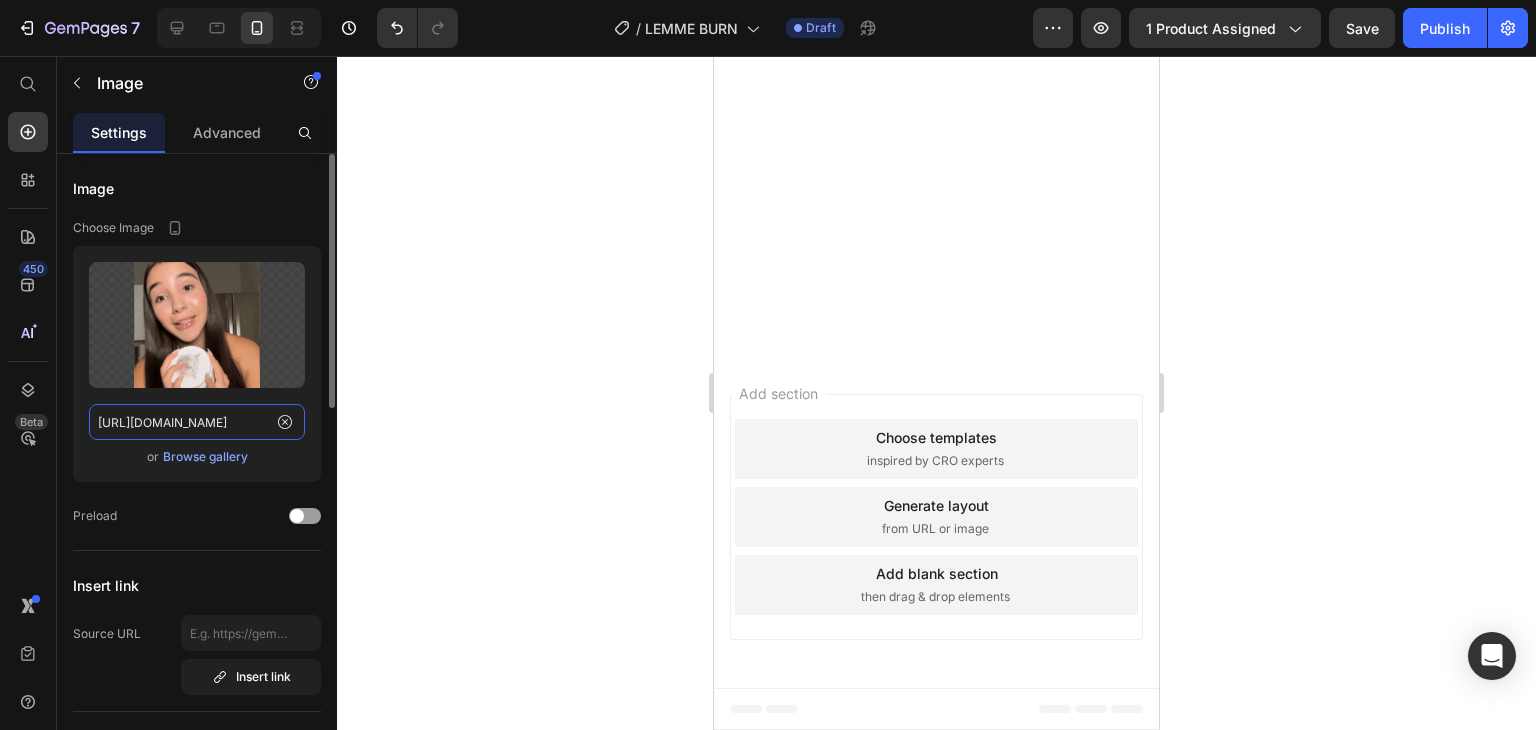 paste on "[URL][DOMAIN_NAME]" 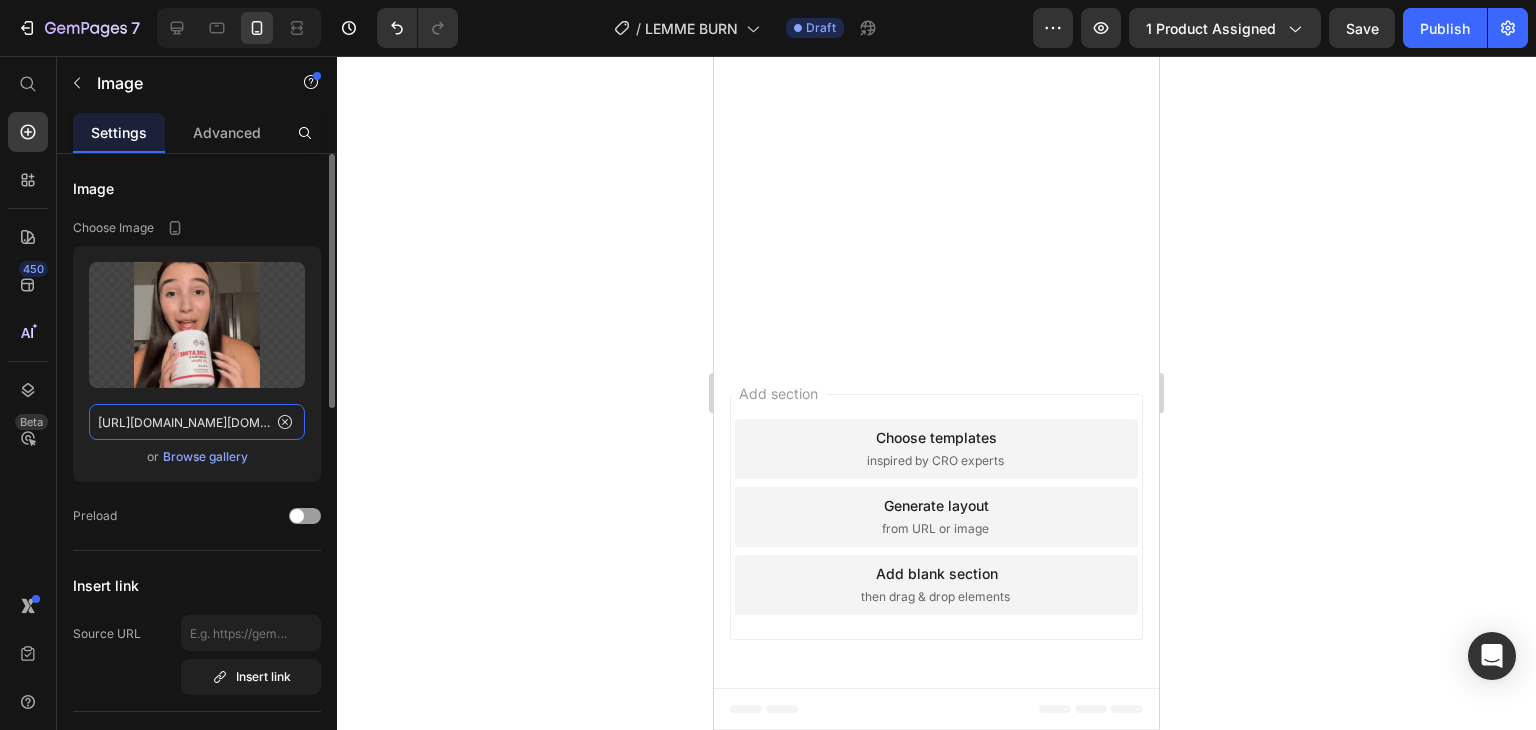 scroll, scrollTop: 0, scrollLeft: 2195, axis: horizontal 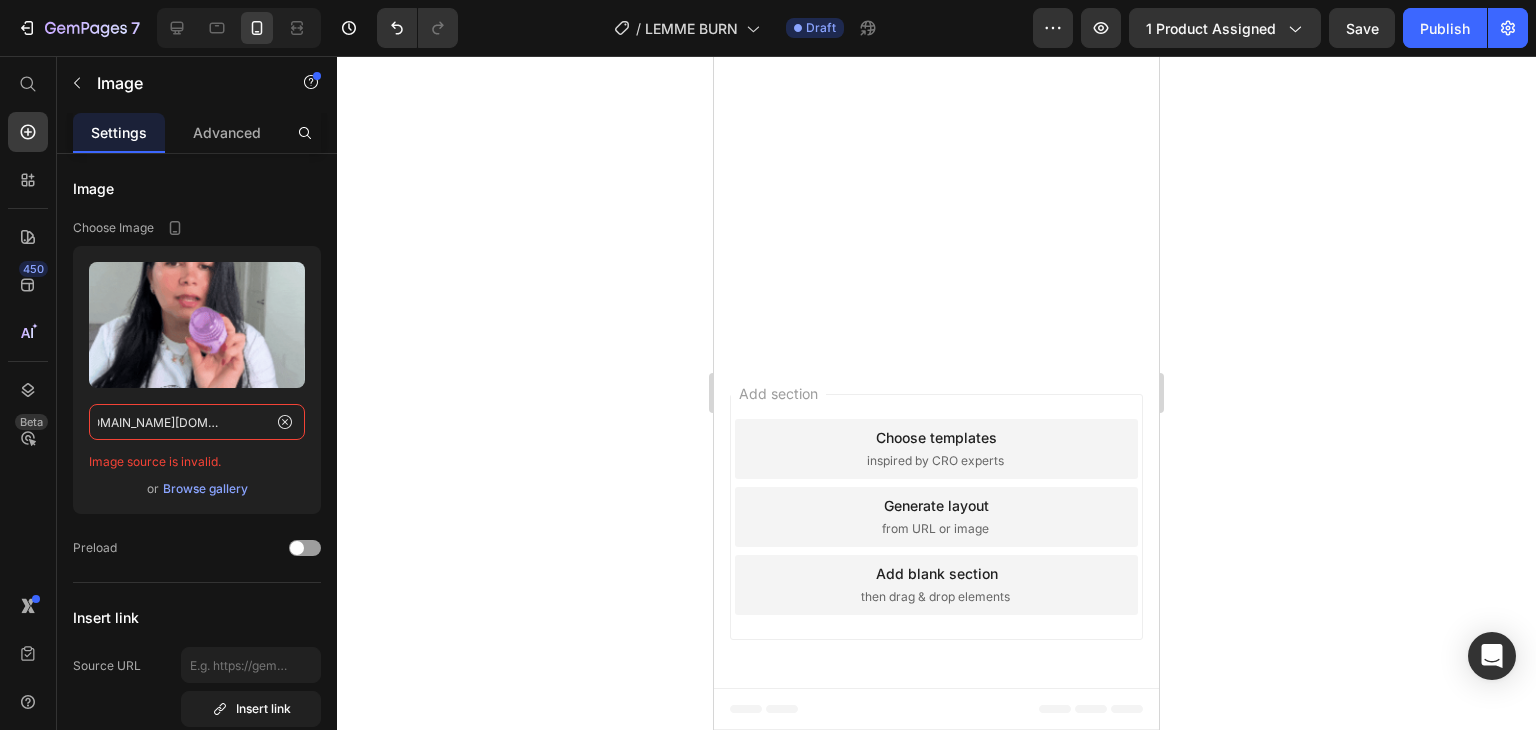 type on "[URL][DOMAIN_NAME][DOMAIN_NAME]" 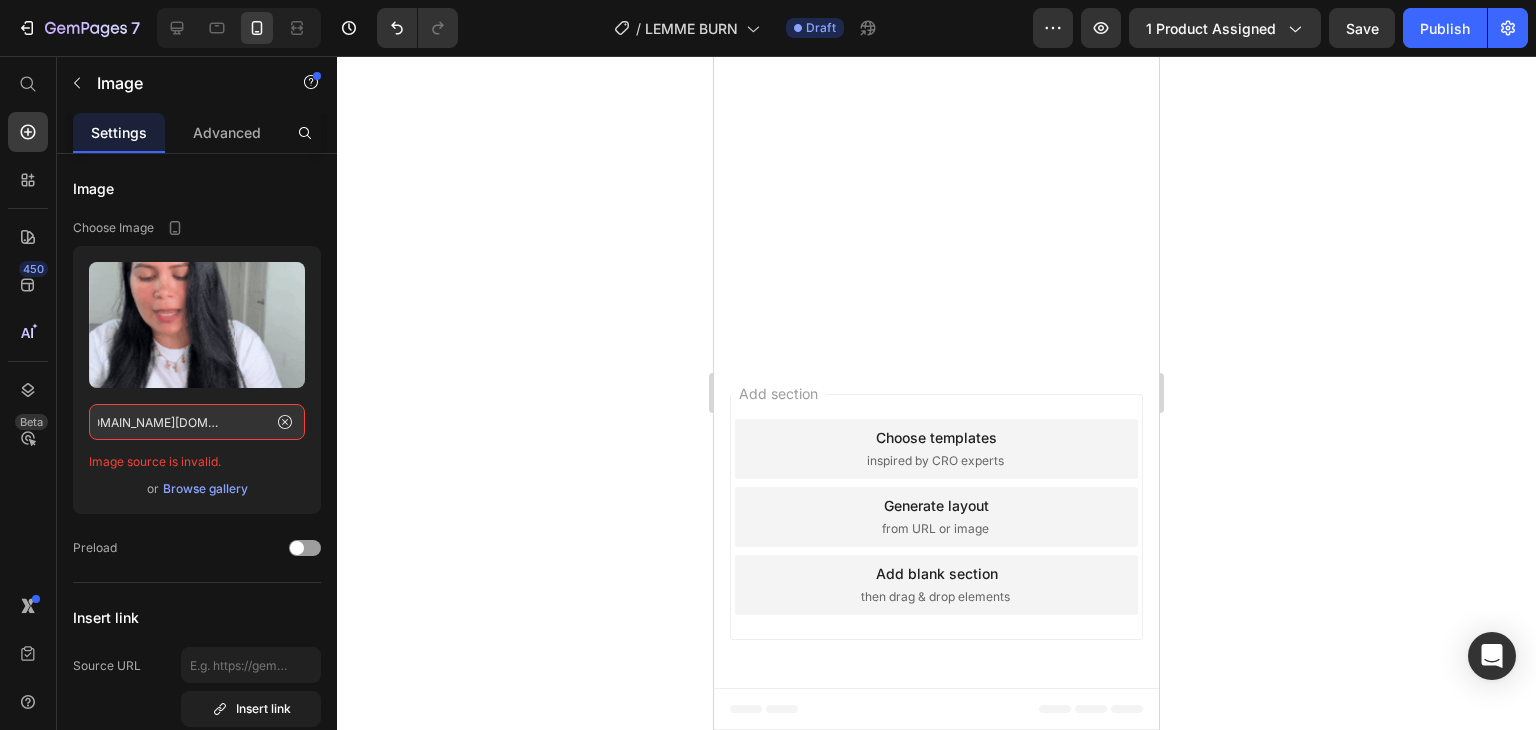 scroll, scrollTop: 0, scrollLeft: 0, axis: both 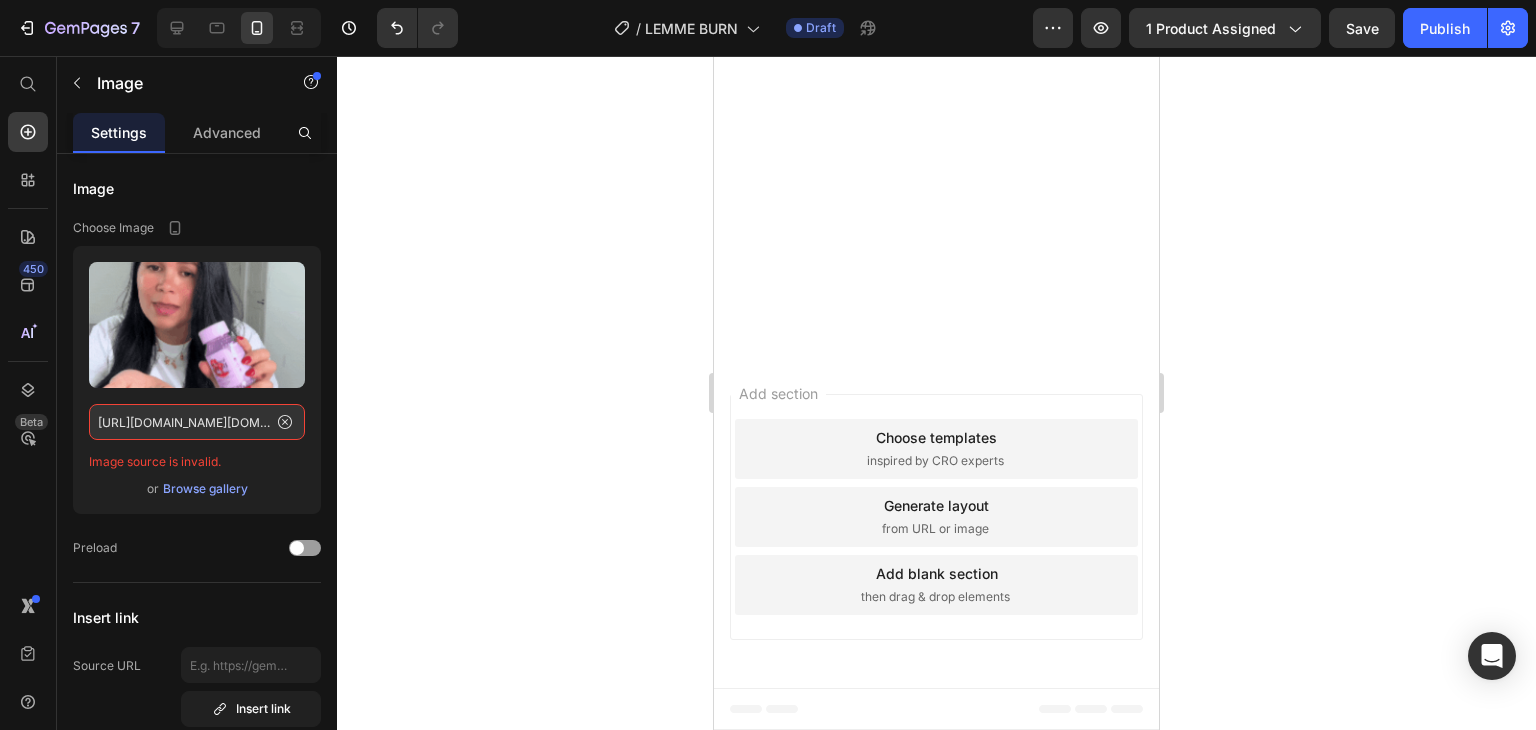click 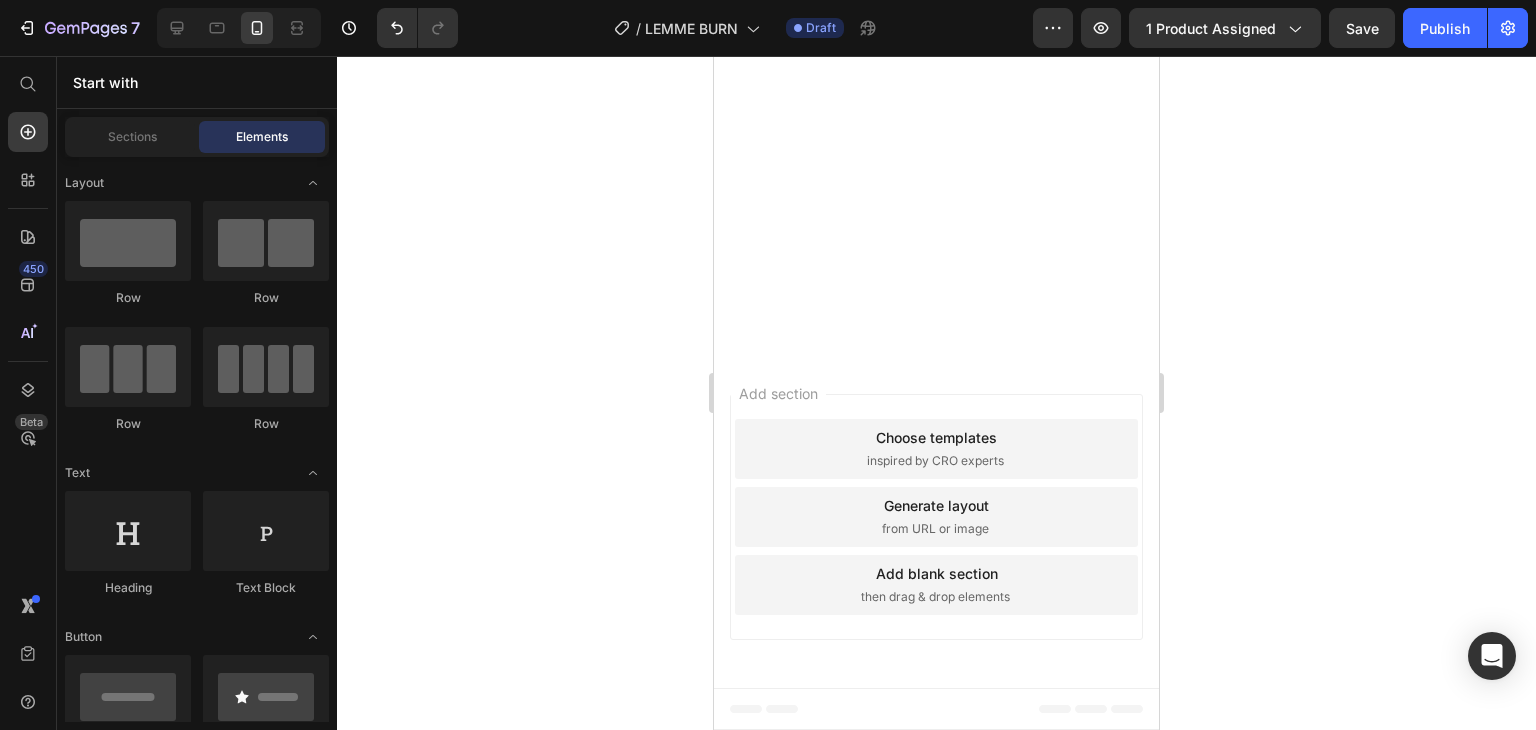 click at bounding box center [936, -1187] 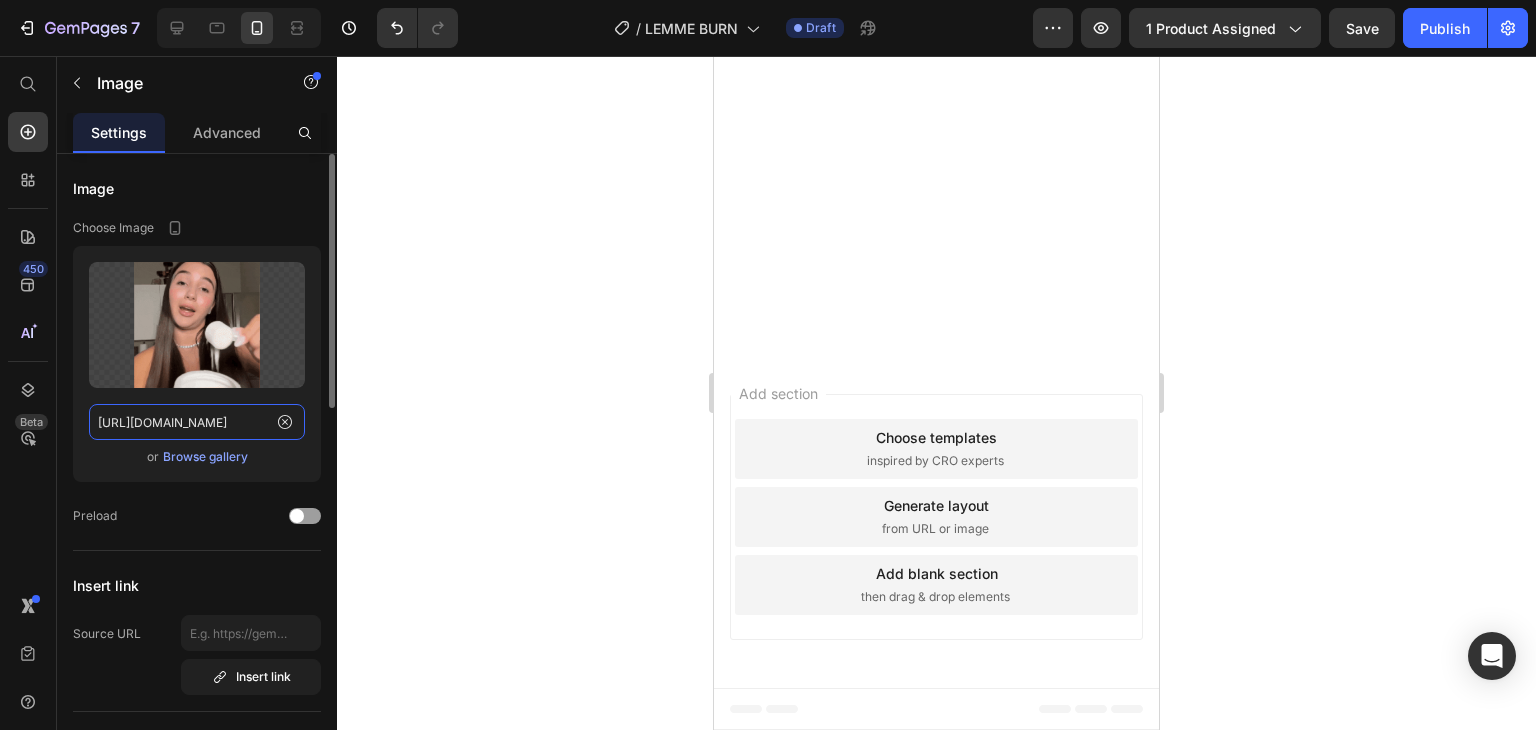 click on "[URL][DOMAIN_NAME]" 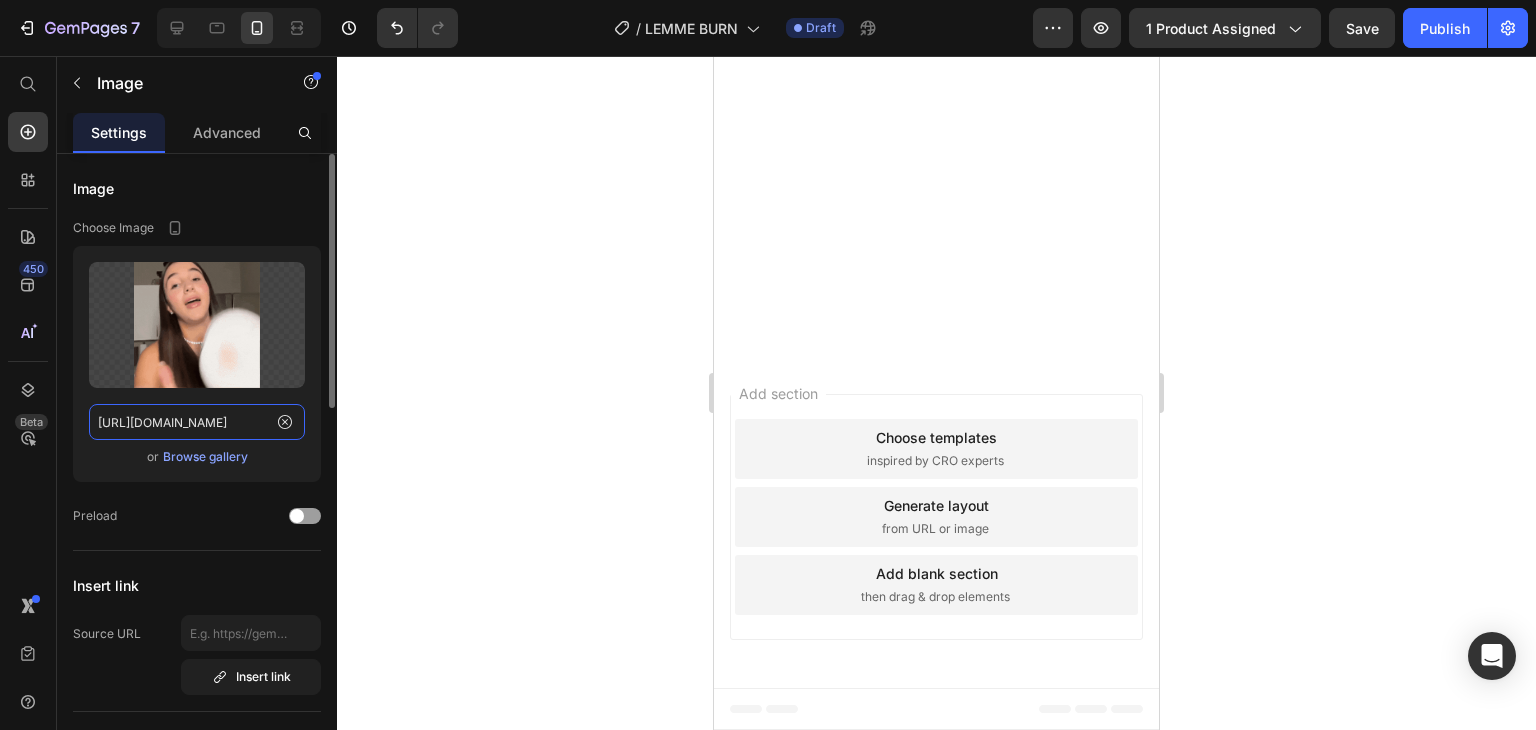 paste on "[DOMAIN_NAME][URL]" 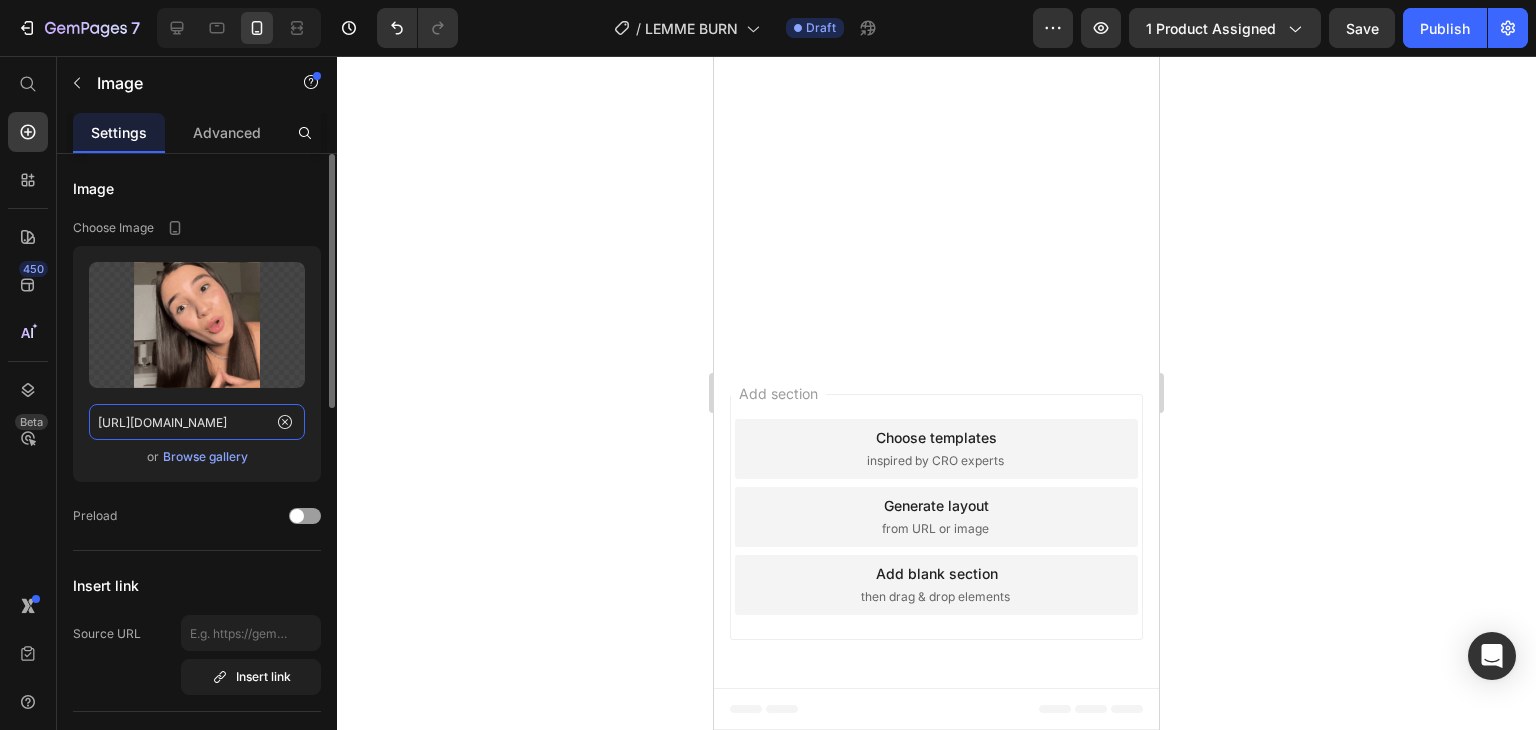 scroll, scrollTop: 0, scrollLeft: 1010, axis: horizontal 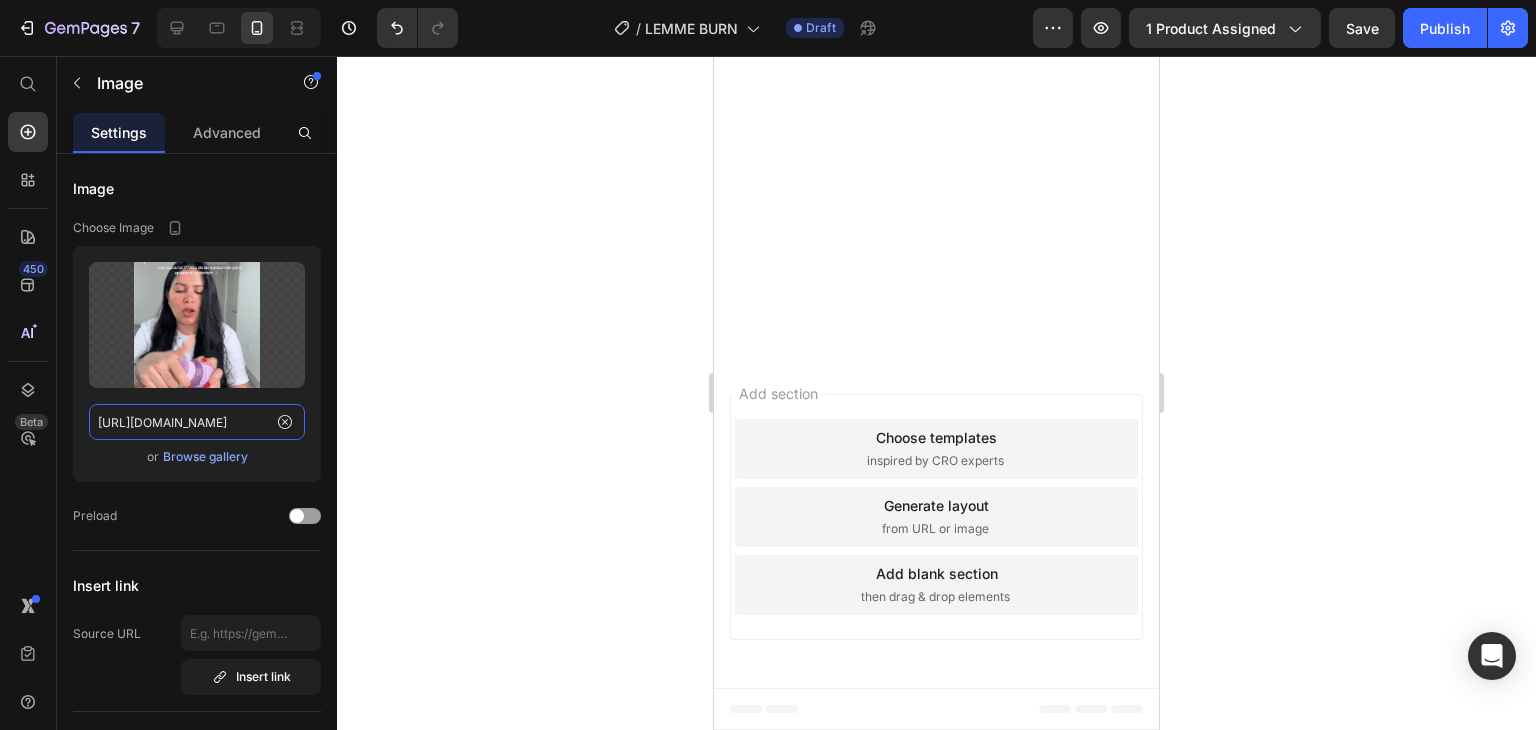 type on "[URL][DOMAIN_NAME]" 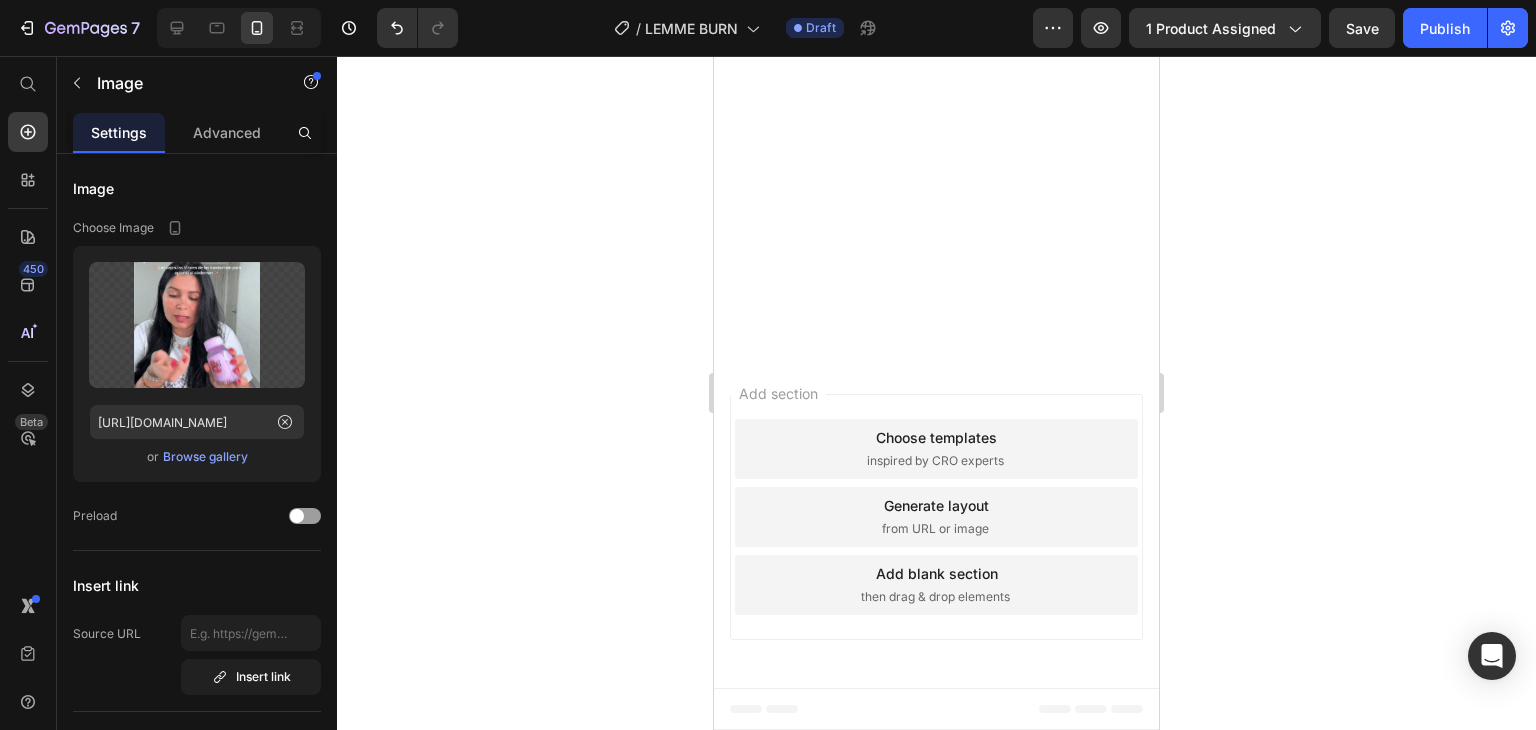 click 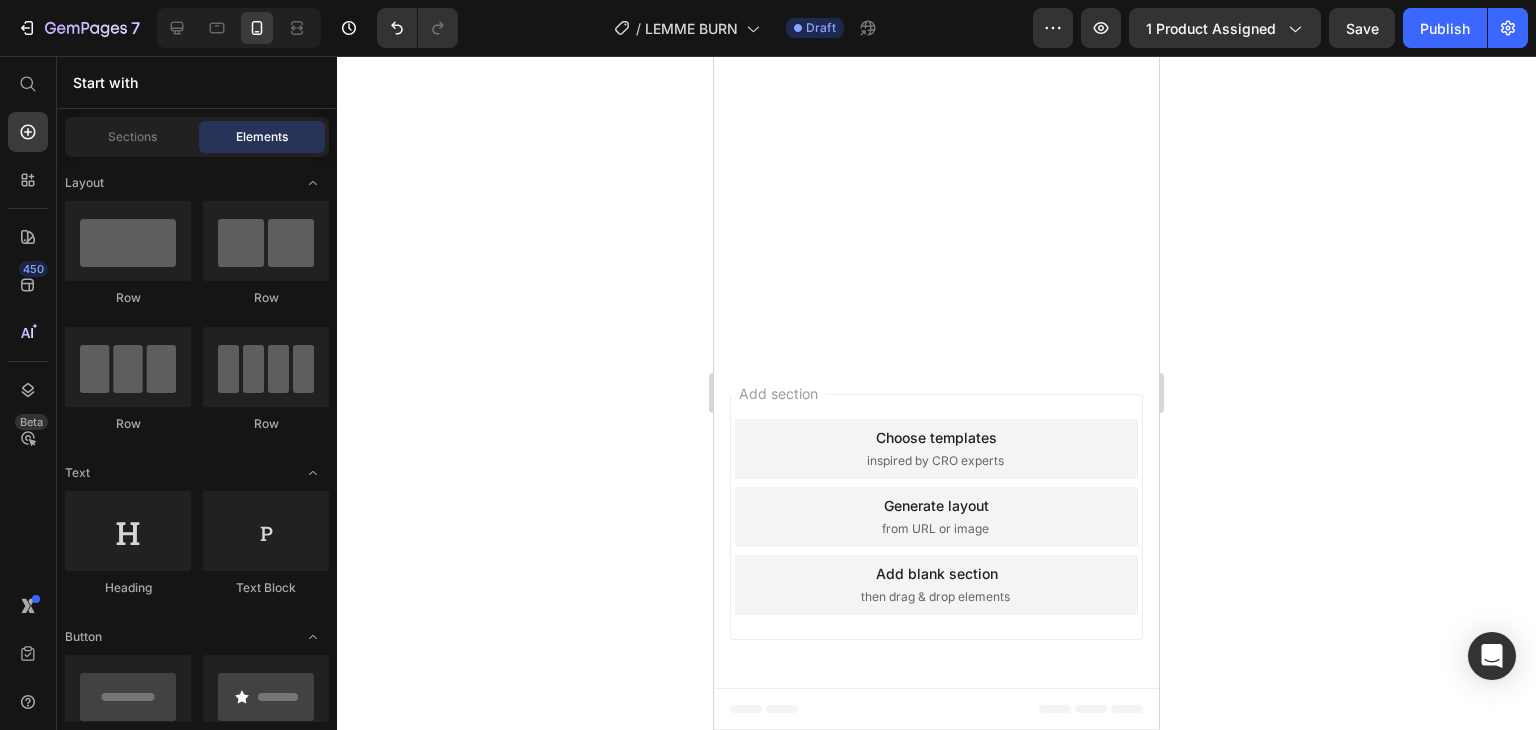 click at bounding box center (936, -1187) 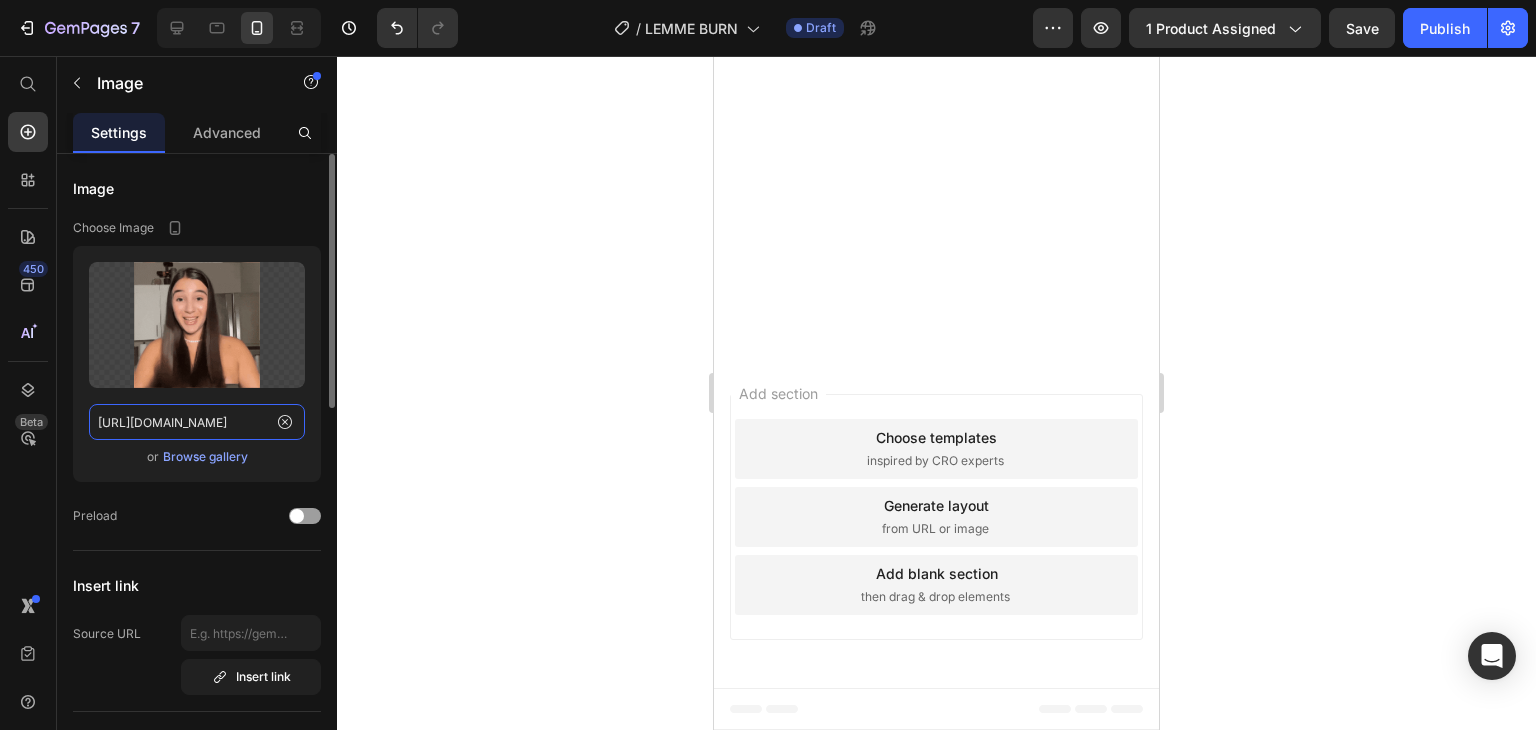 click on "[URL][DOMAIN_NAME]" 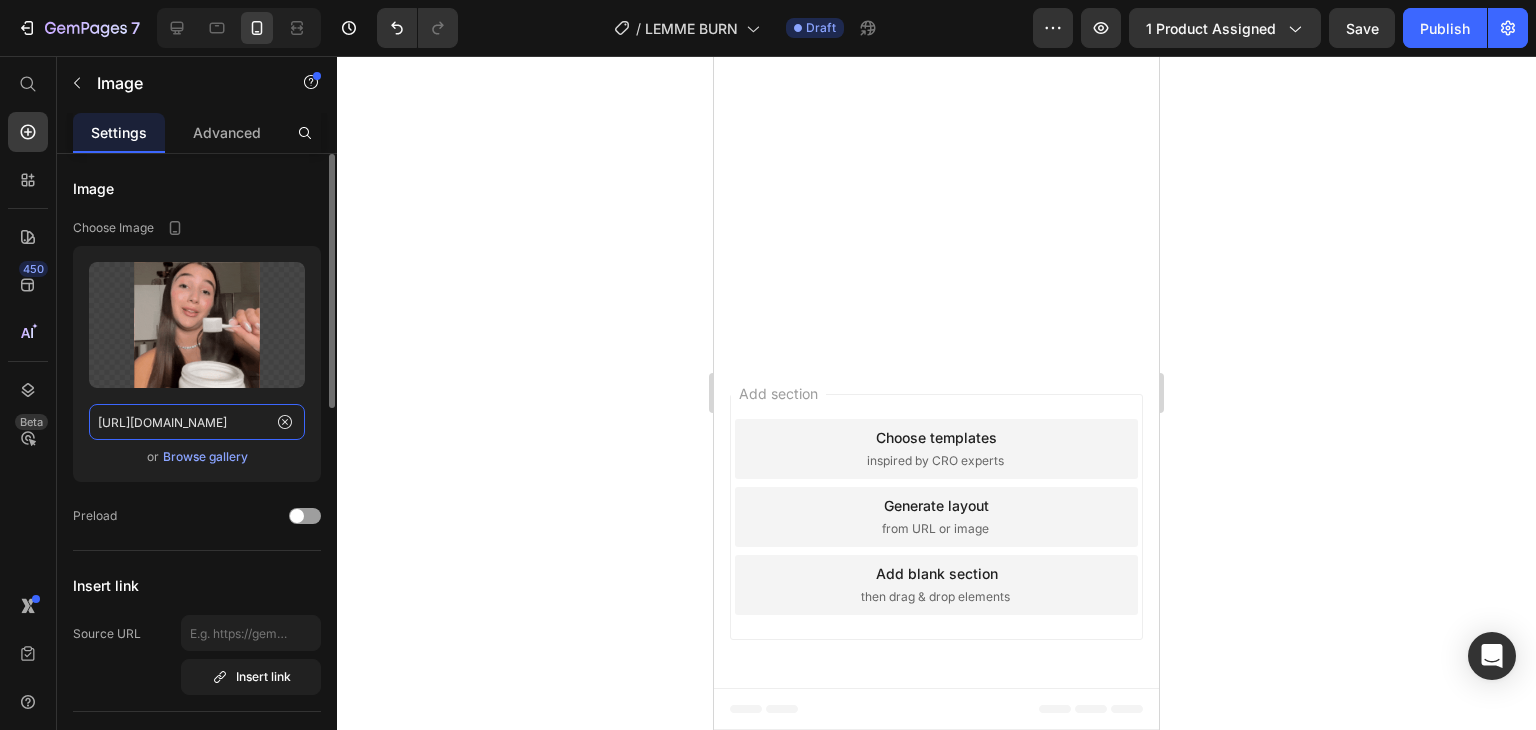 paste on "[DOMAIN_NAME][URL]" 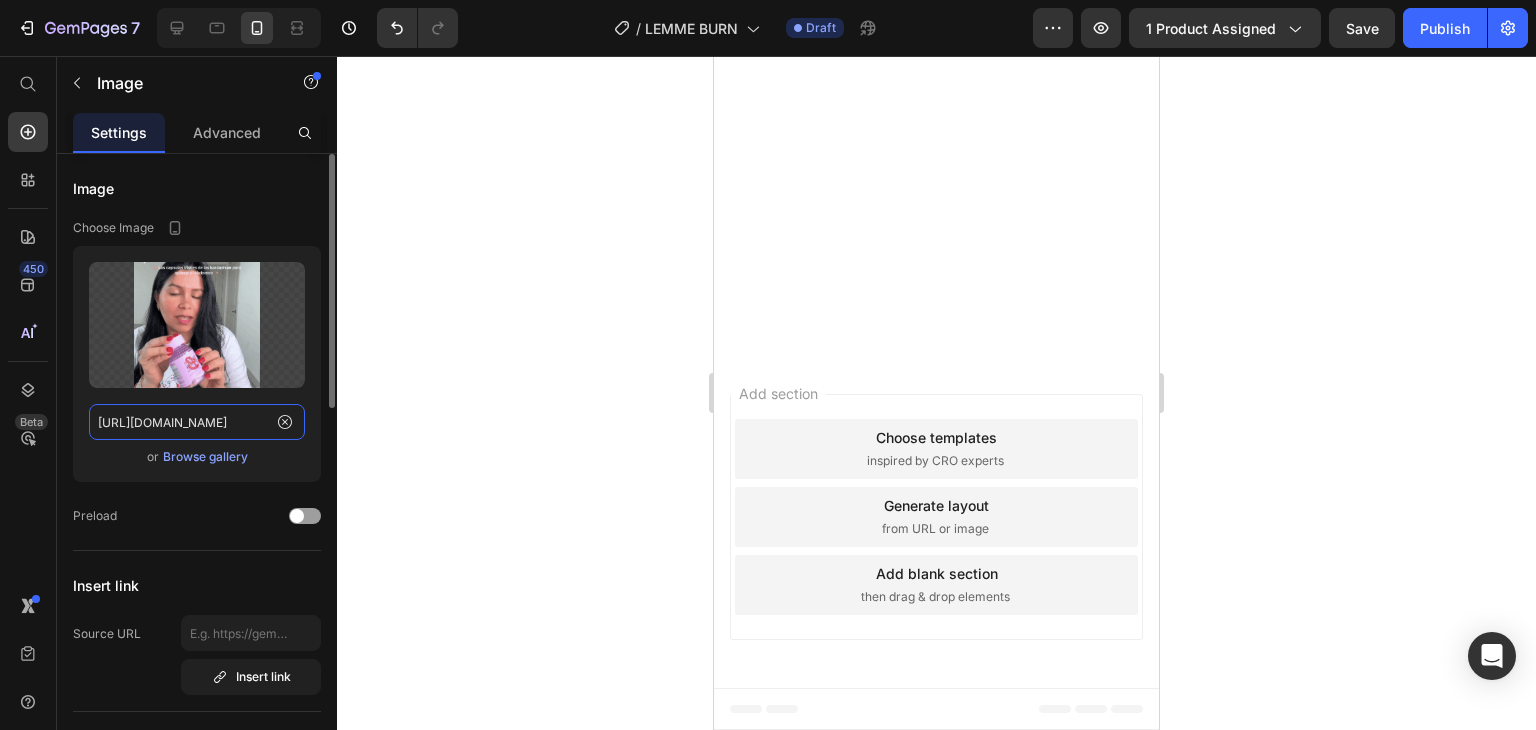 scroll, scrollTop: 0, scrollLeft: 1010, axis: horizontal 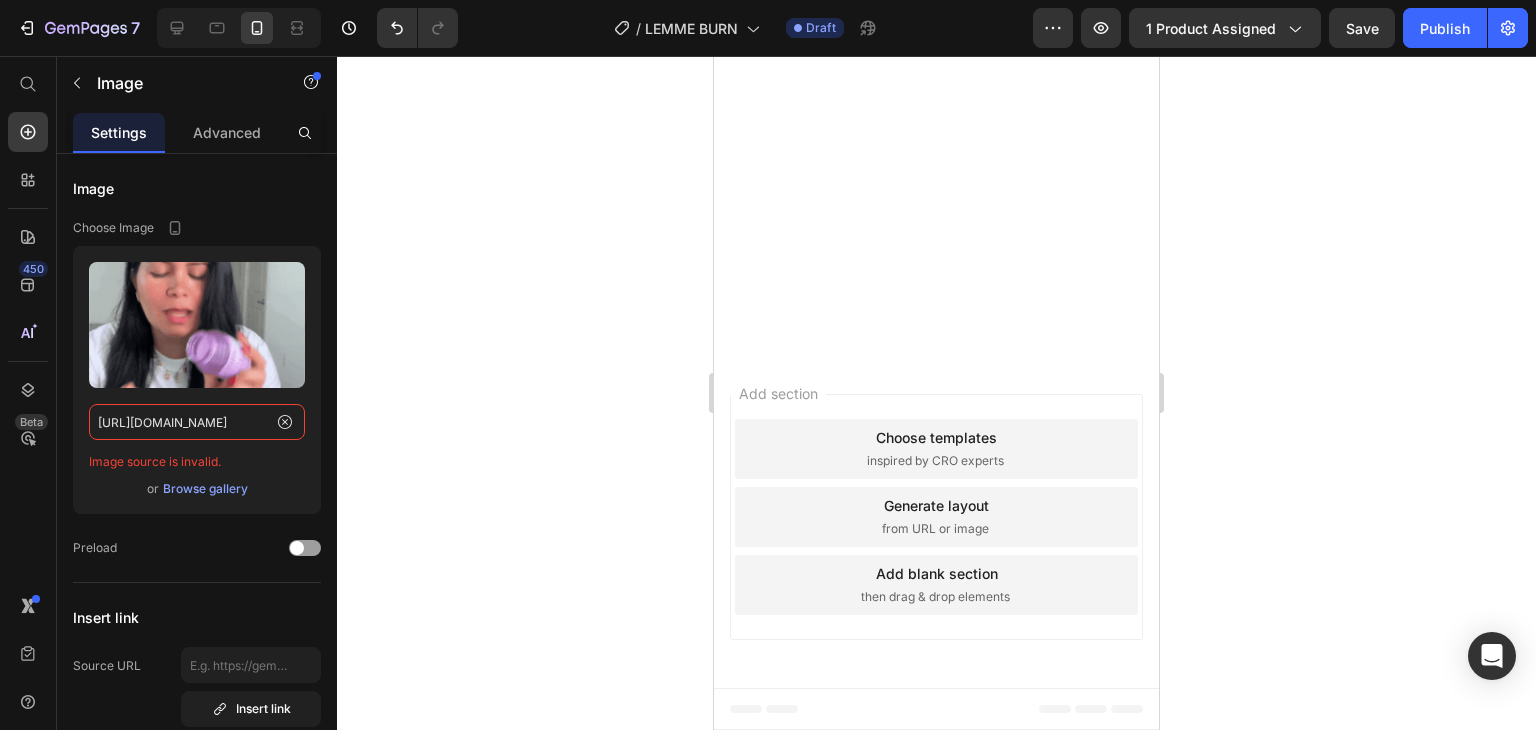 type on "[URL][DOMAIN_NAME]" 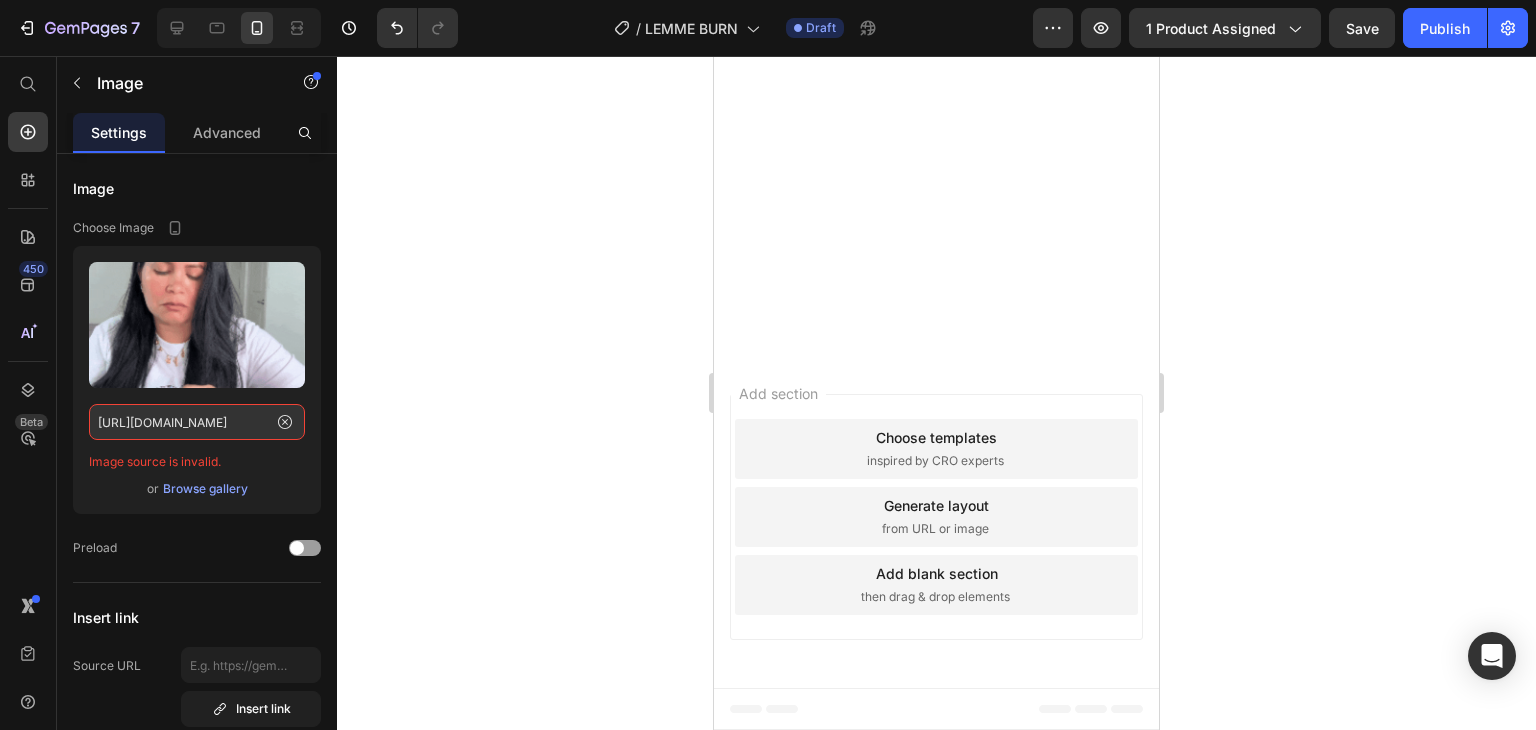 click 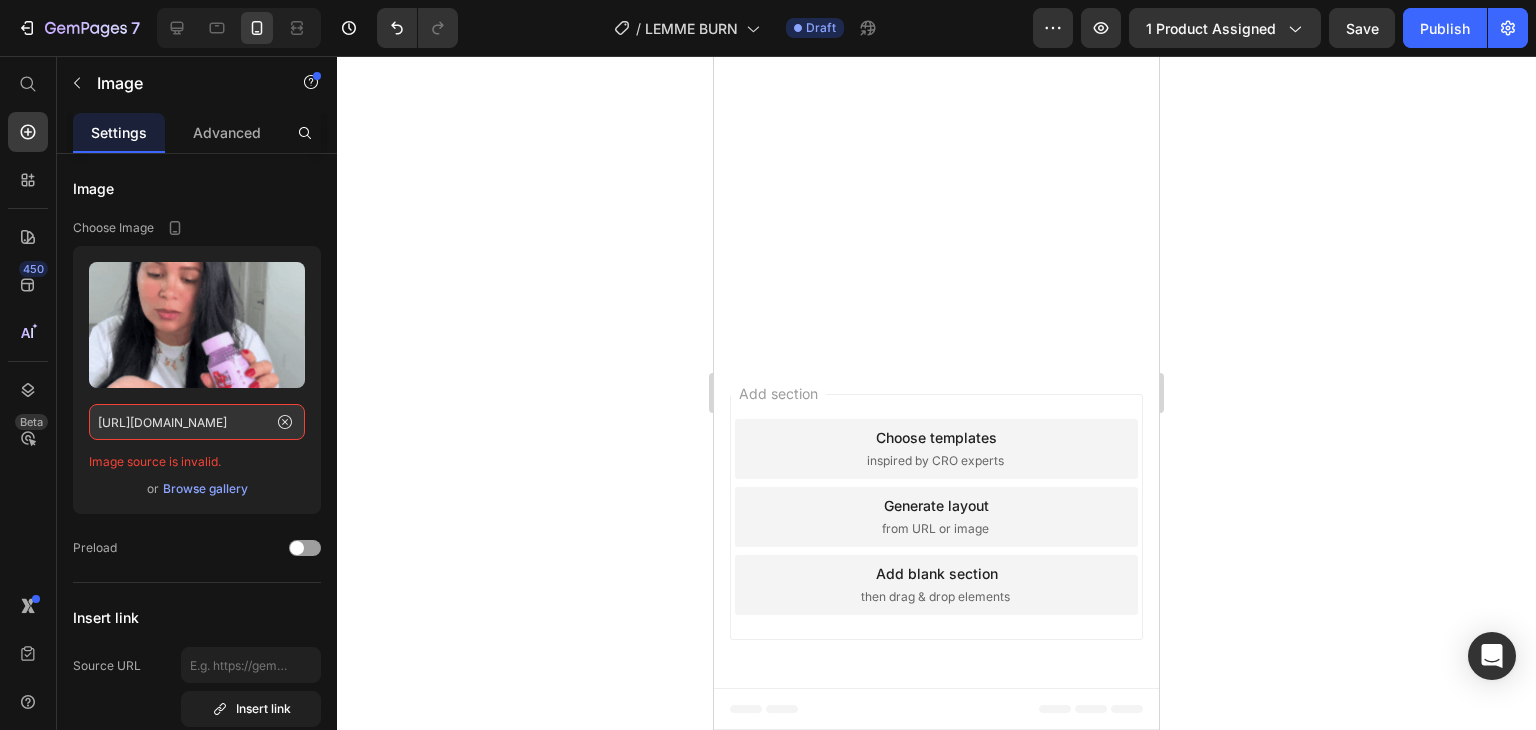 scroll, scrollTop: 0, scrollLeft: 0, axis: both 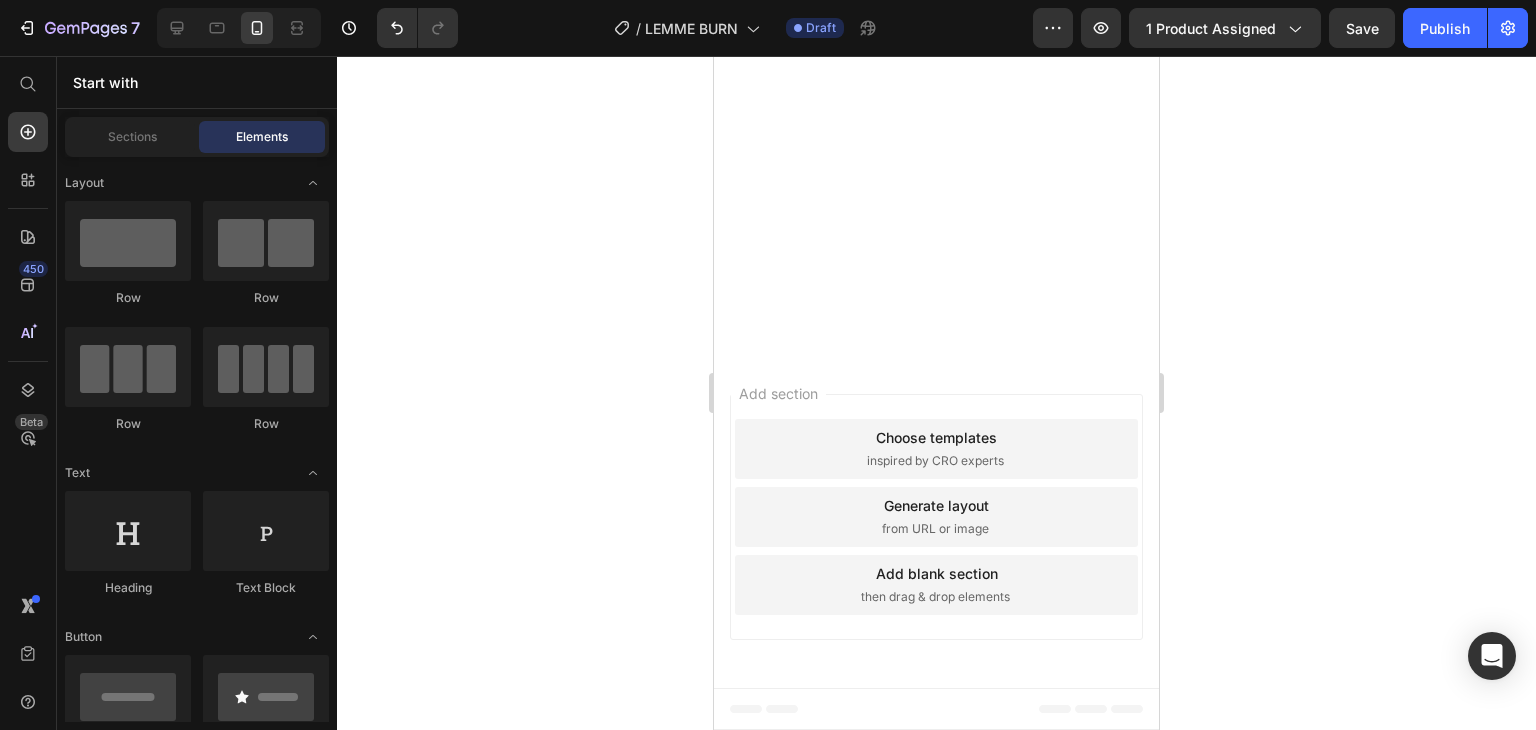drag, startPoint x: 891, startPoint y: 365, endPoint x: 880, endPoint y: 371, distance: 12.529964 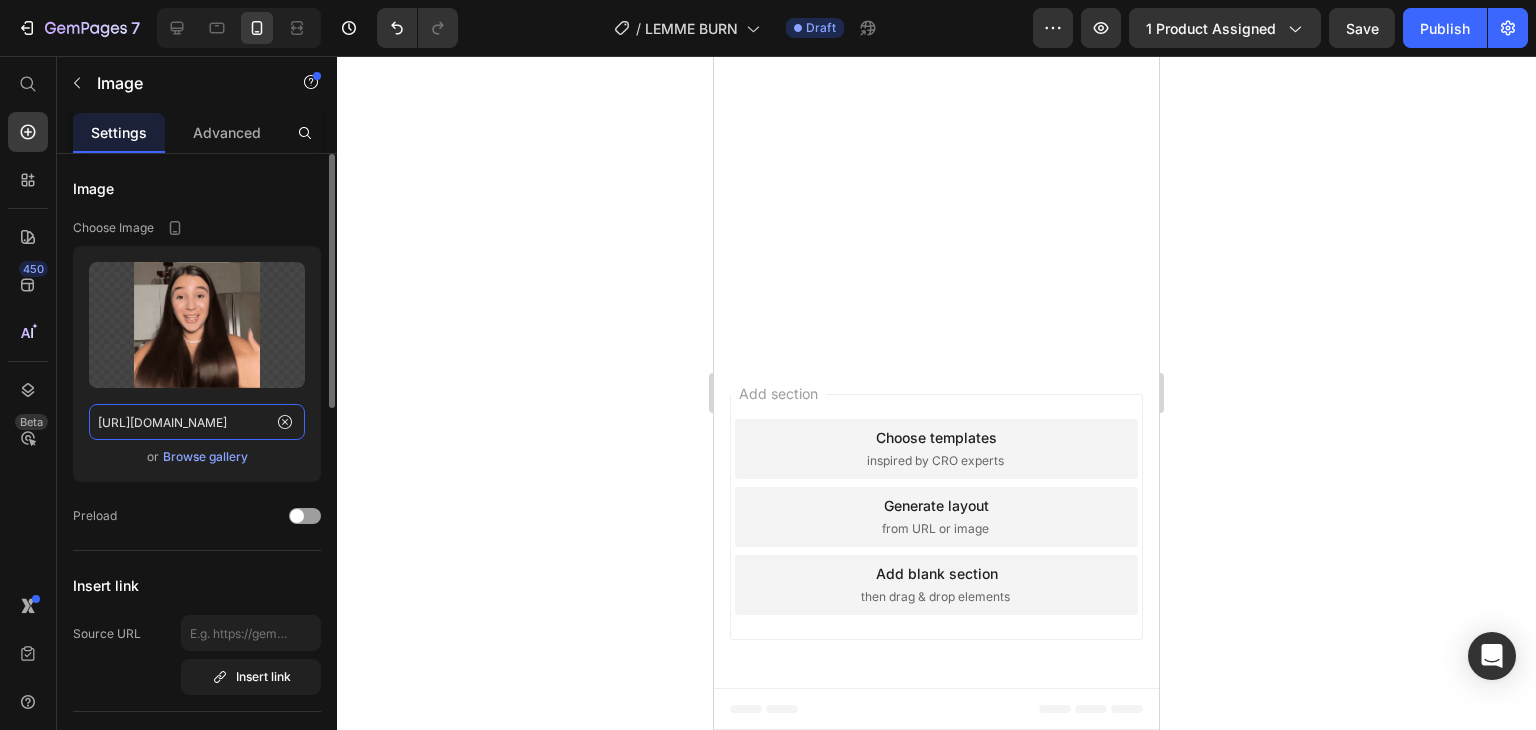 click on "[URL][DOMAIN_NAME]" 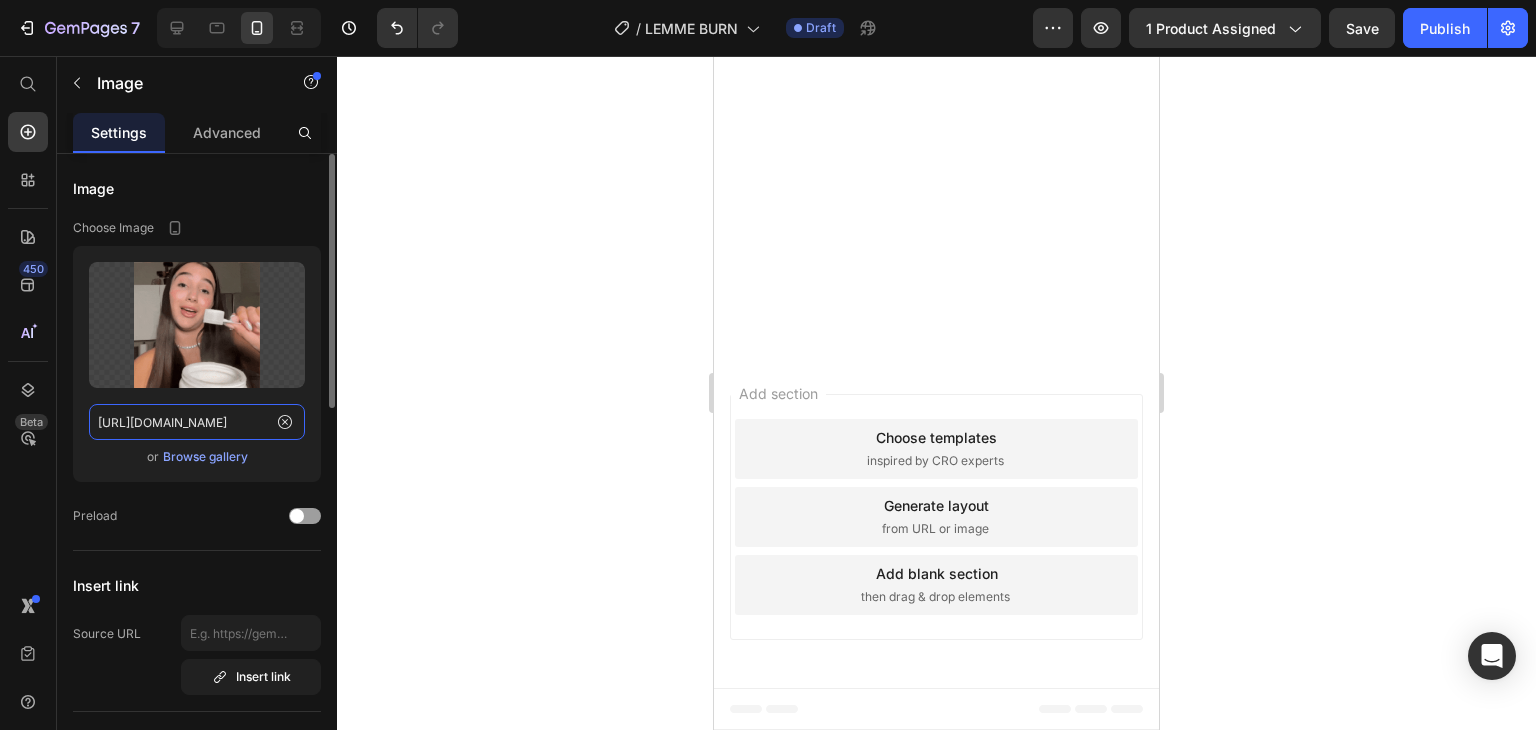 paste on "[DOMAIN_NAME][URL]" 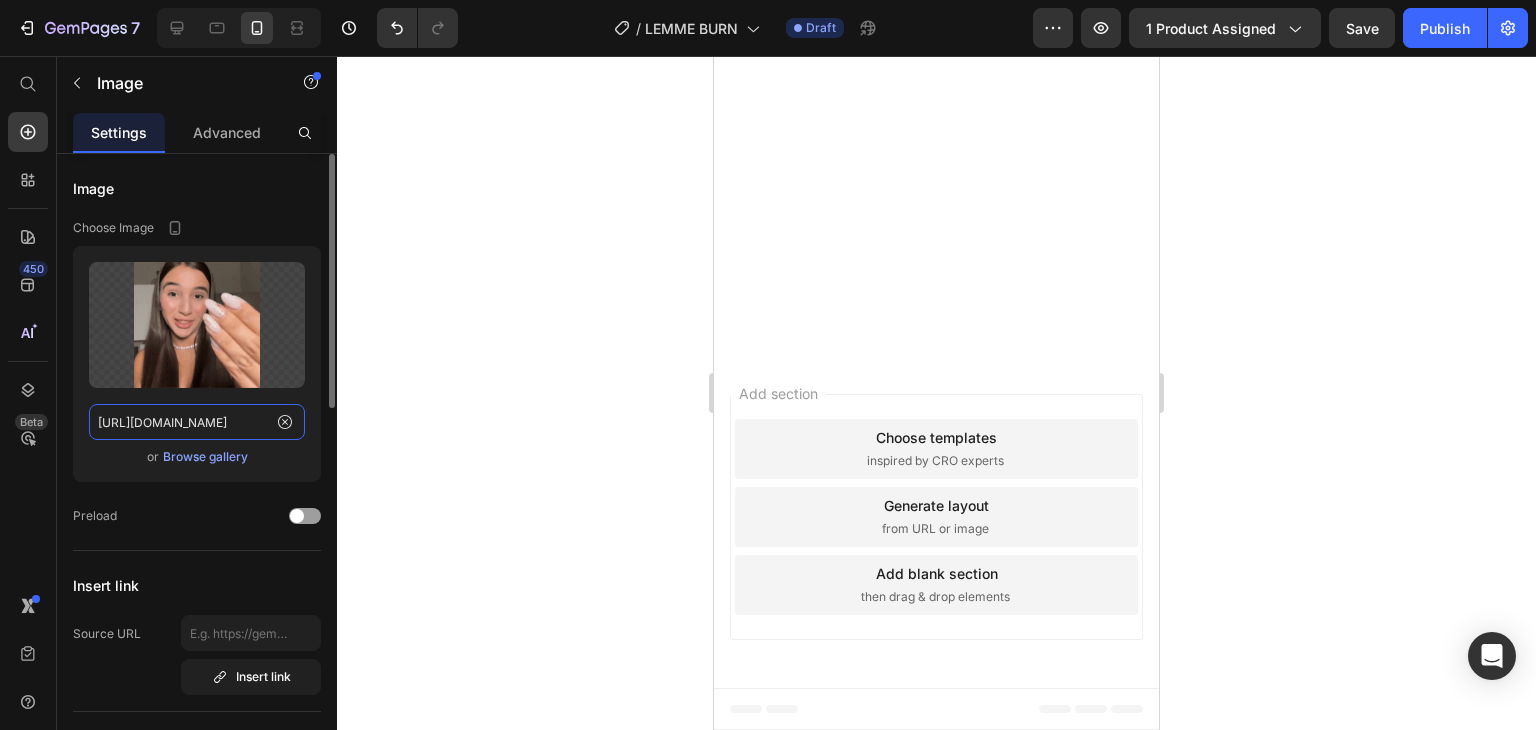 scroll, scrollTop: 0, scrollLeft: 1010, axis: horizontal 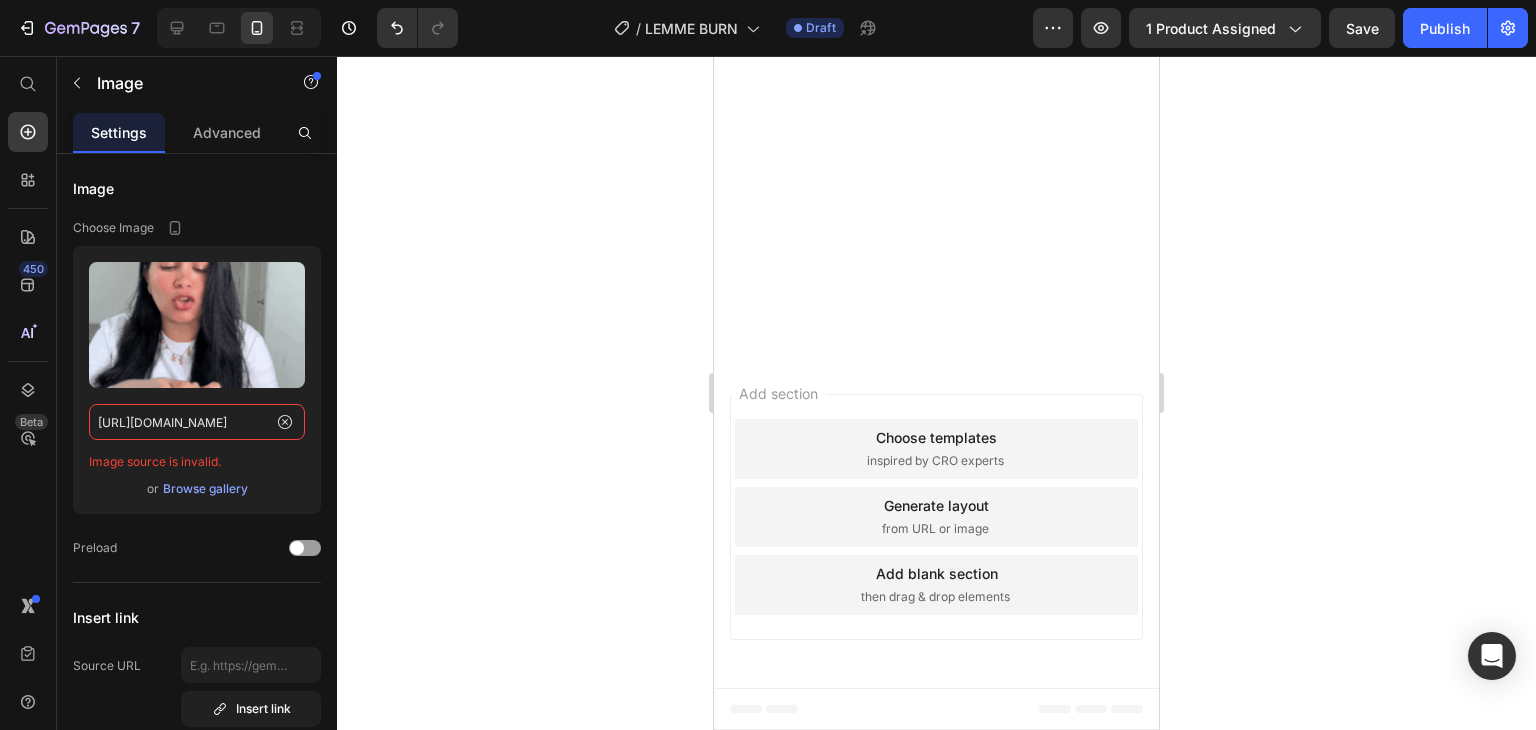 type on "[URL][DOMAIN_NAME]" 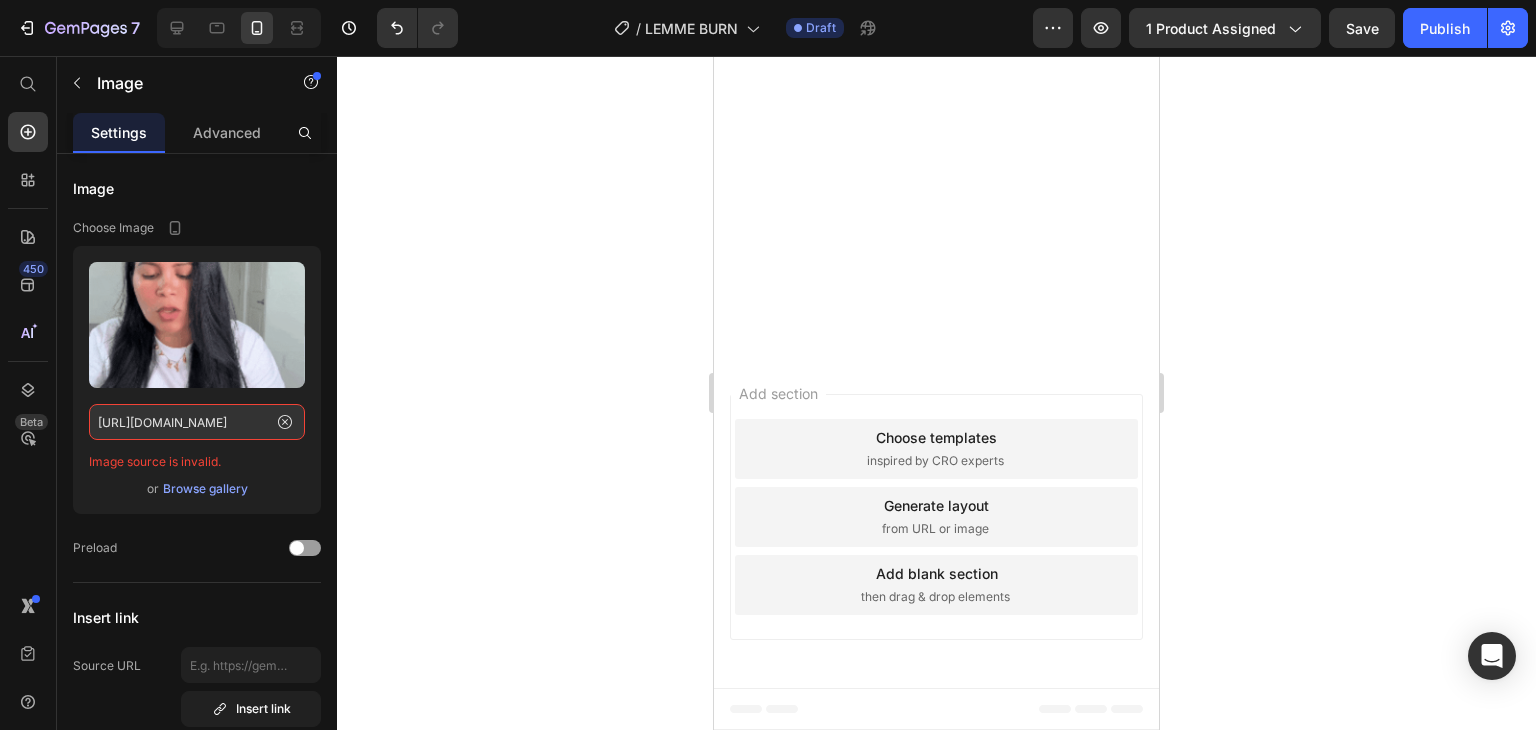 click 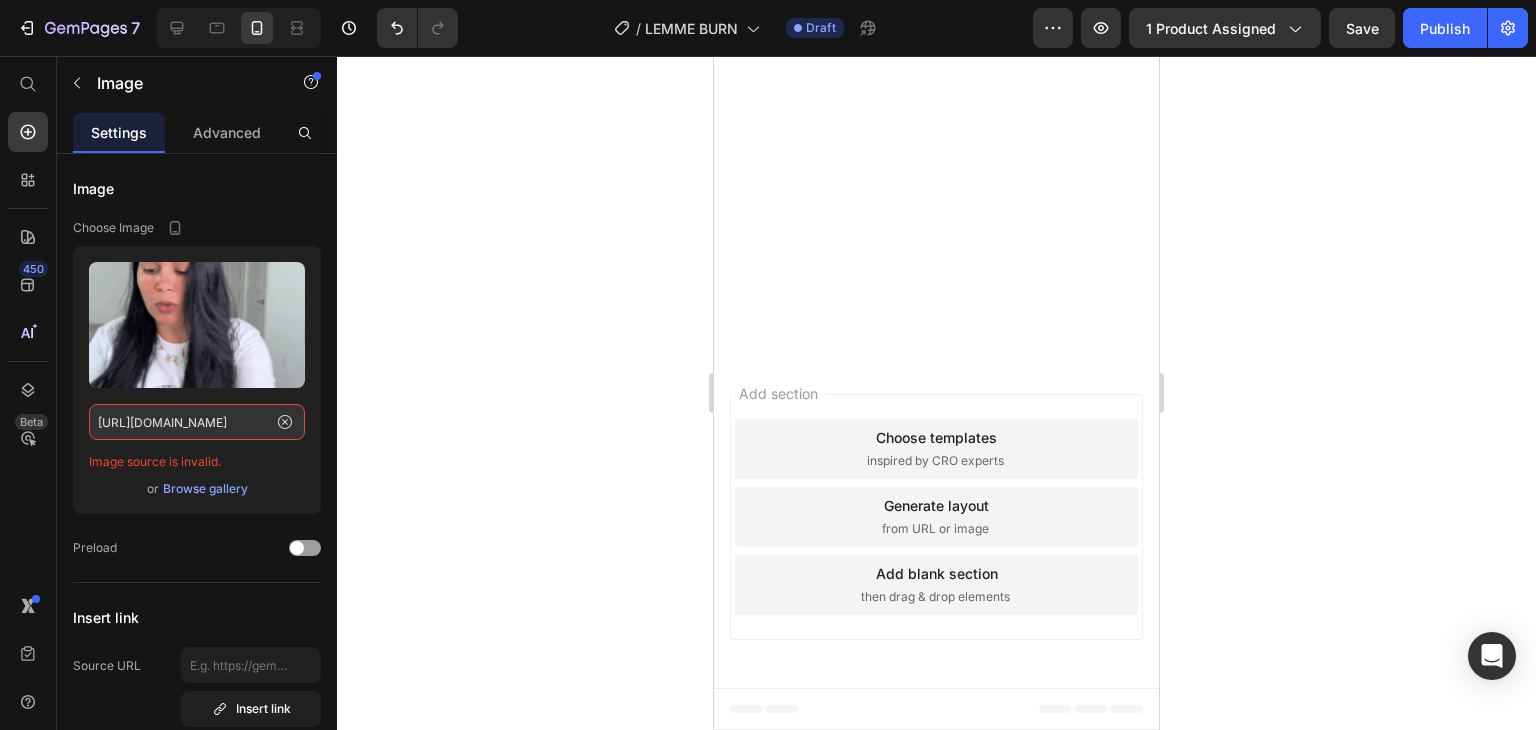 scroll, scrollTop: 0, scrollLeft: 0, axis: both 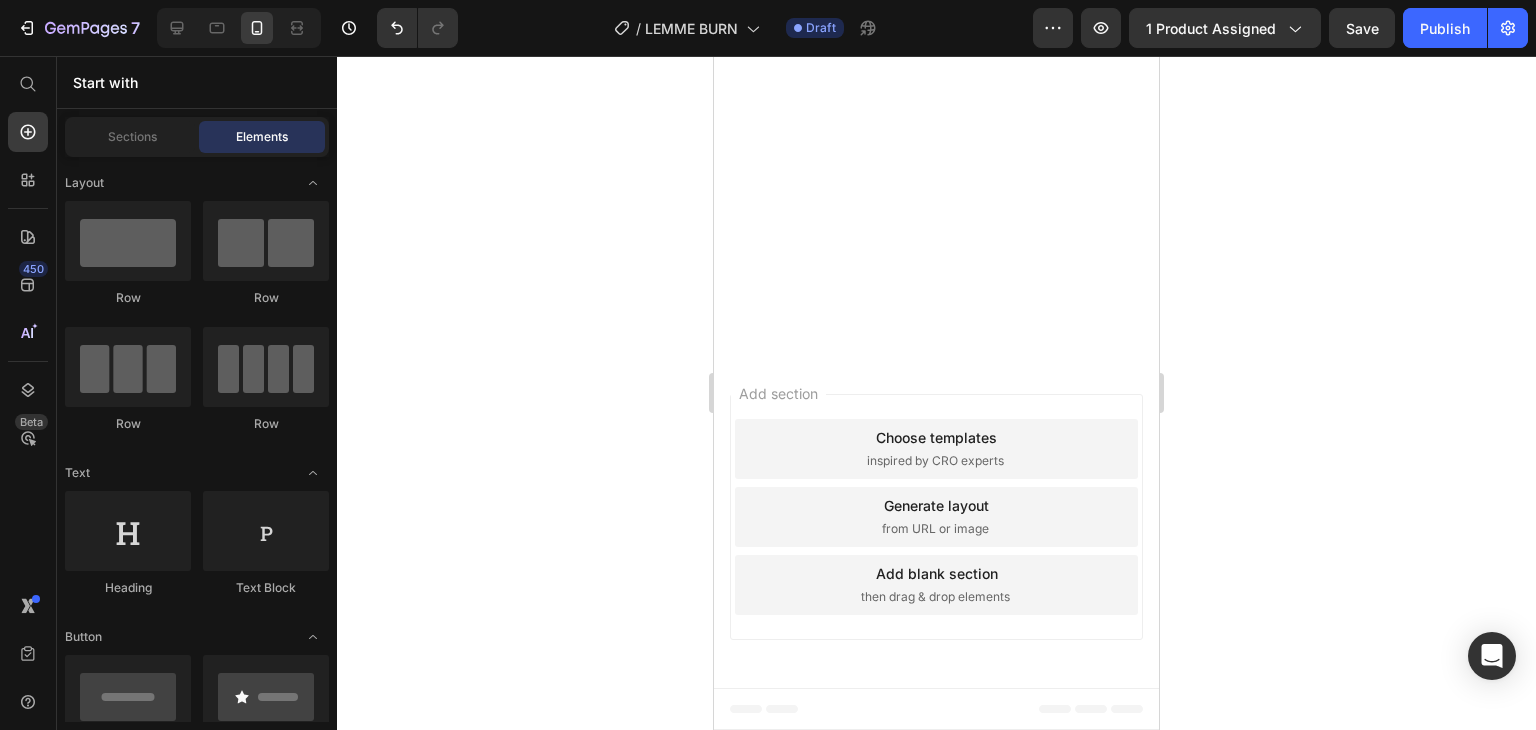 click at bounding box center [936, -1187] 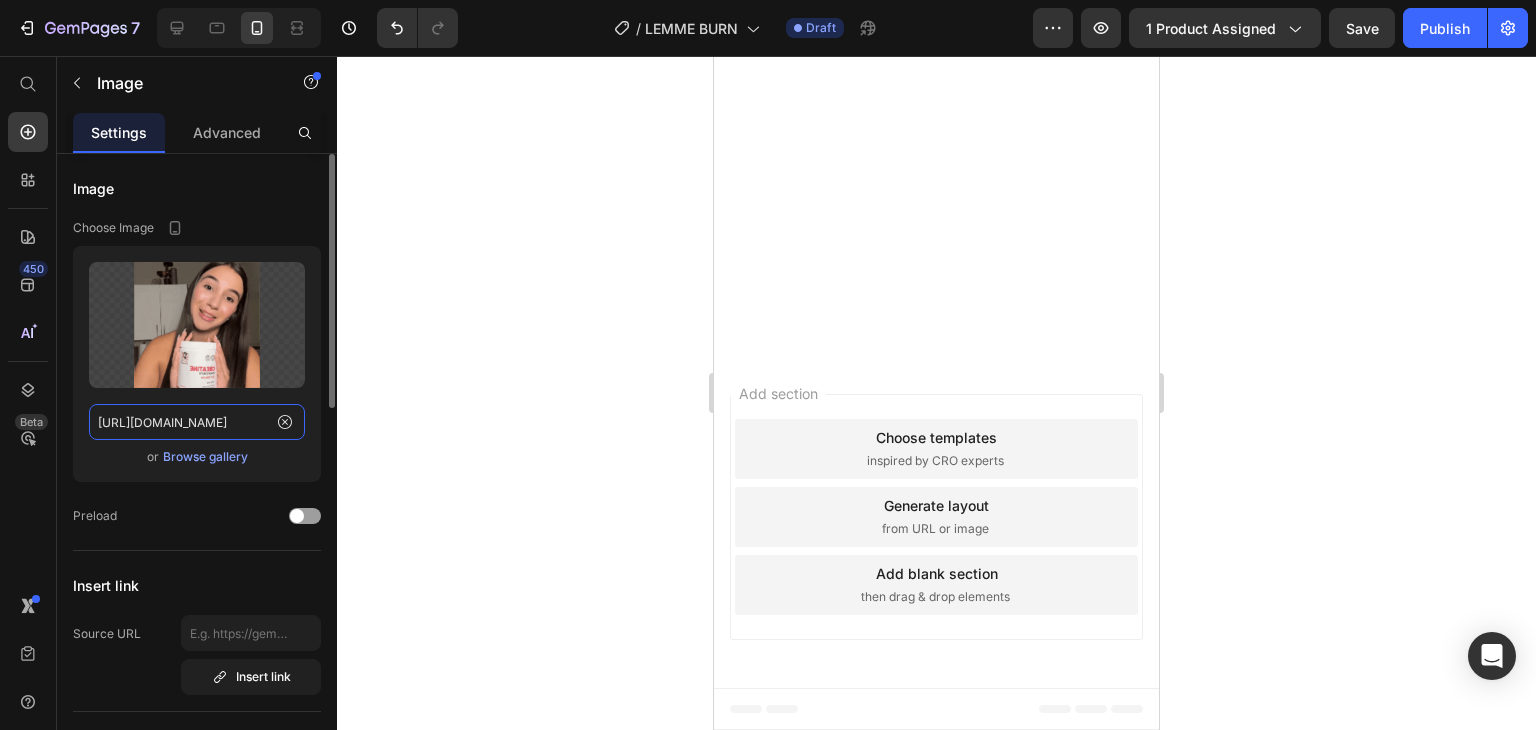 click on "[URL][DOMAIN_NAME]" 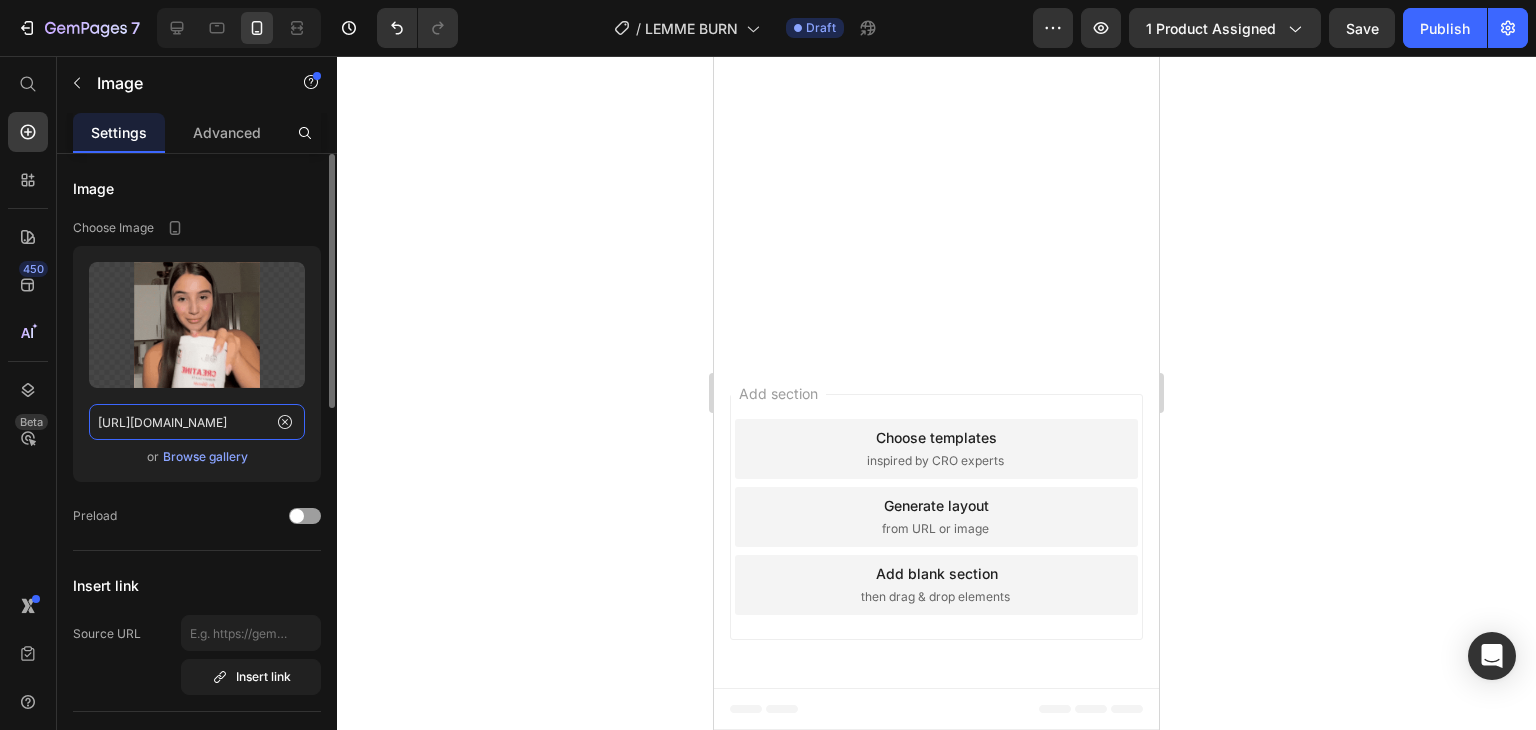 paste on "[DOMAIN_NAME][URL]" 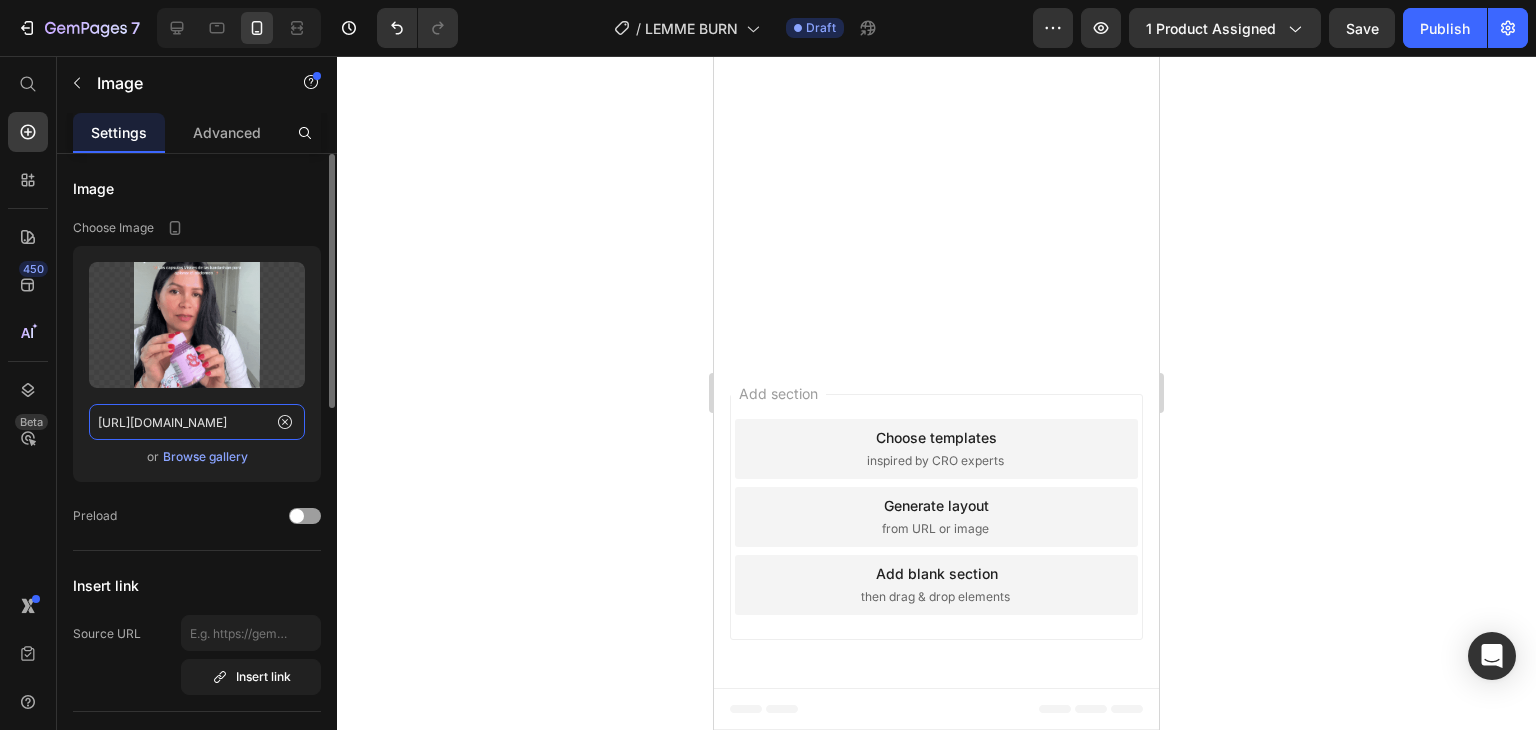 scroll, scrollTop: 0, scrollLeft: 1010, axis: horizontal 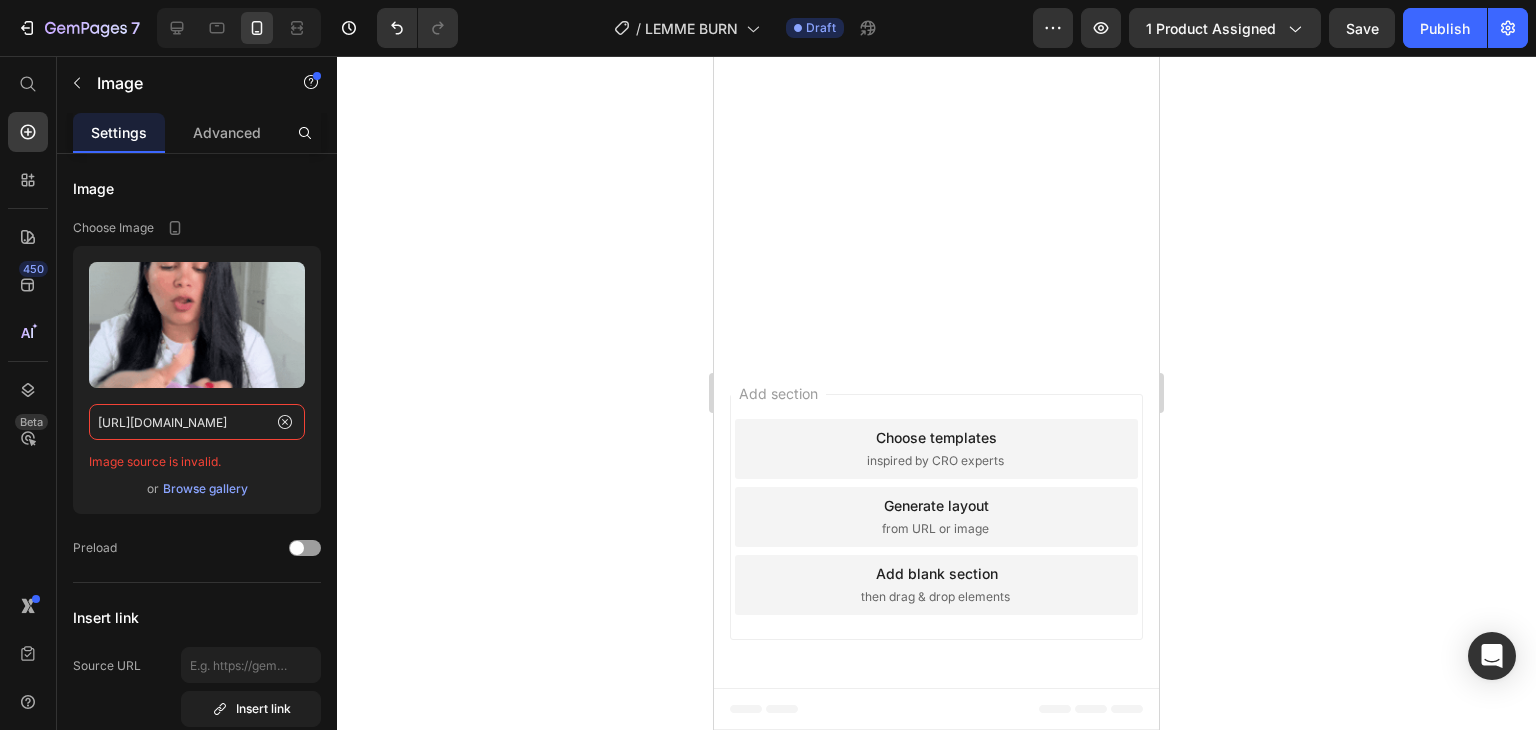 type on "[URL][DOMAIN_NAME]" 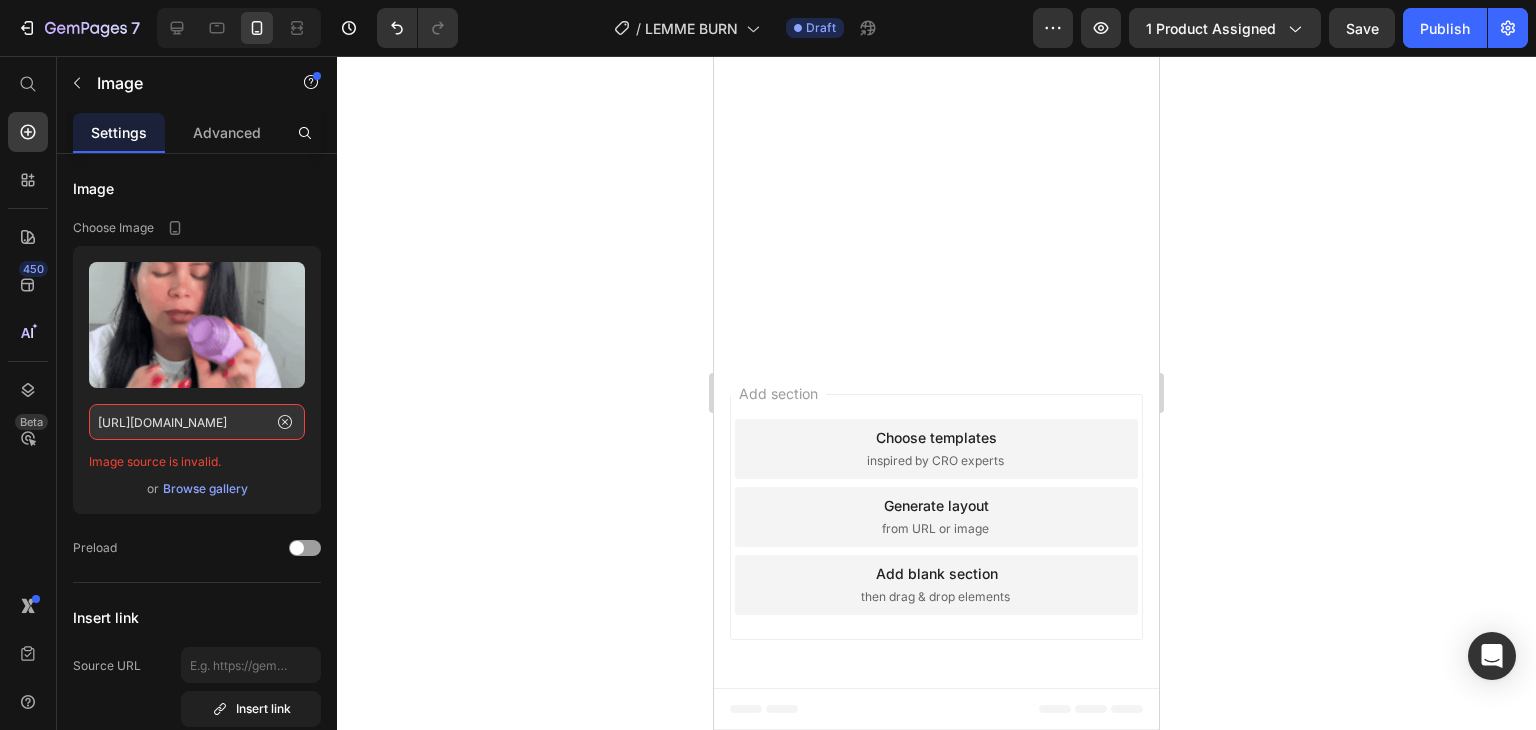 click 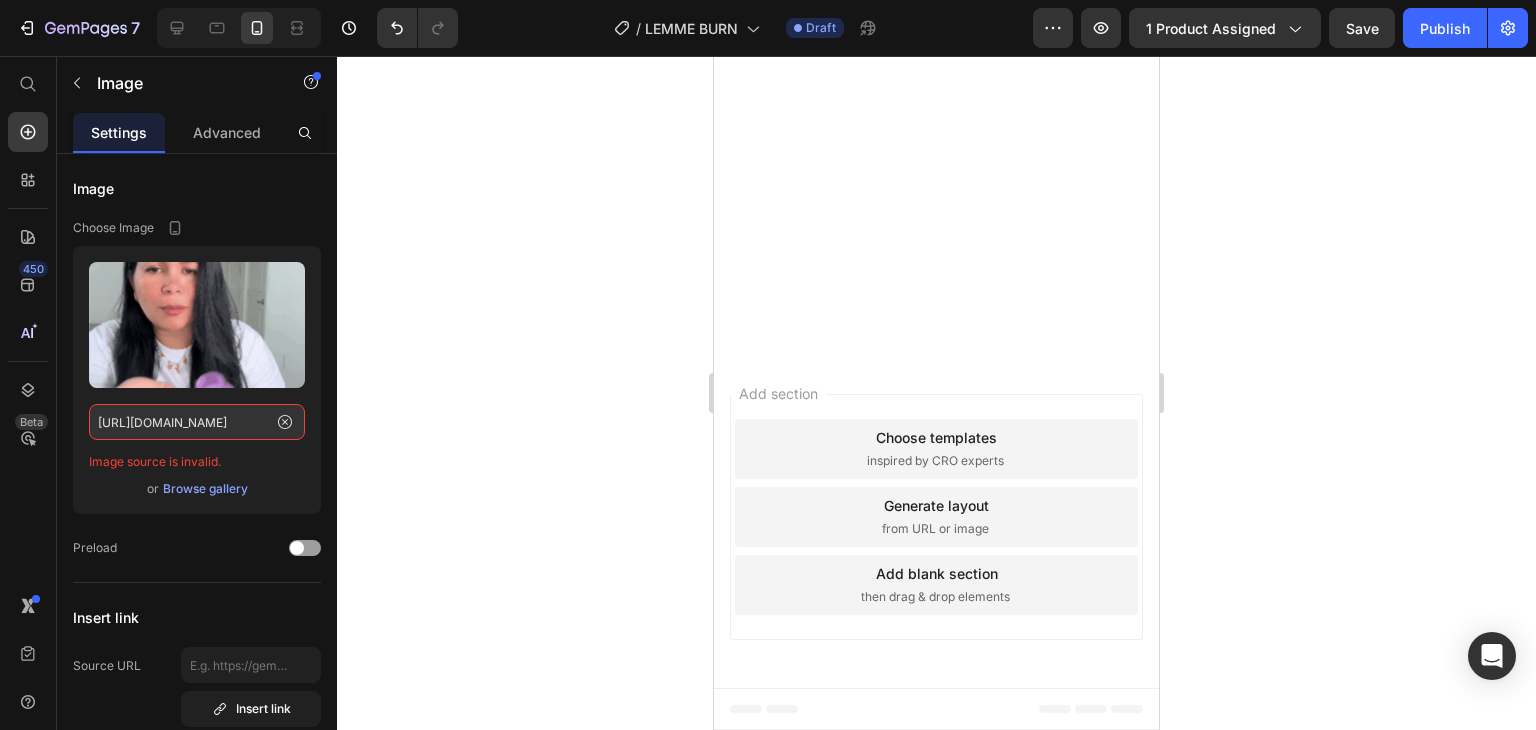 scroll, scrollTop: 0, scrollLeft: 0, axis: both 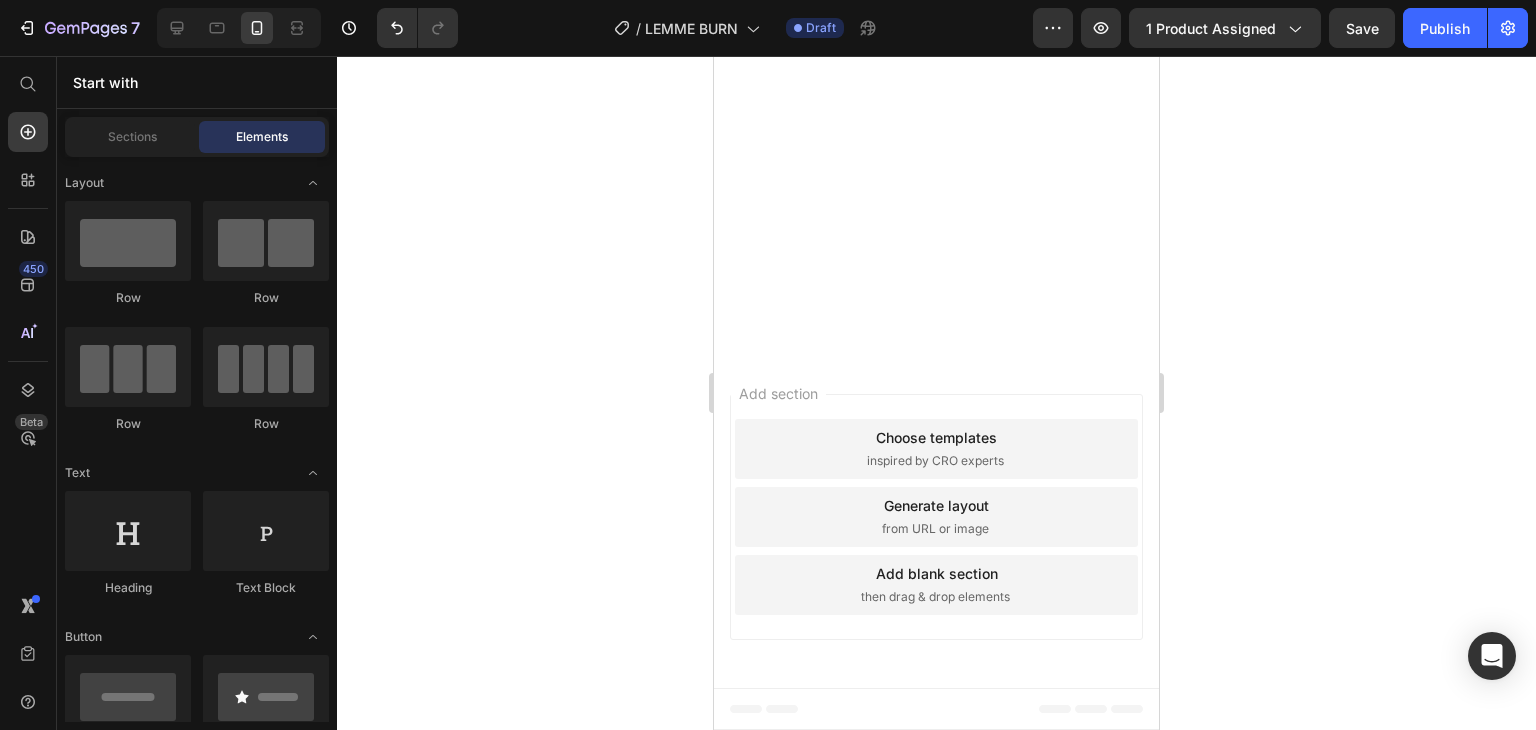 click at bounding box center (936, -1187) 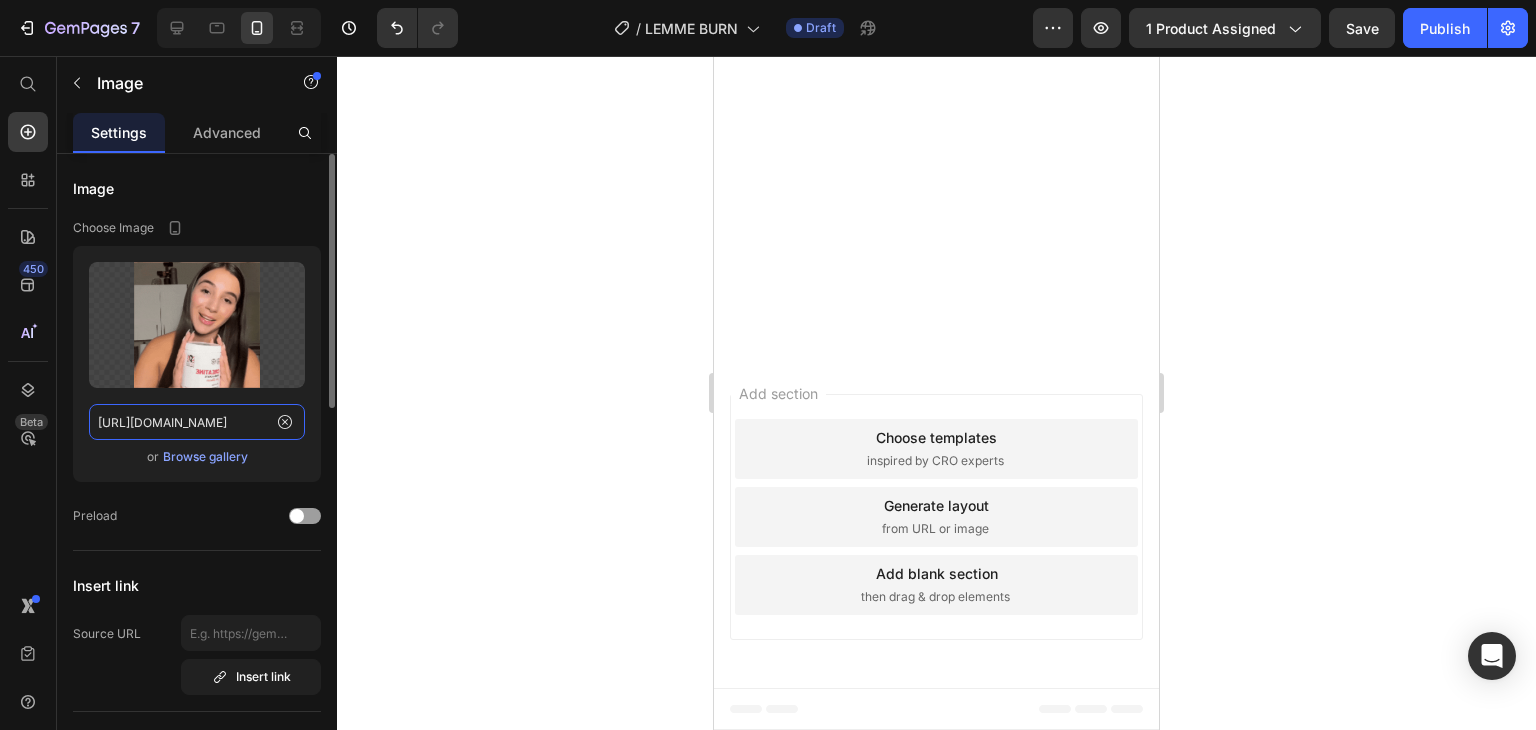 click on "[URL][DOMAIN_NAME]" 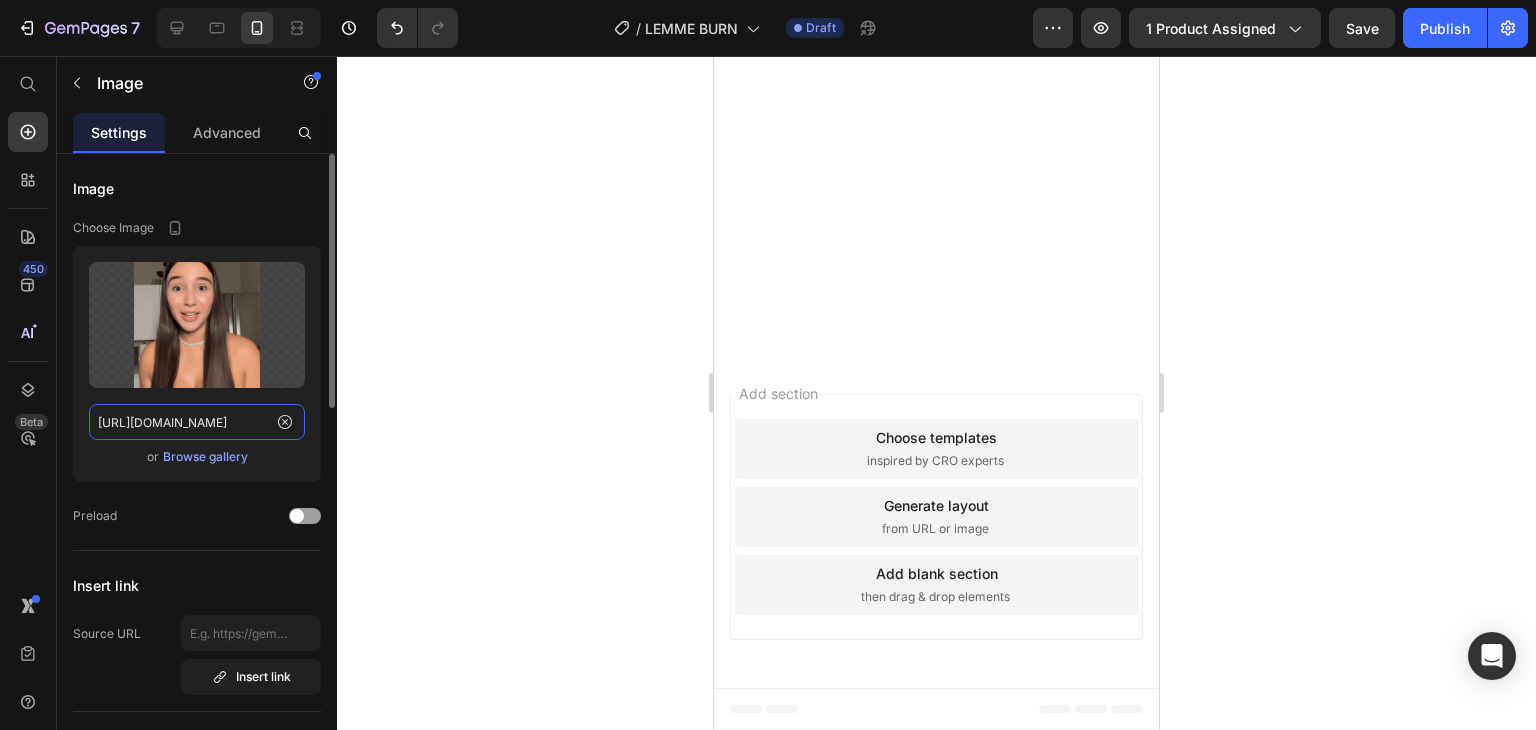 paste on "[DOMAIN_NAME][URL]" 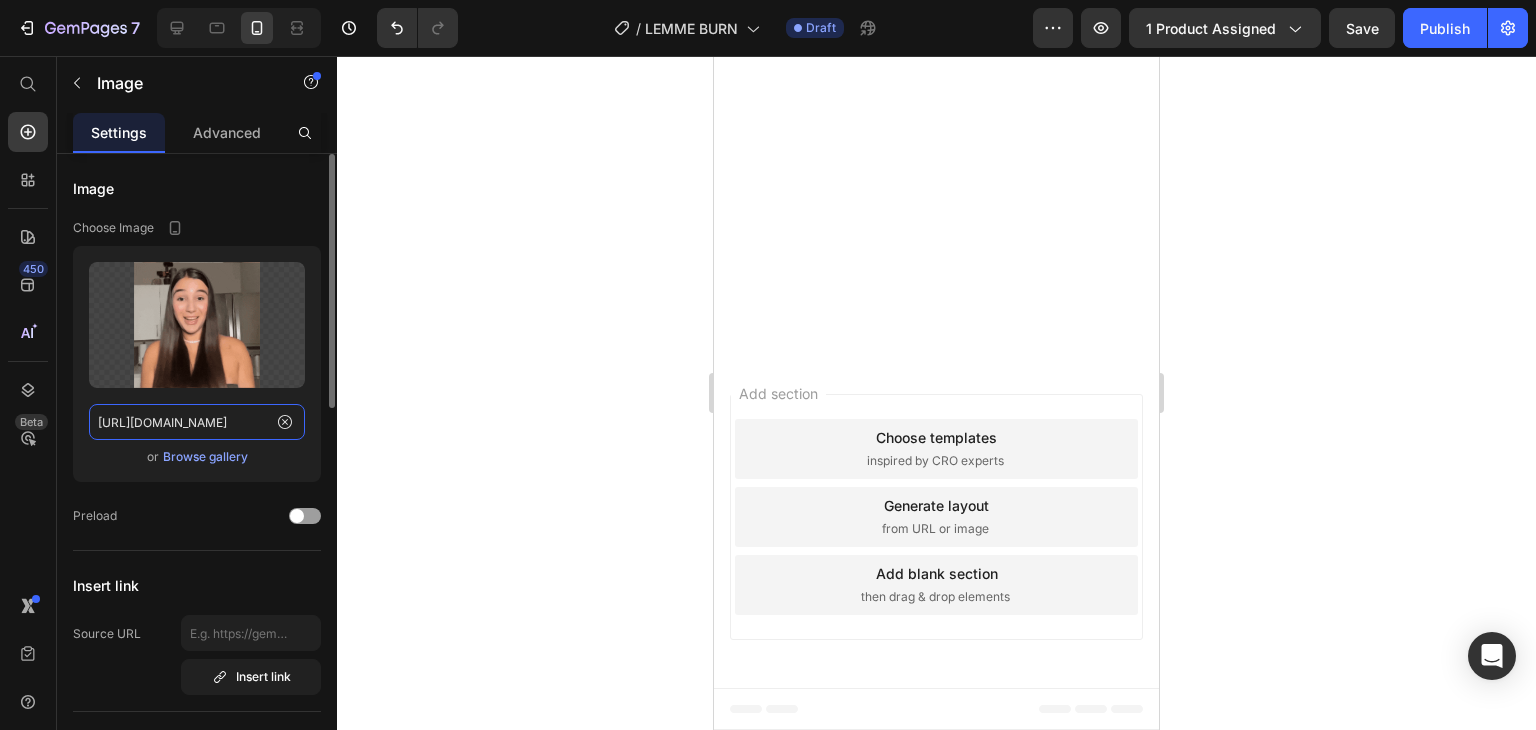 scroll, scrollTop: 0, scrollLeft: 1010, axis: horizontal 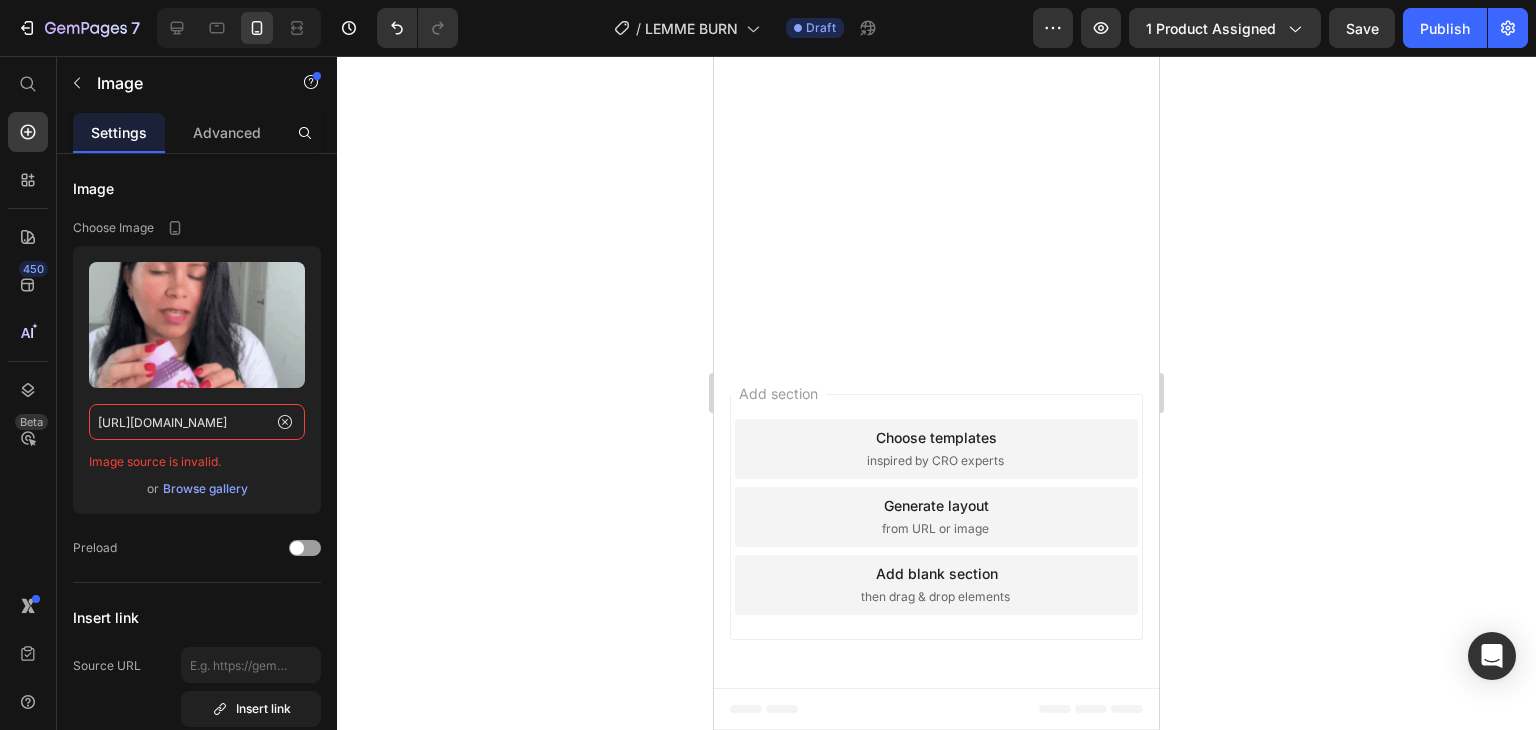 type on "[URL][DOMAIN_NAME]" 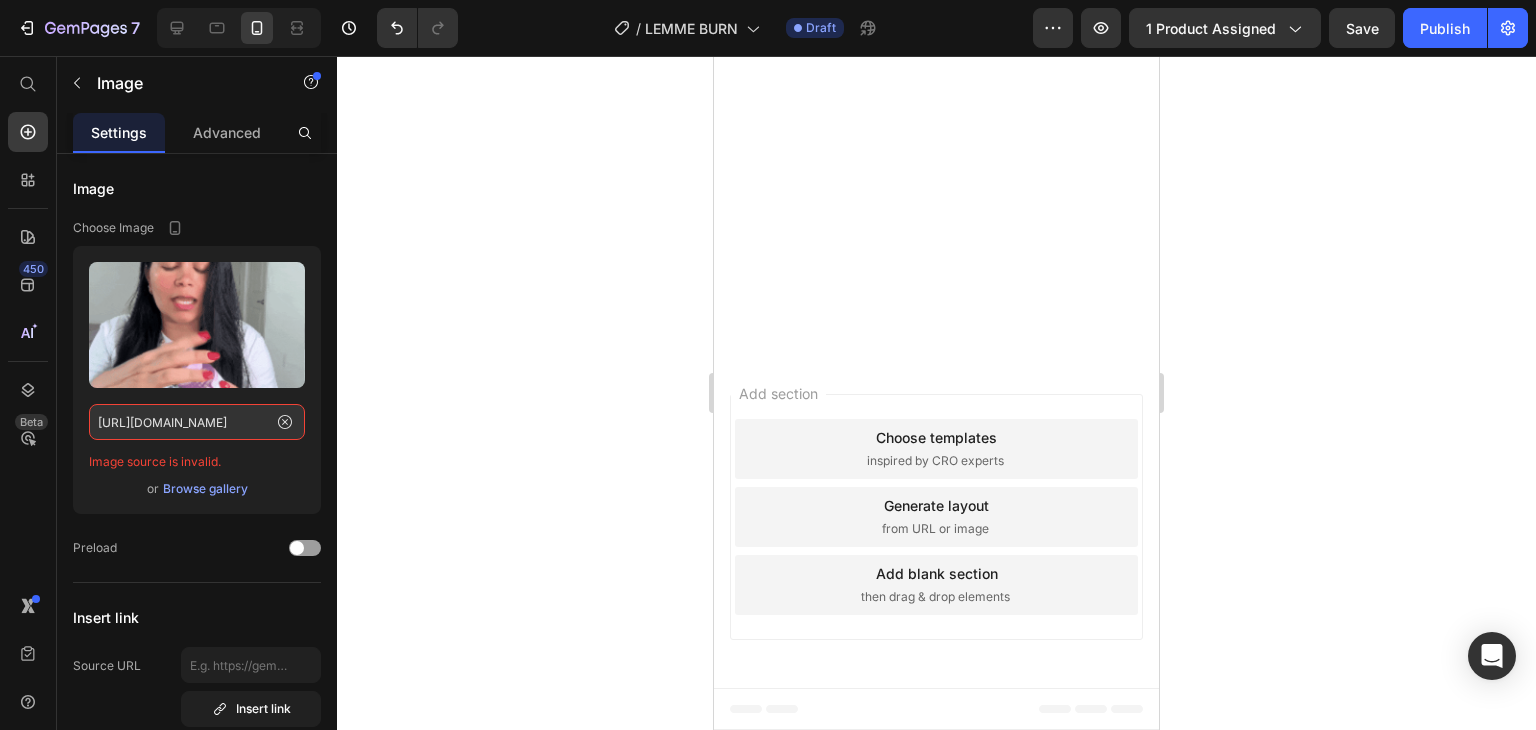 scroll, scrollTop: 0, scrollLeft: 0, axis: both 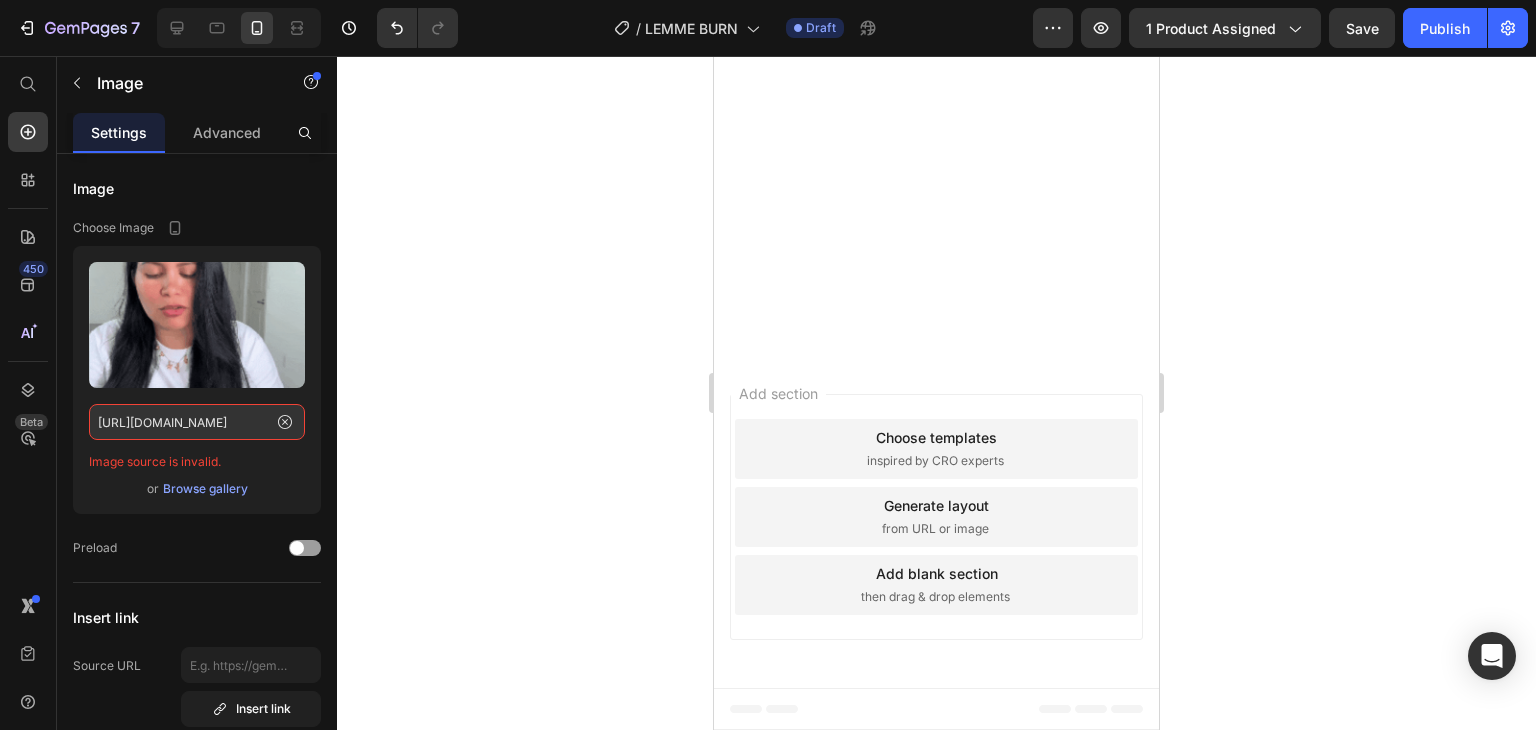 click 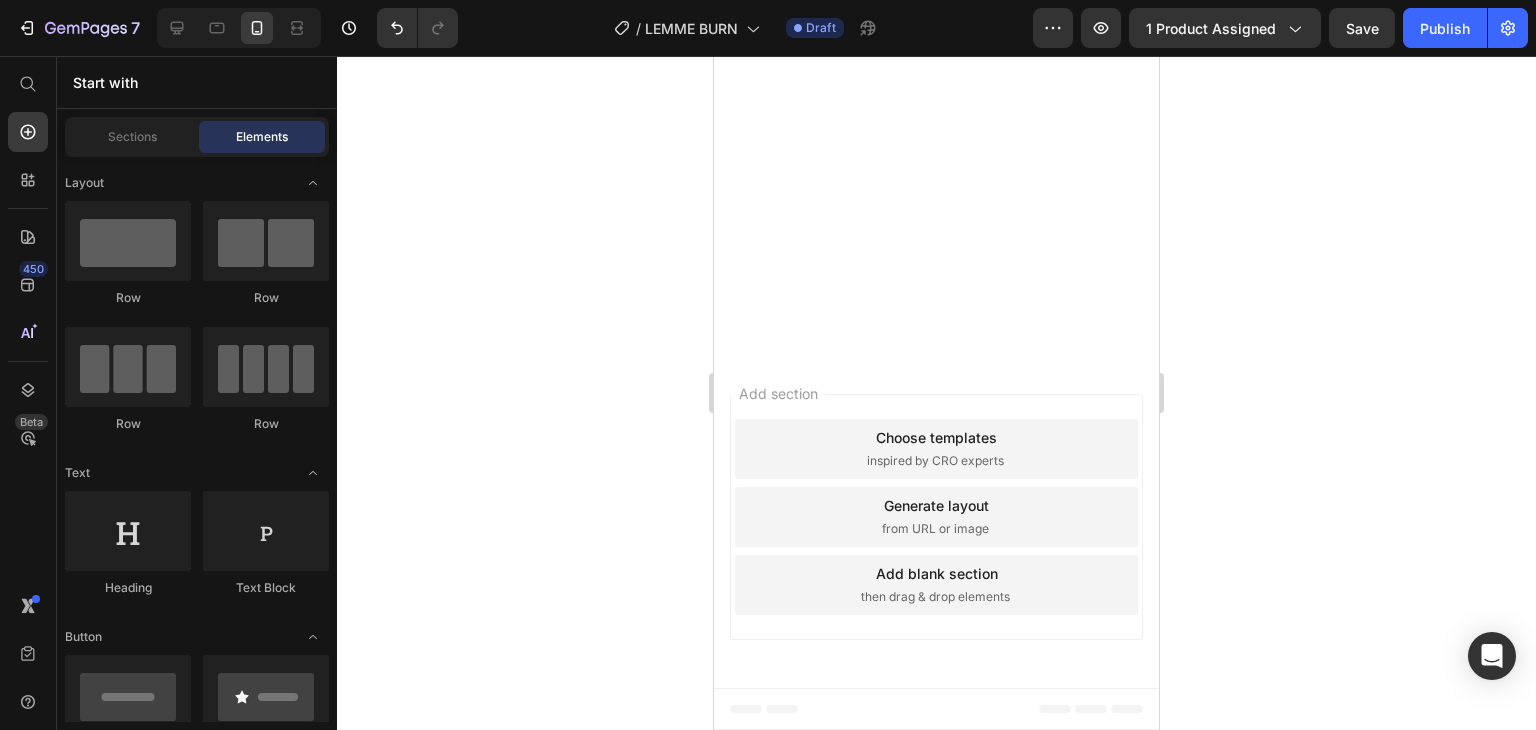 click at bounding box center [936, -1187] 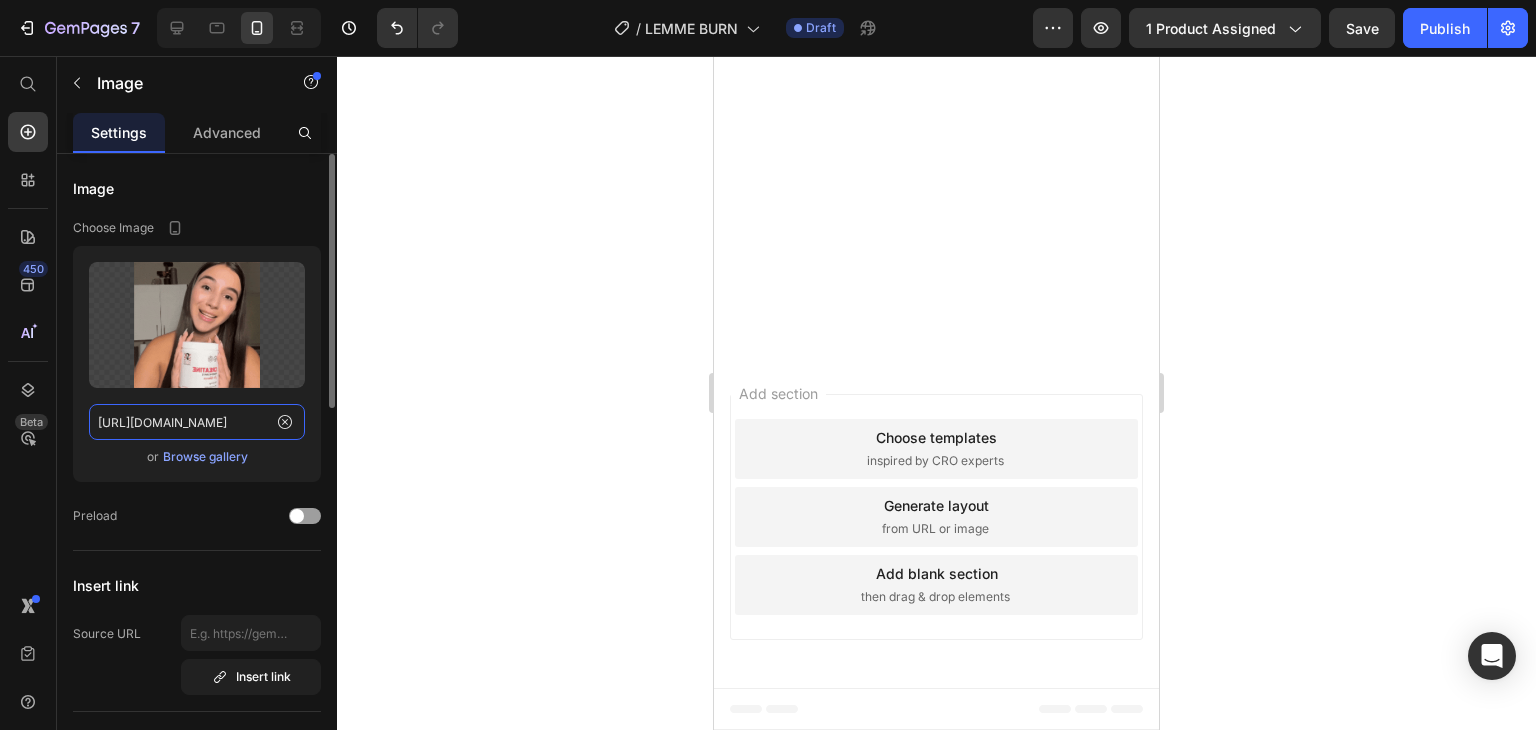 click on "[URL][DOMAIN_NAME]" 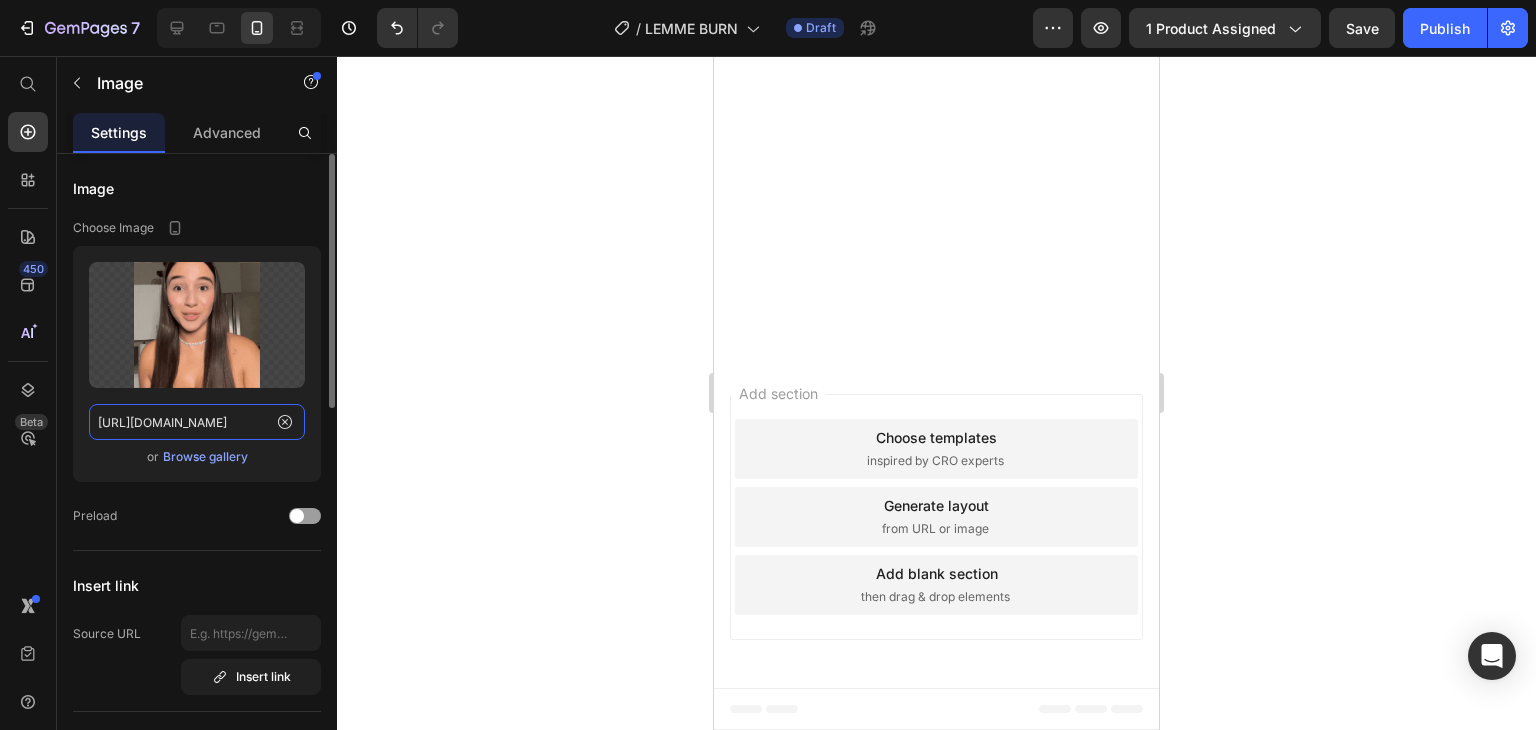 paste on "[DOMAIN_NAME][URL]" 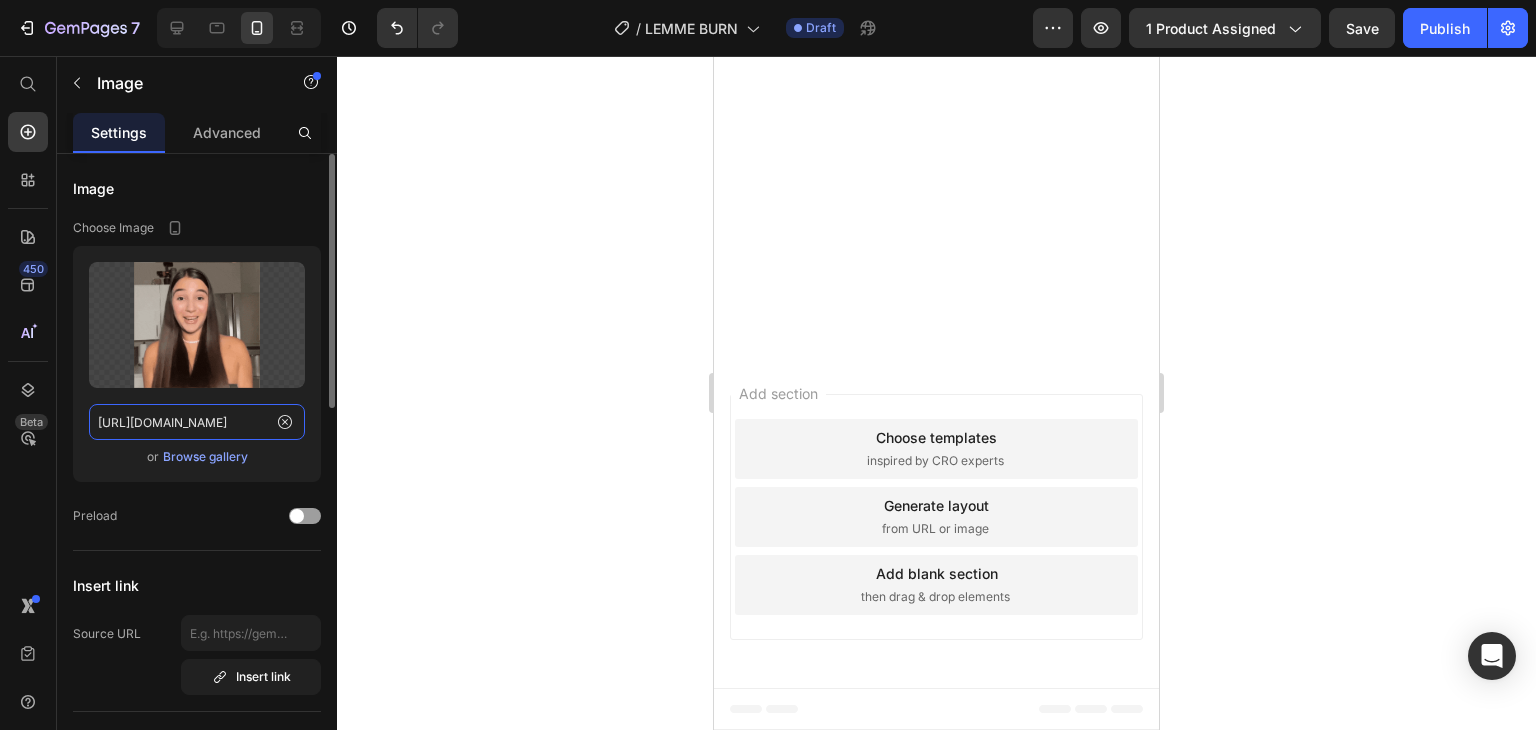 scroll, scrollTop: 0, scrollLeft: 1010, axis: horizontal 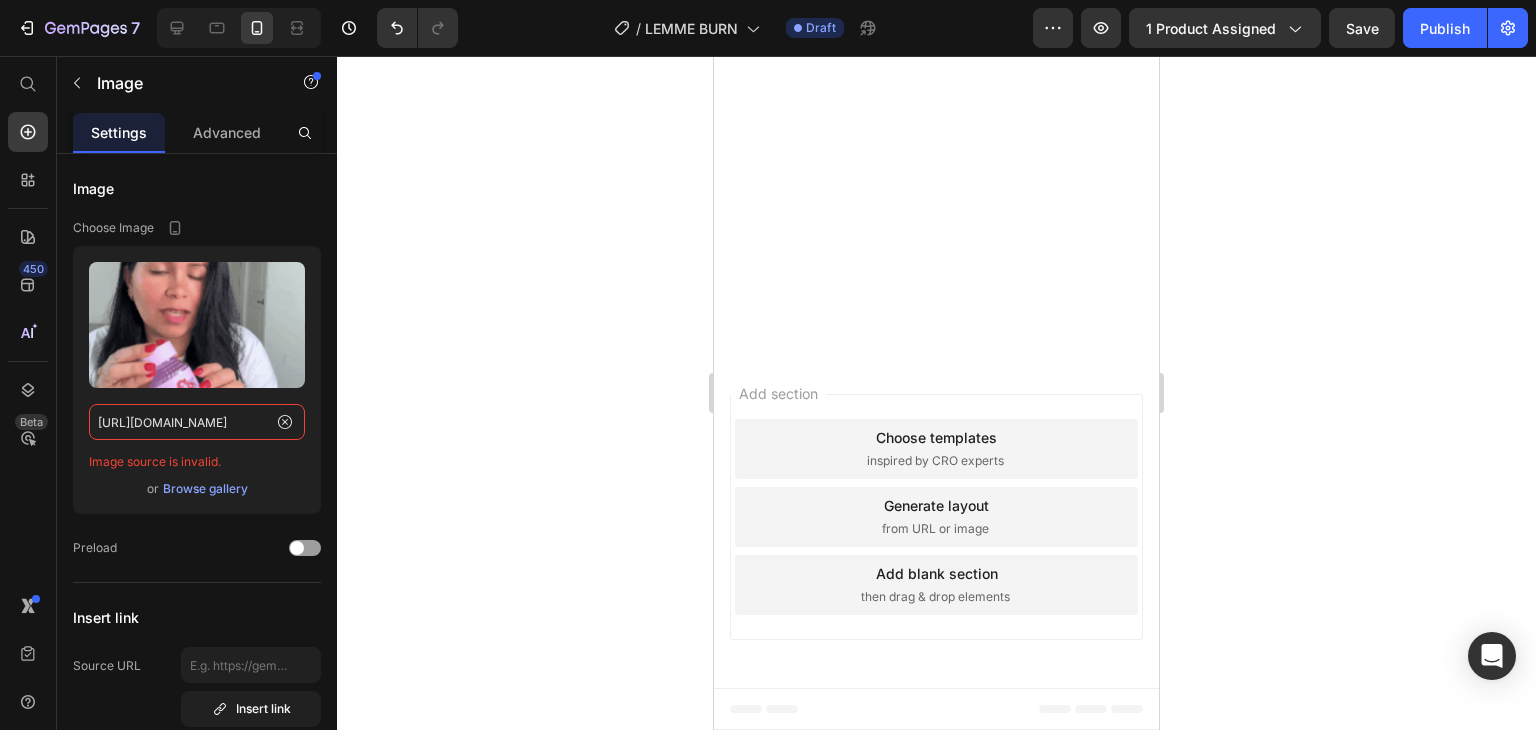 type on "[URL][DOMAIN_NAME]" 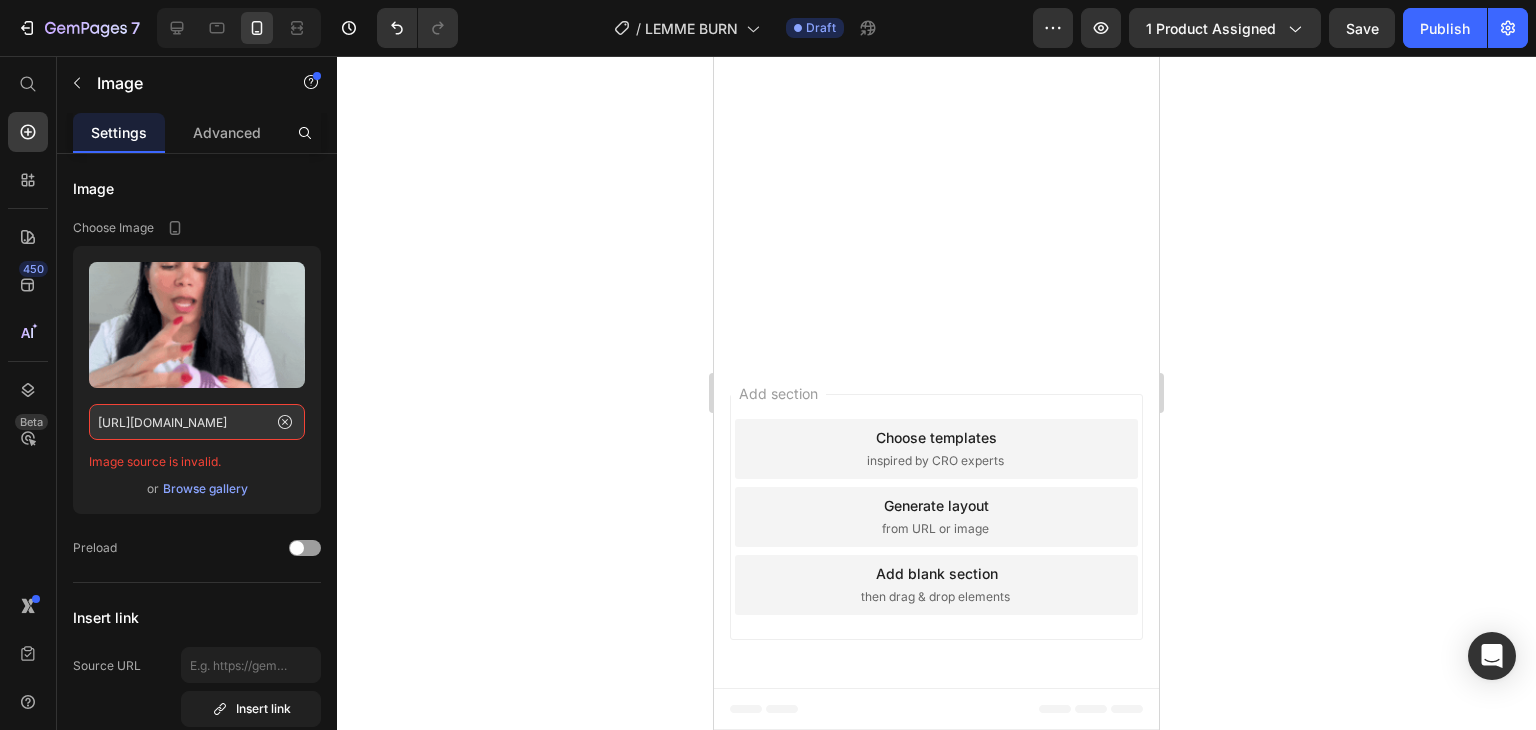 click 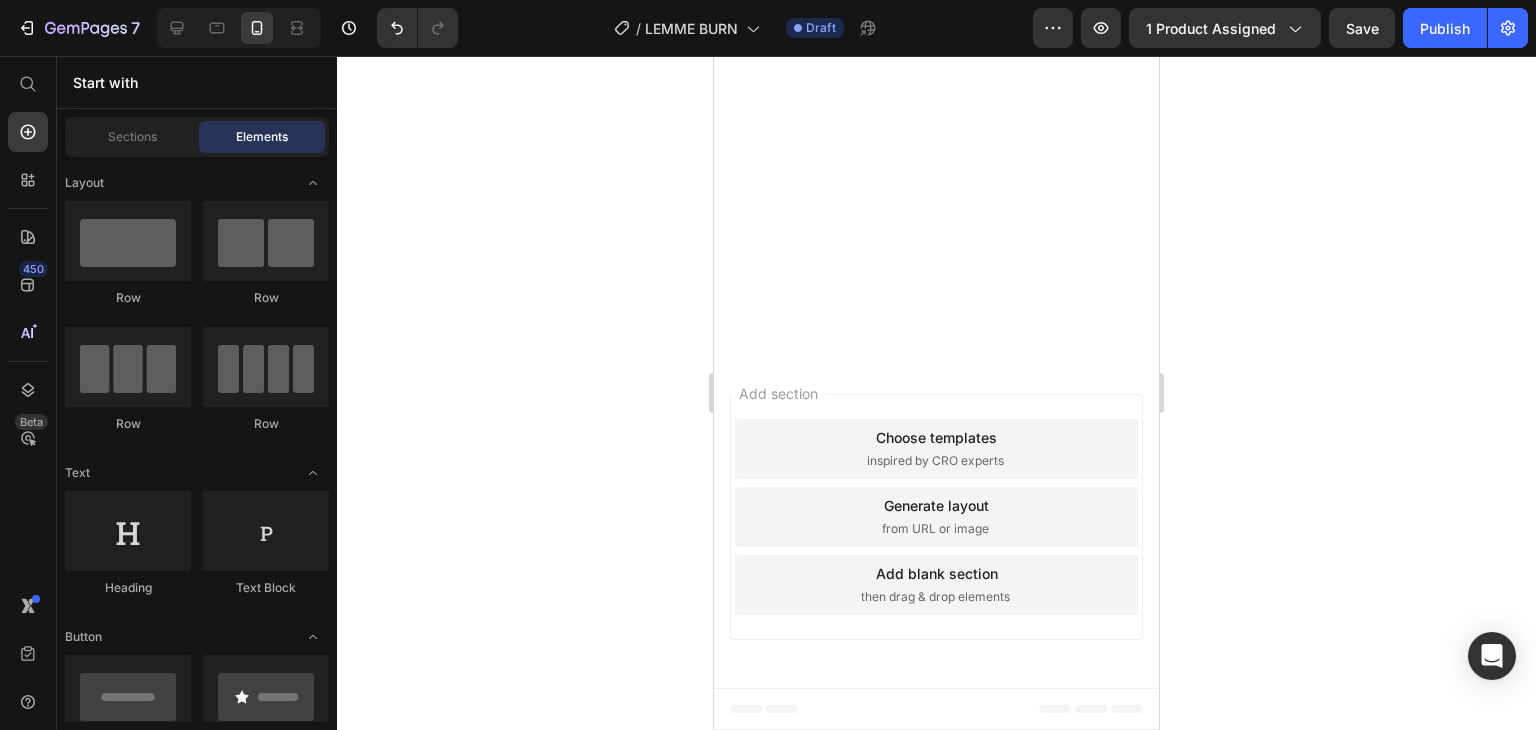 click at bounding box center (936, -1187) 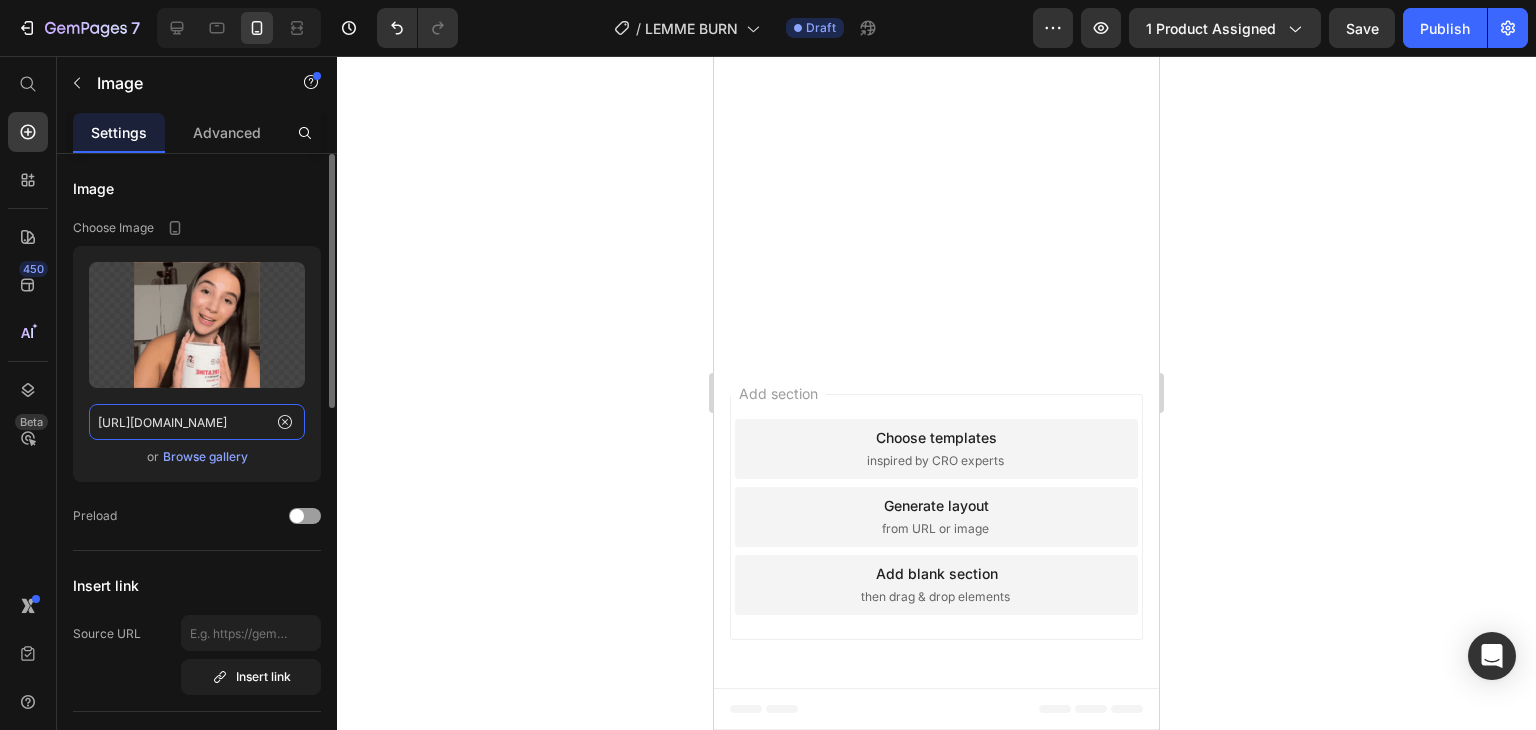 click on "[URL][DOMAIN_NAME]" 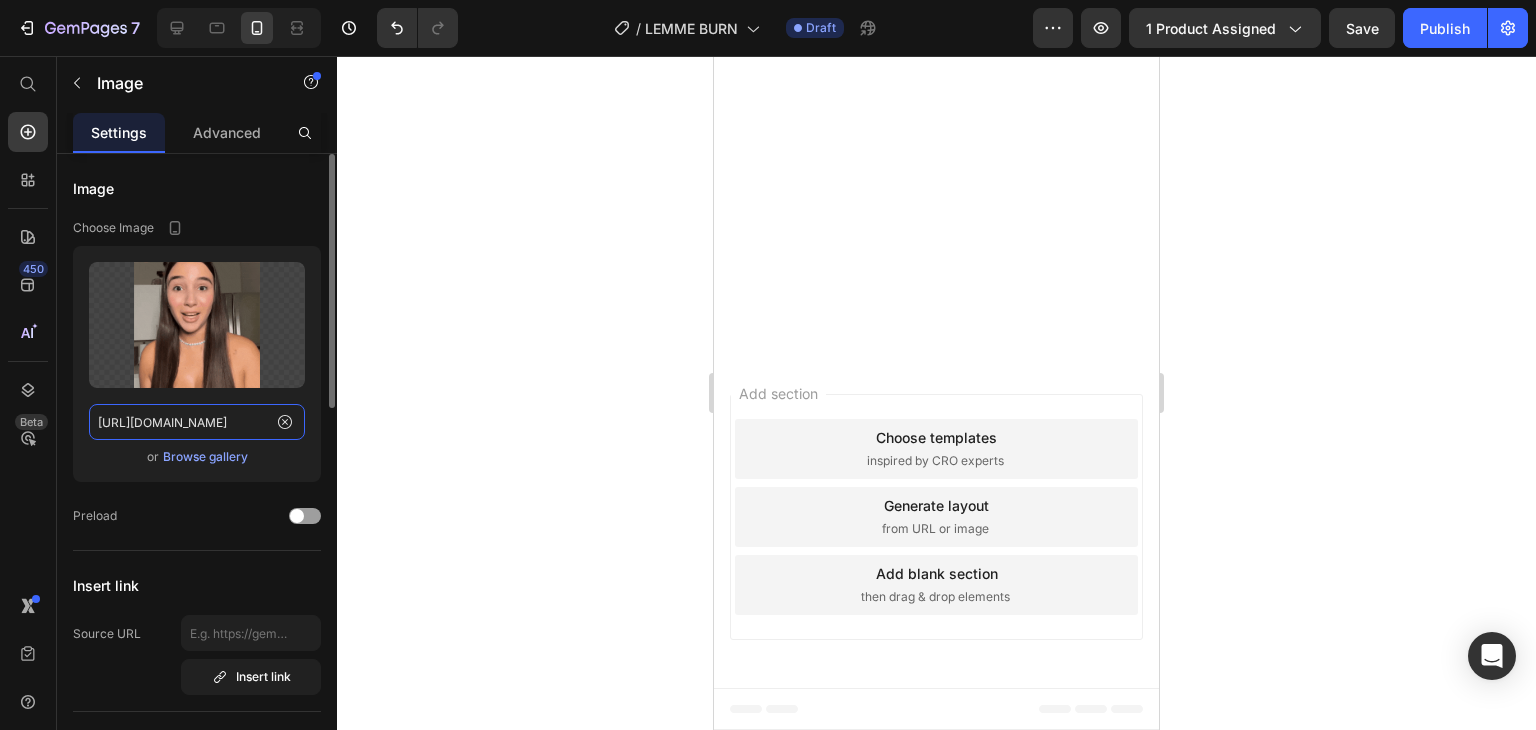 paste on "[DOMAIN_NAME][URL]" 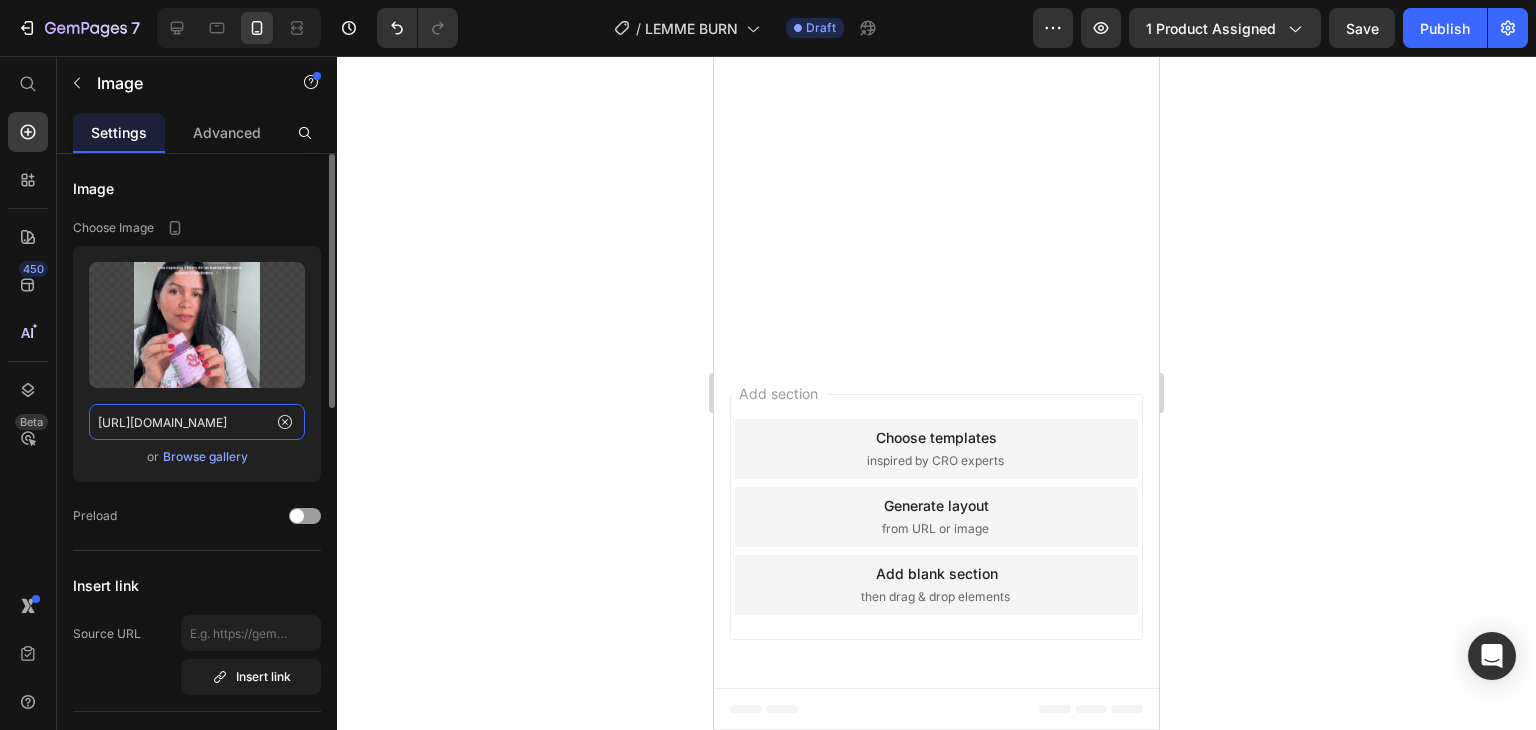 scroll, scrollTop: 0, scrollLeft: 1010, axis: horizontal 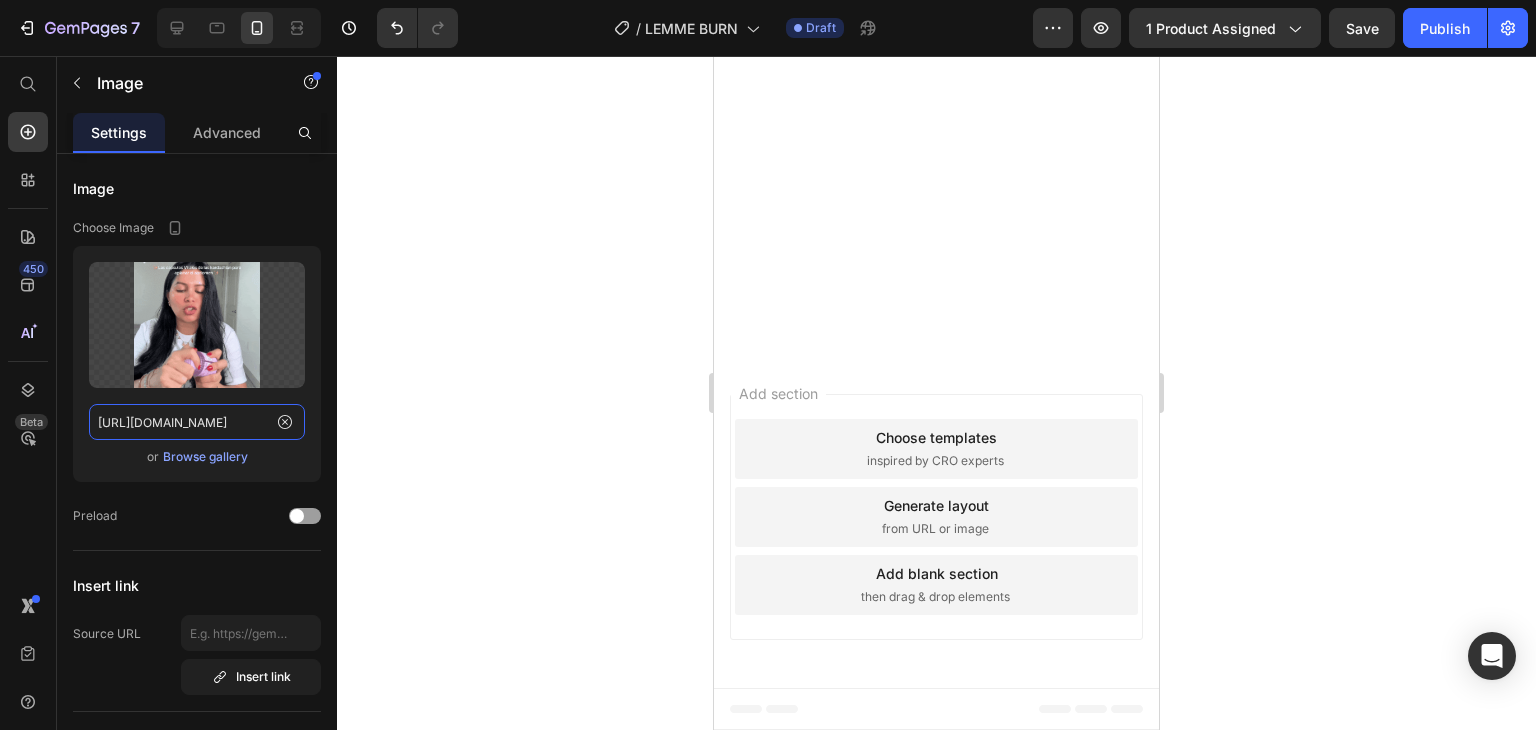 type on "[URL][DOMAIN_NAME]" 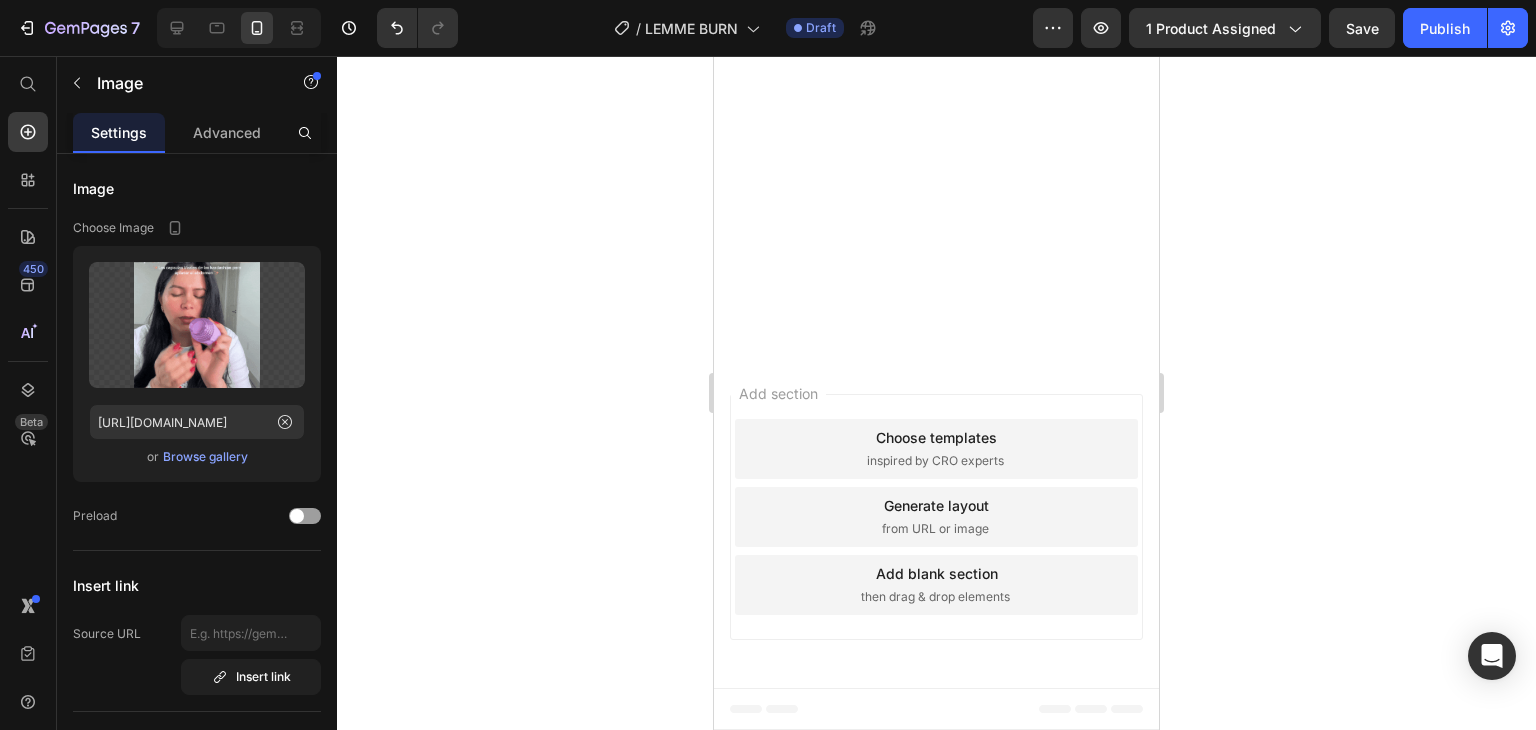 click 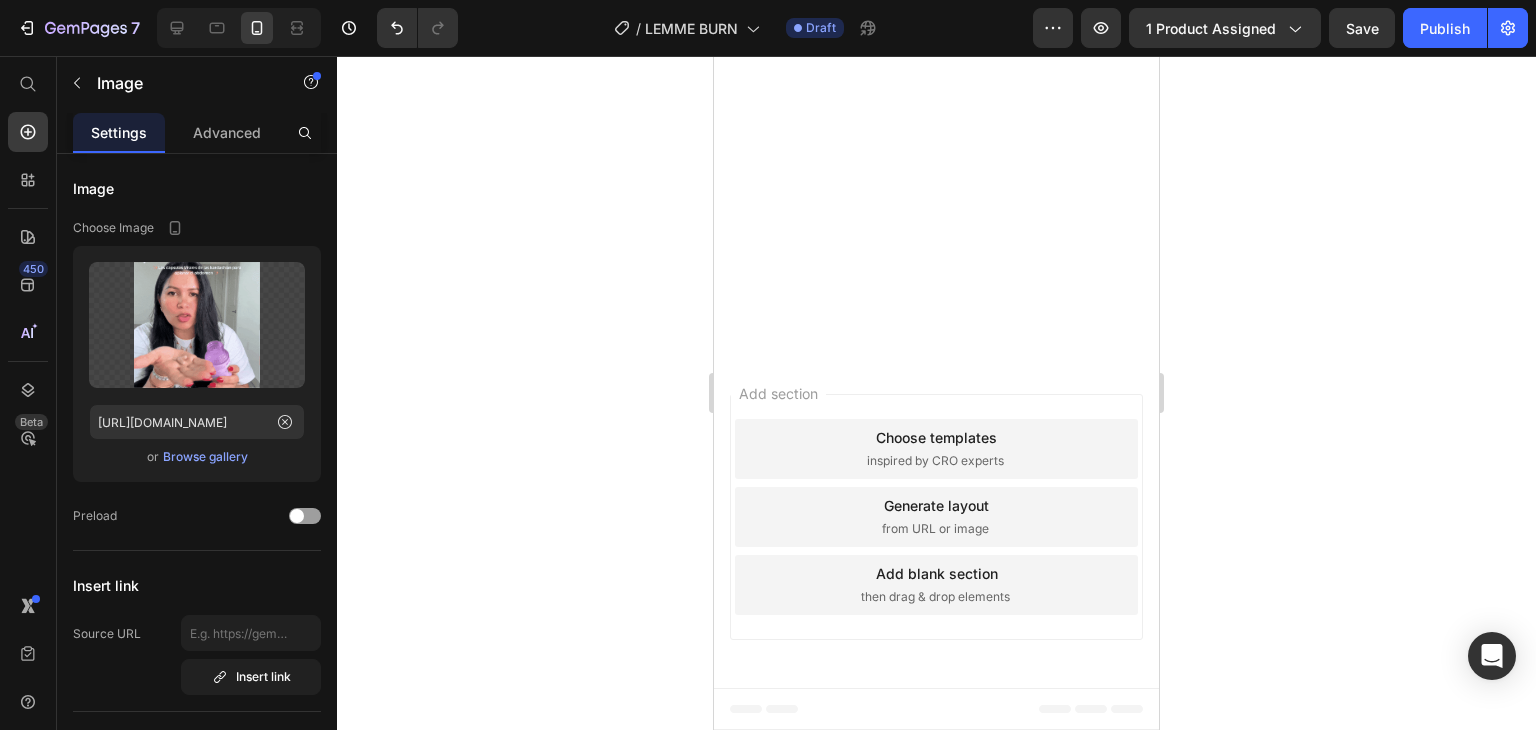 scroll, scrollTop: 0, scrollLeft: 0, axis: both 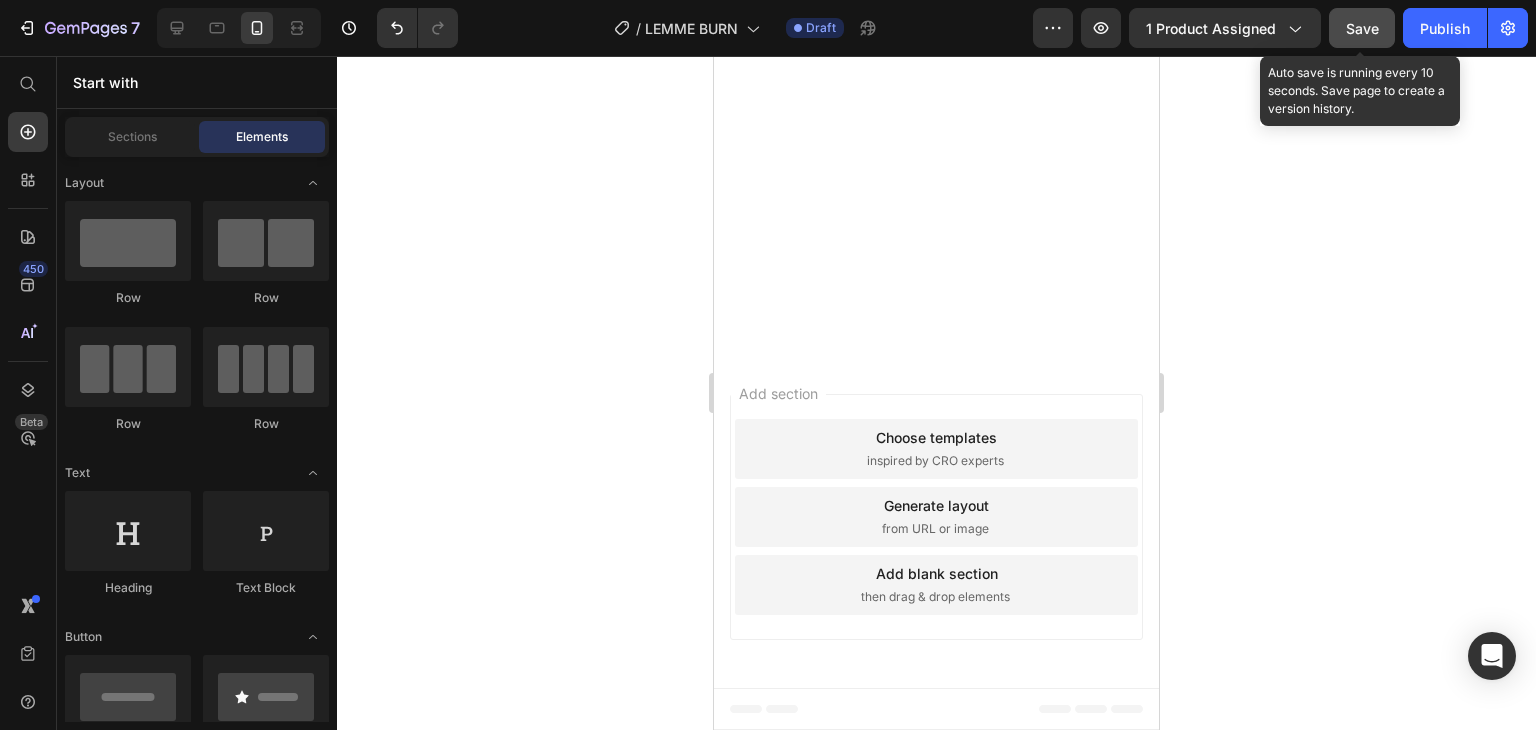 click on "Save" at bounding box center (1362, 28) 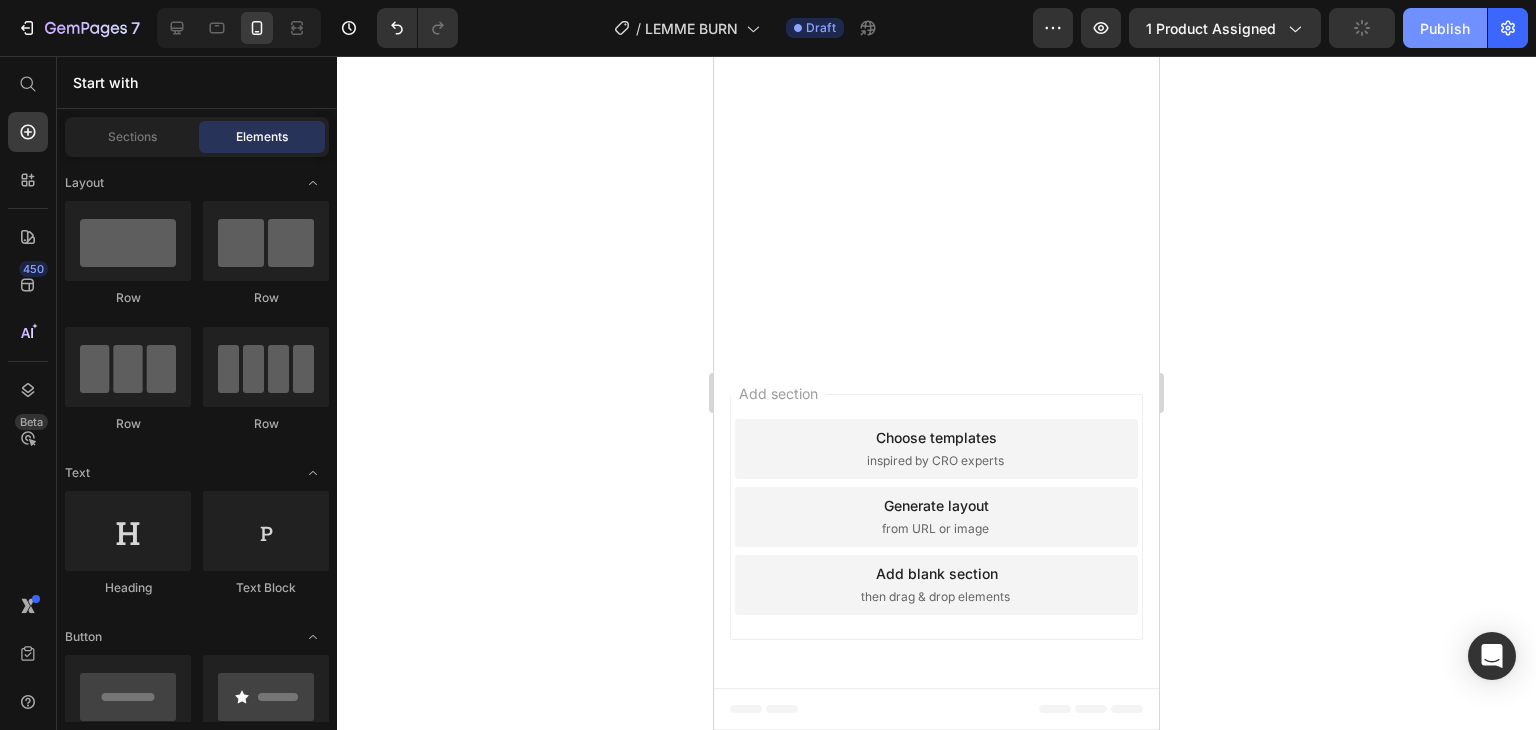 click on "Publish" at bounding box center (1445, 28) 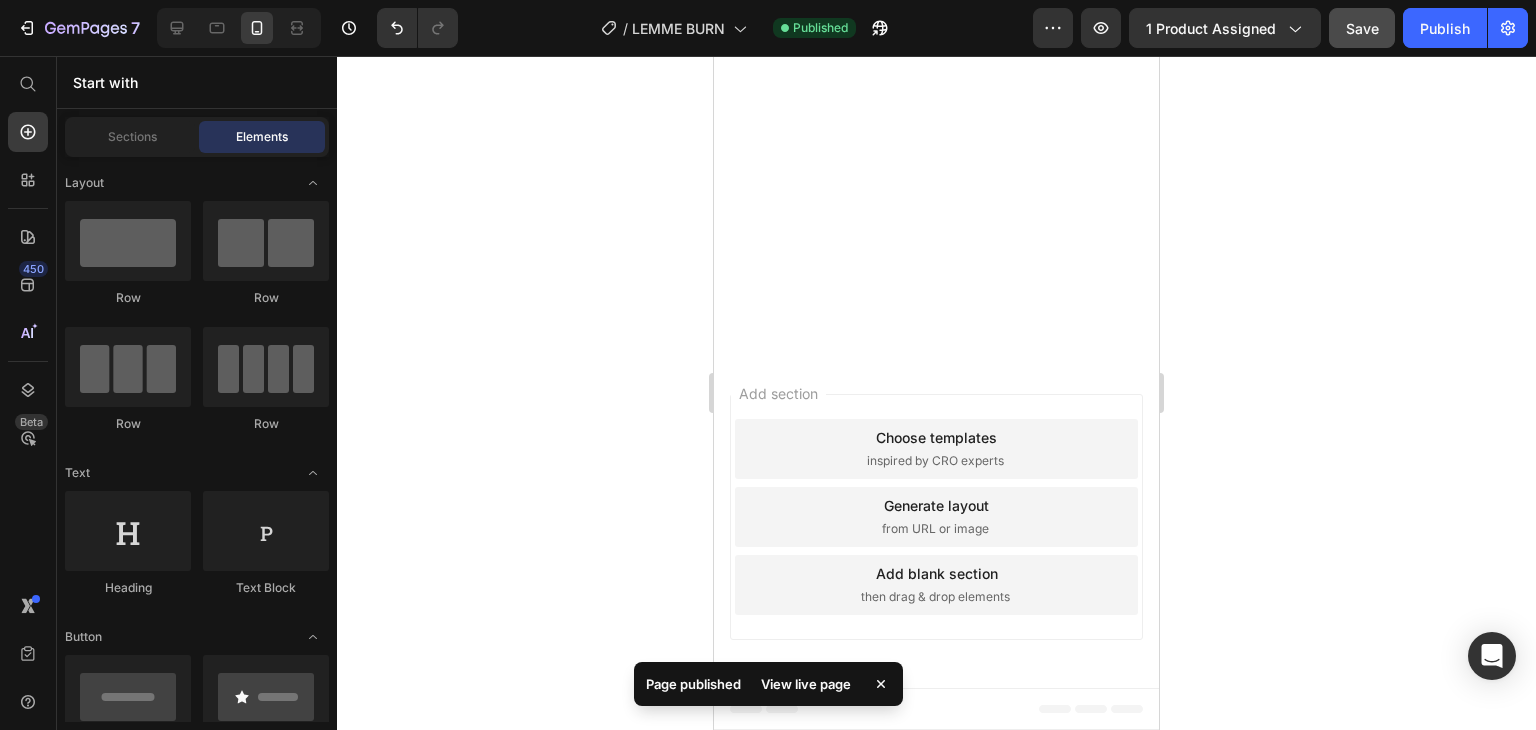 click on "View live page" at bounding box center [806, 684] 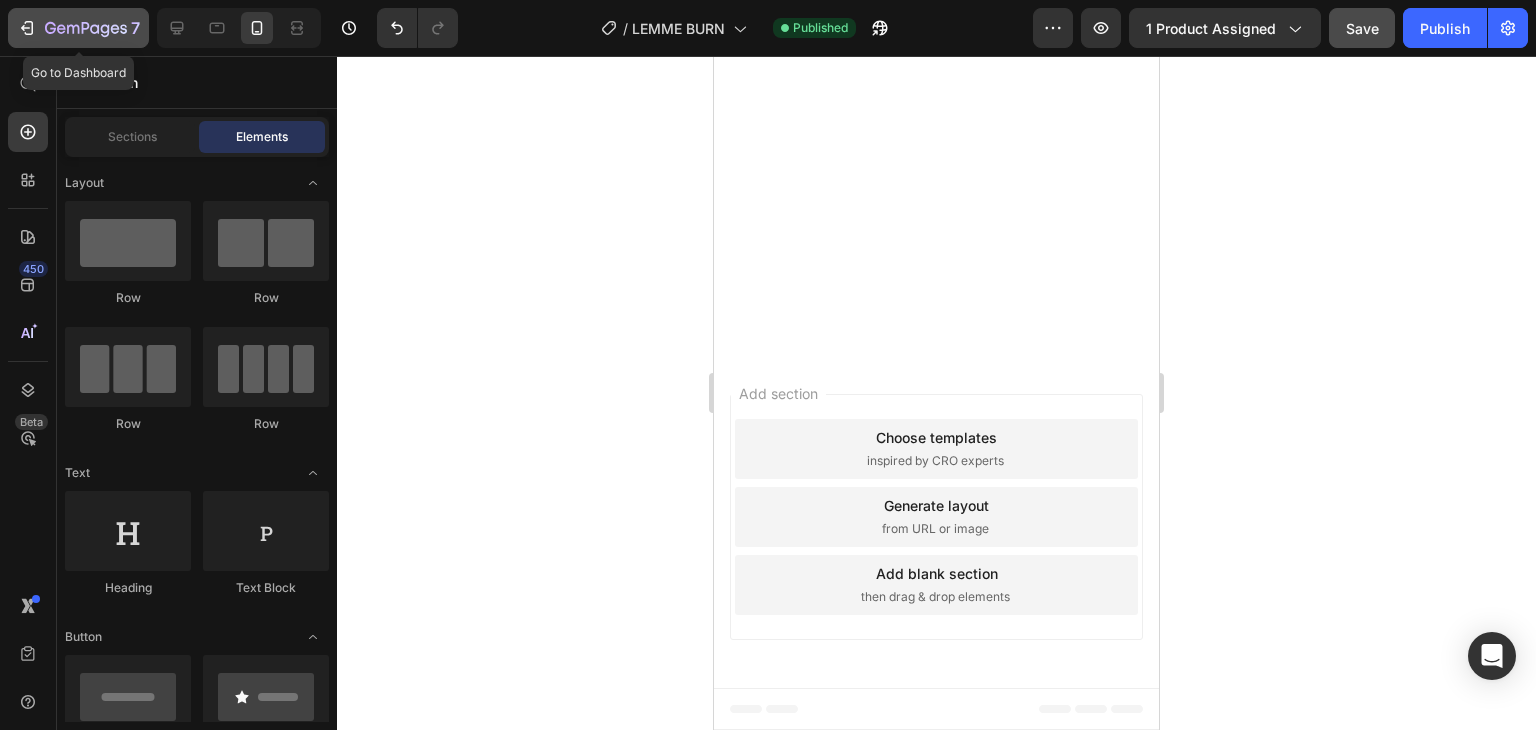 click on "7" at bounding box center [78, 28] 